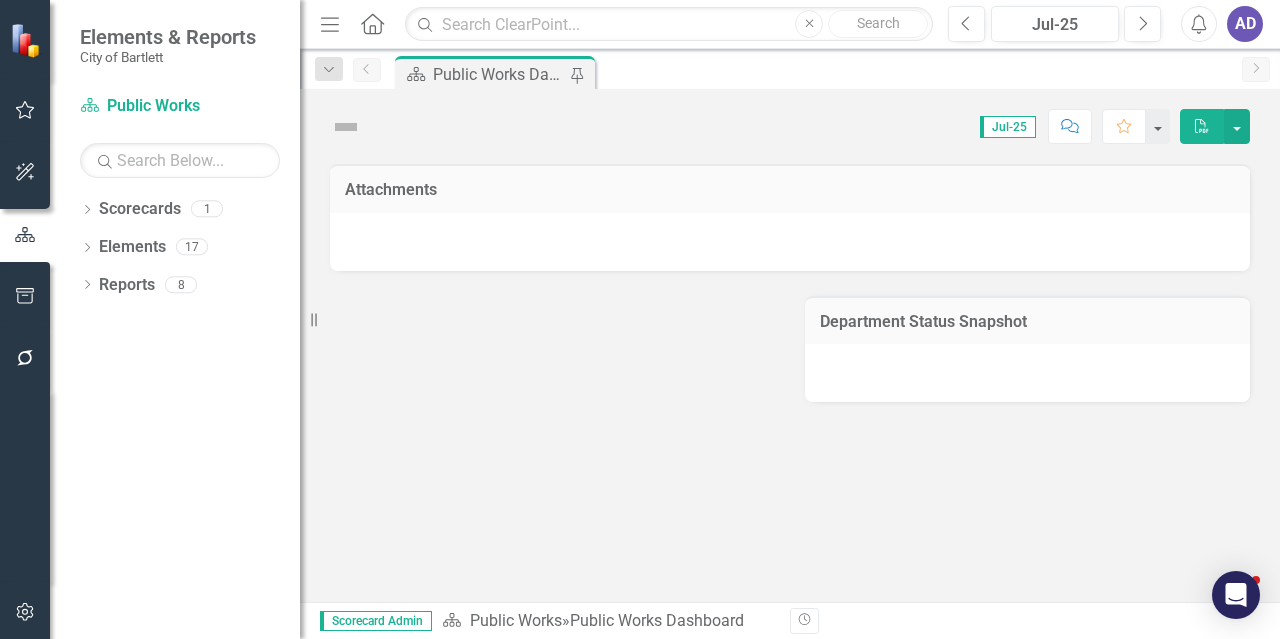 scroll, scrollTop: 0, scrollLeft: 0, axis: both 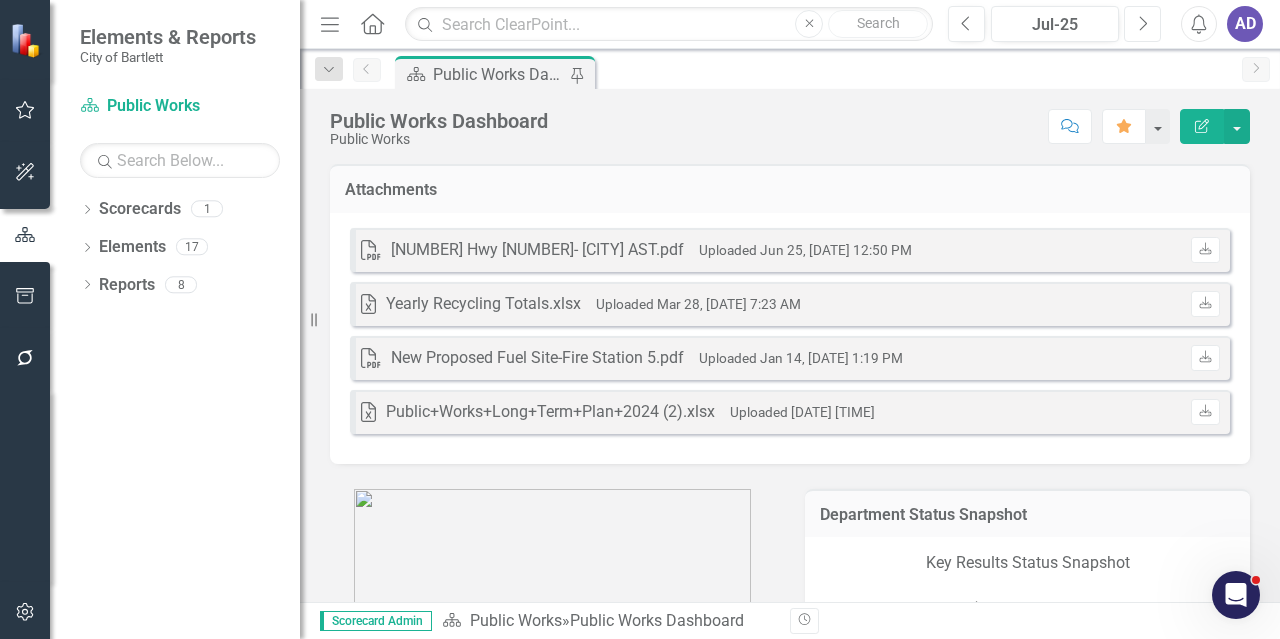 click on "Next" 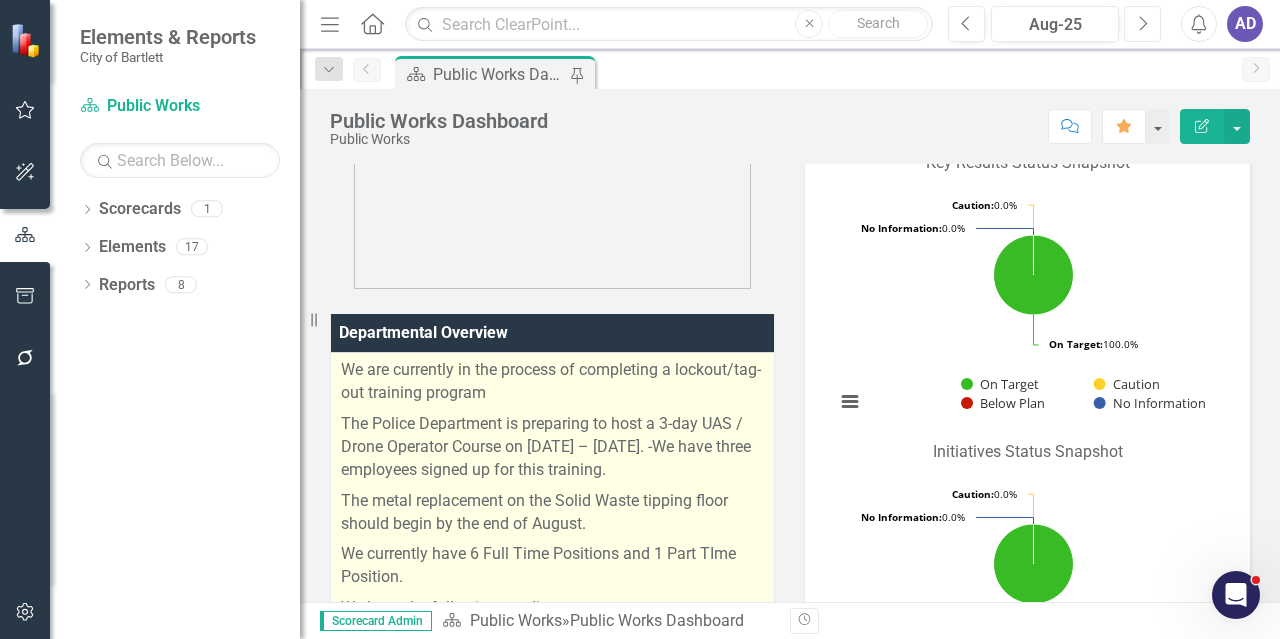scroll, scrollTop: 300, scrollLeft: 0, axis: vertical 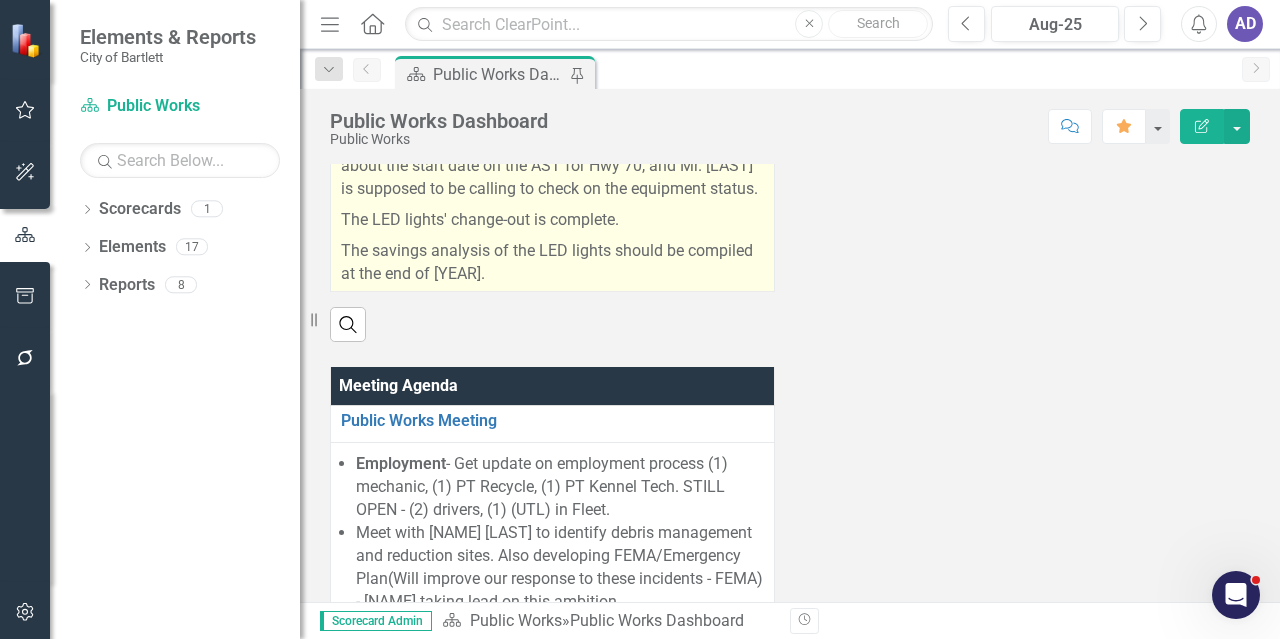 click on "The savings analysis of the LED lights should be compiled at the end of [YEAR]." at bounding box center [552, 261] 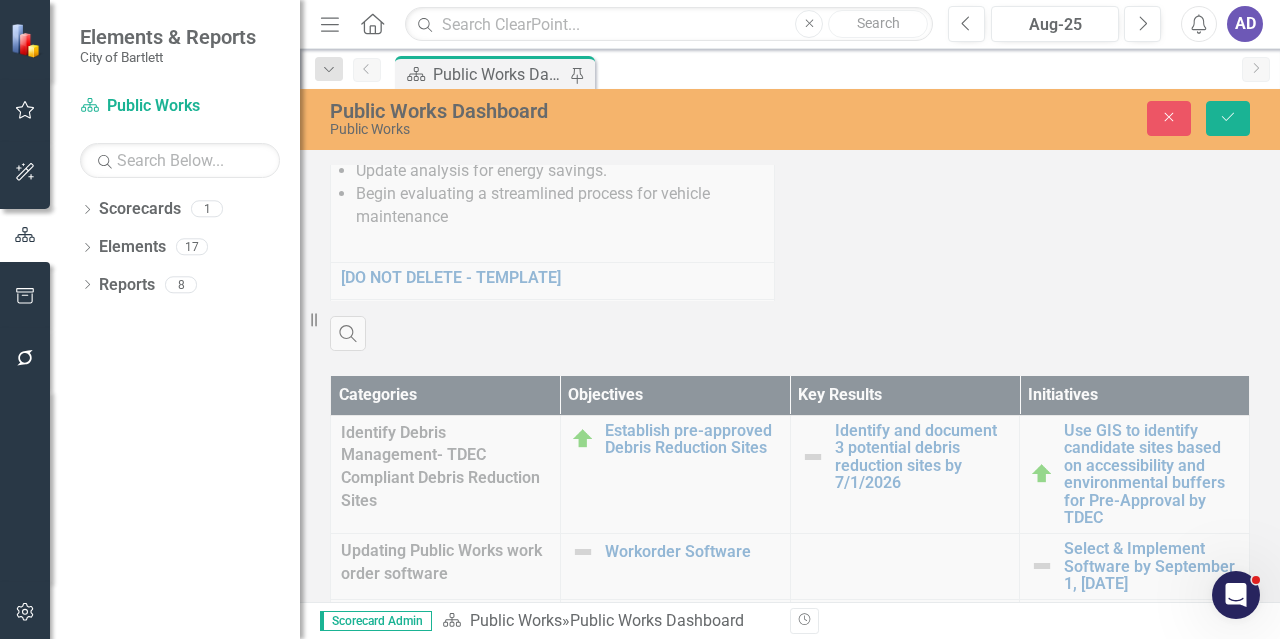 scroll, scrollTop: 1776, scrollLeft: 0, axis: vertical 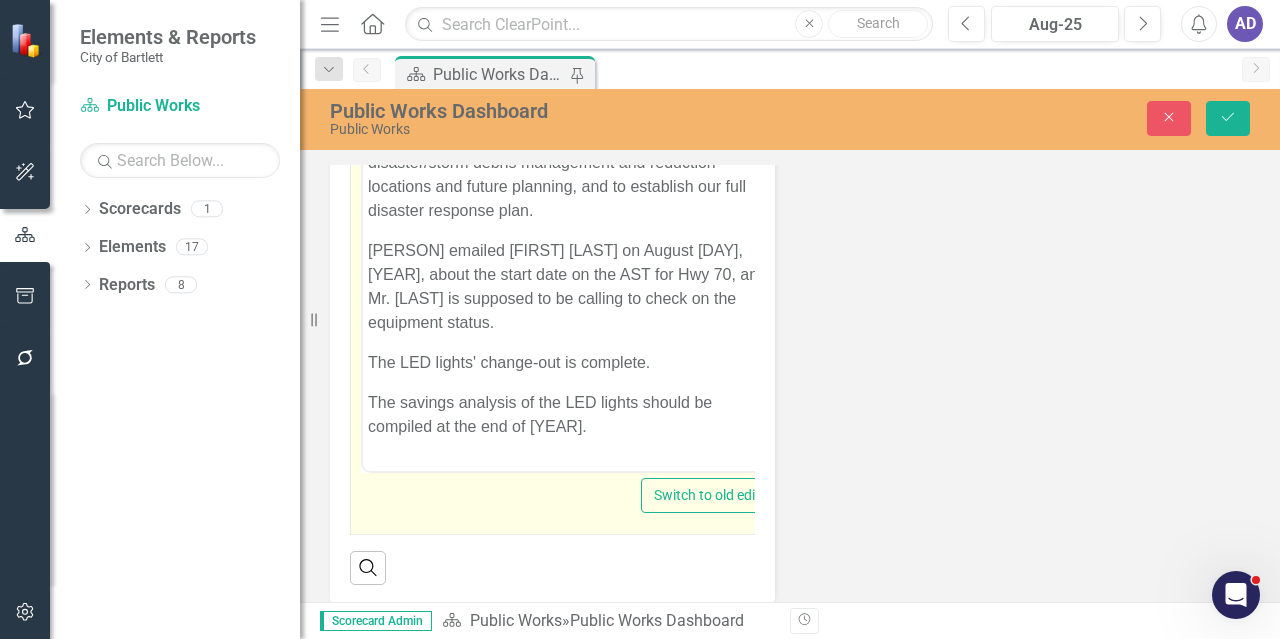 click on "The savings analysis of the LED lights should be compiled at the end of [YEAR]." at bounding box center [573, 415] 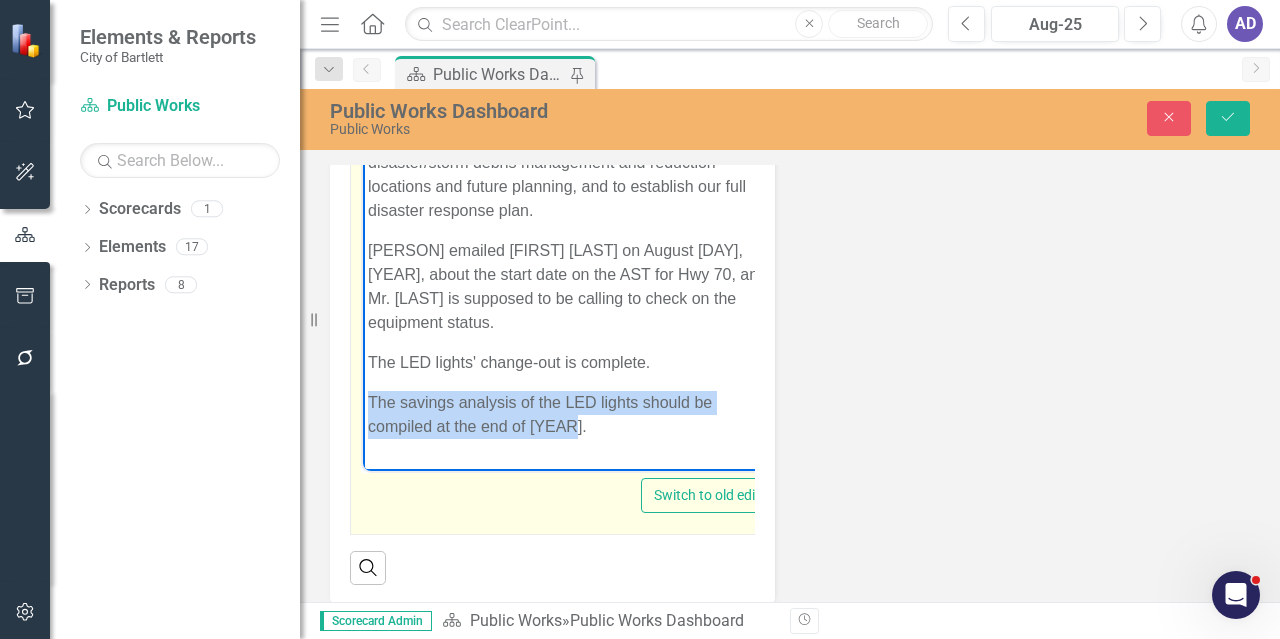 drag, startPoint x: 579, startPoint y: 400, endPoint x: 453, endPoint y: 384, distance: 127.01181 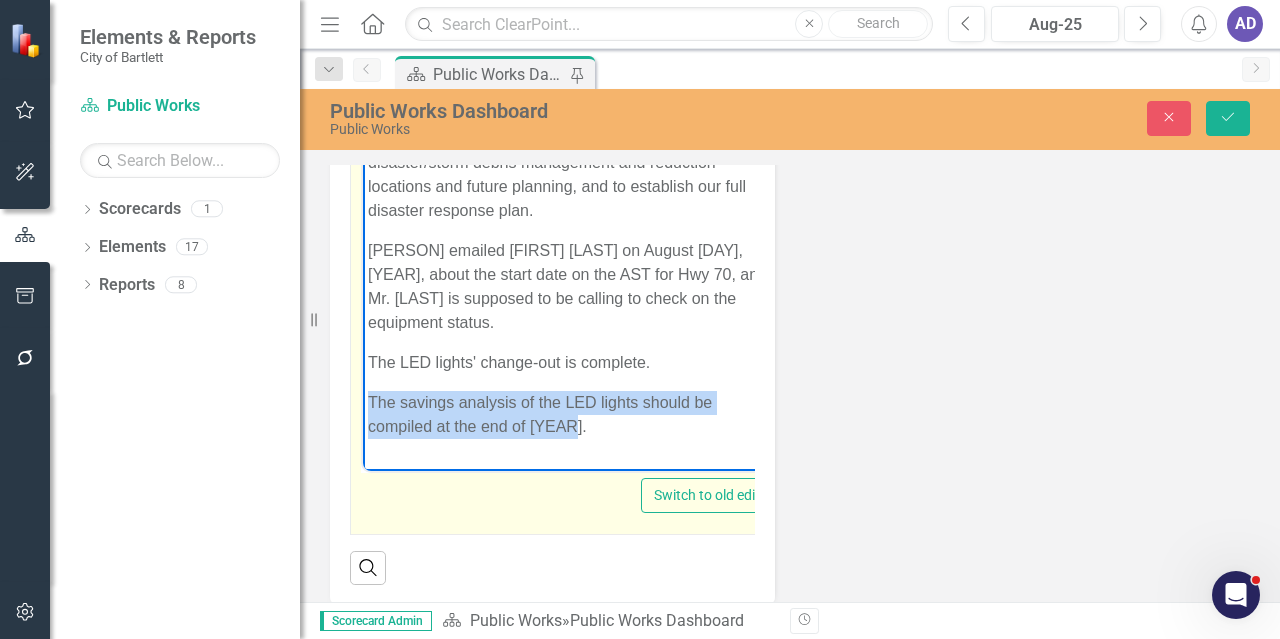type 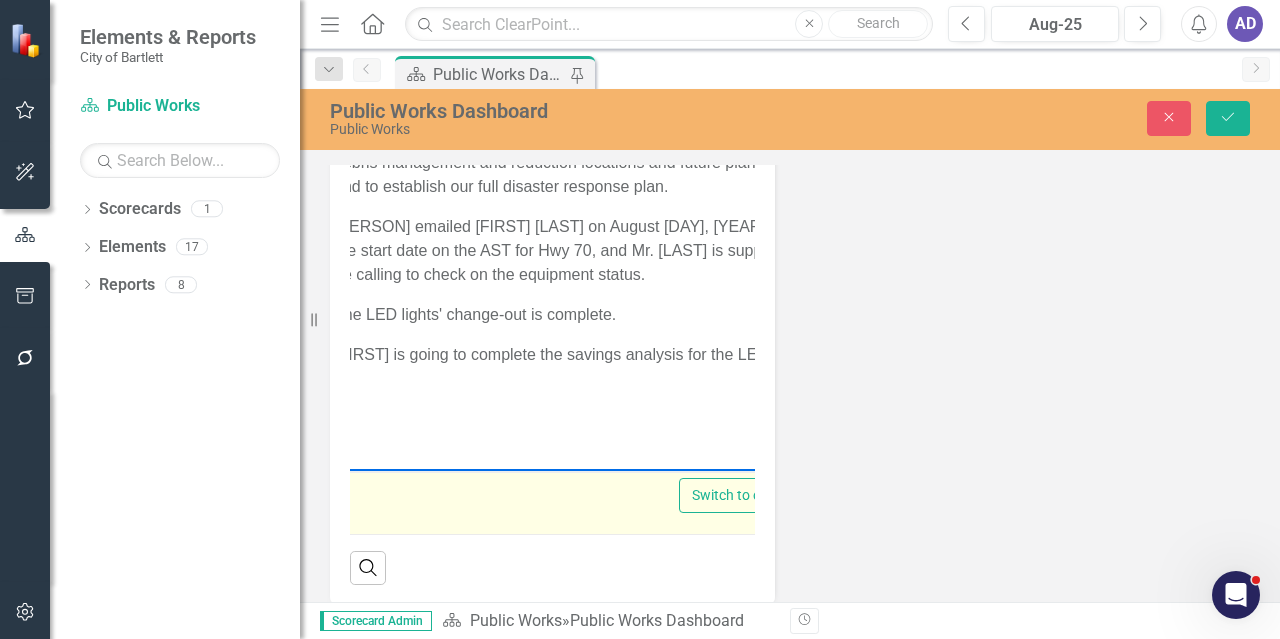 scroll, scrollTop: 46, scrollLeft: 21, axis: both 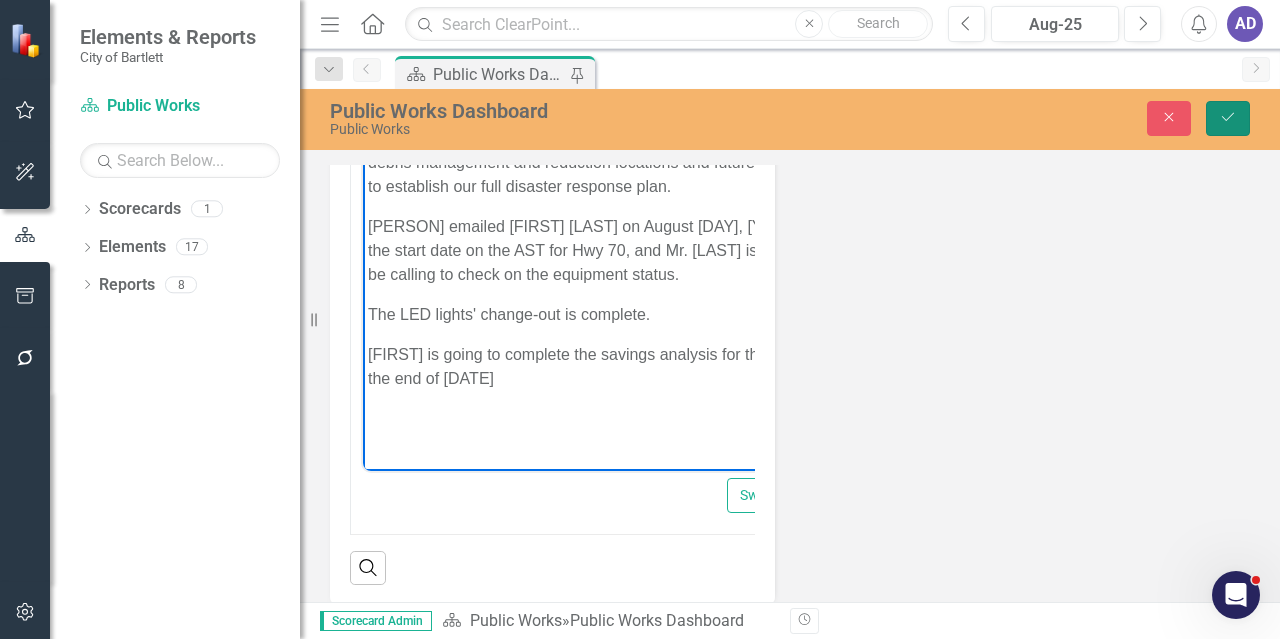 click on "Save" at bounding box center (1228, 118) 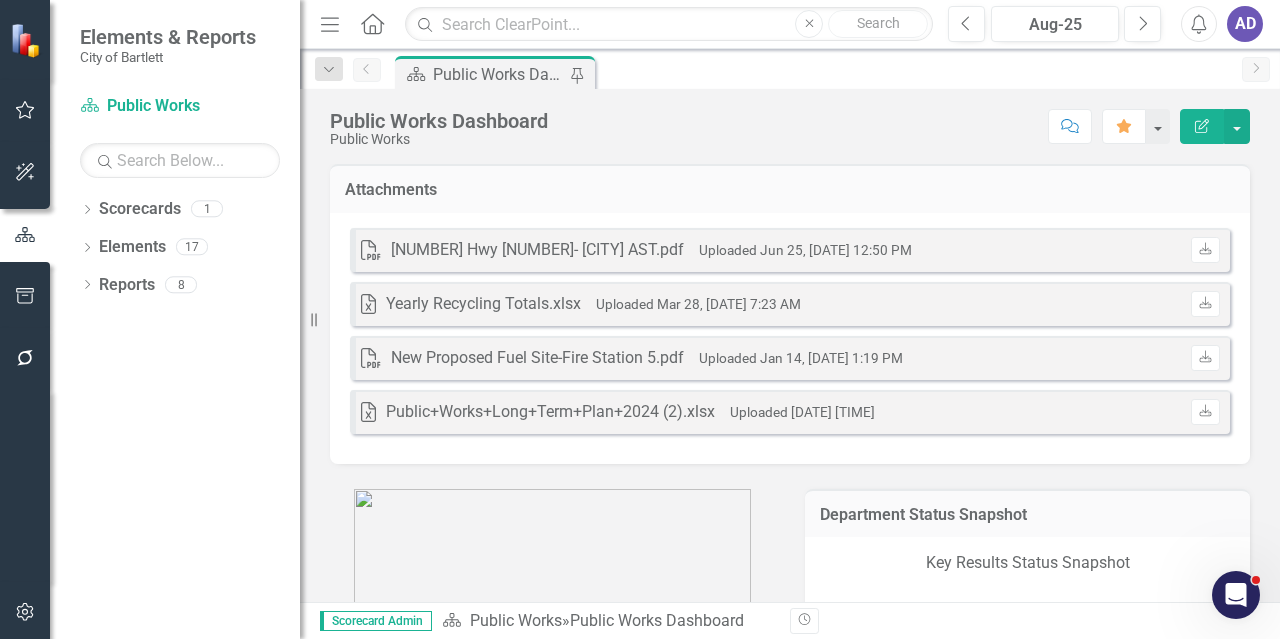 scroll, scrollTop: 500, scrollLeft: 0, axis: vertical 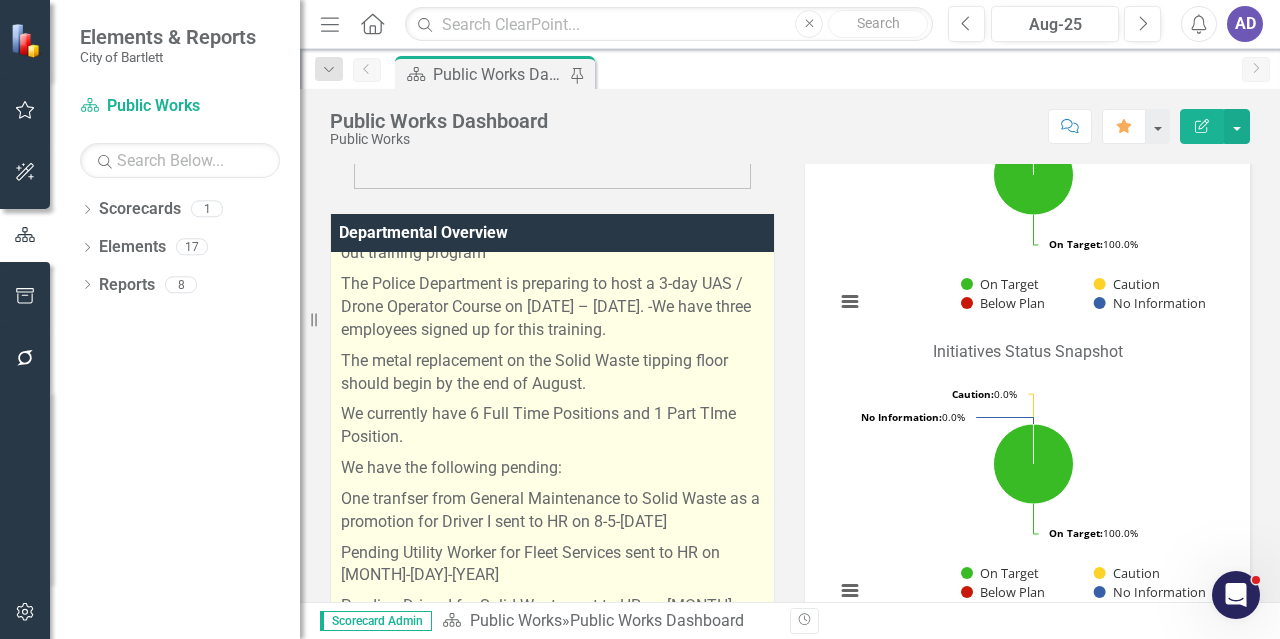 click on "We currently have 6 Full Time Positions and 1 Part TIme Position." at bounding box center (552, 426) 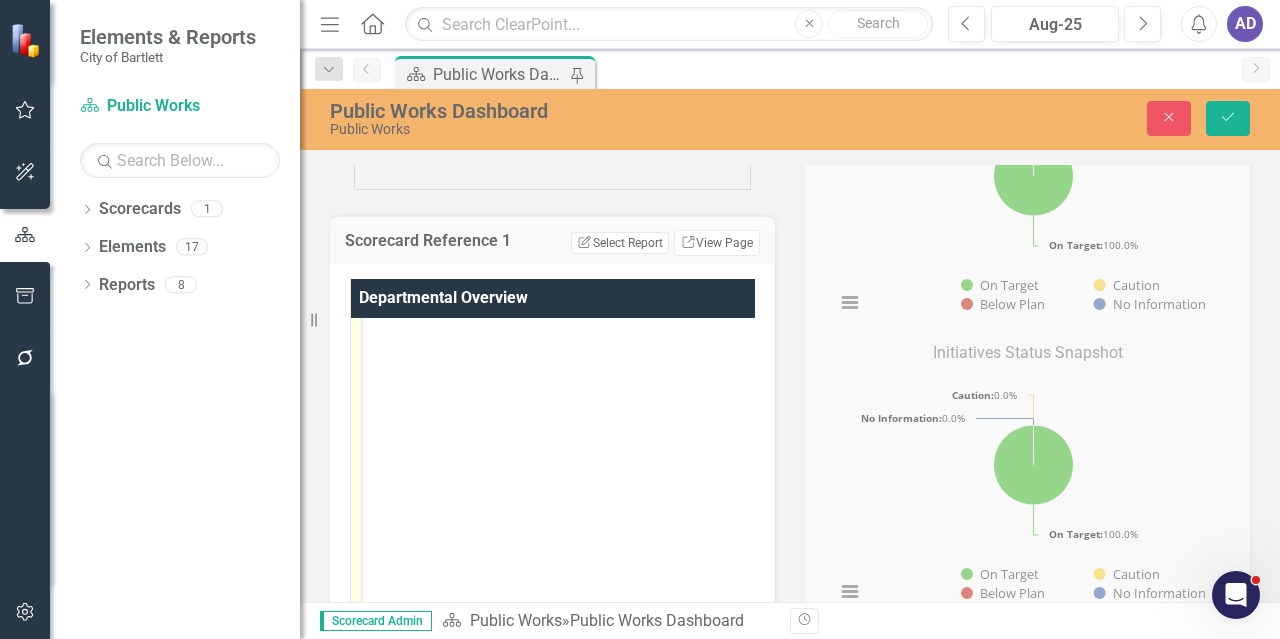 scroll, scrollTop: 0, scrollLeft: 0, axis: both 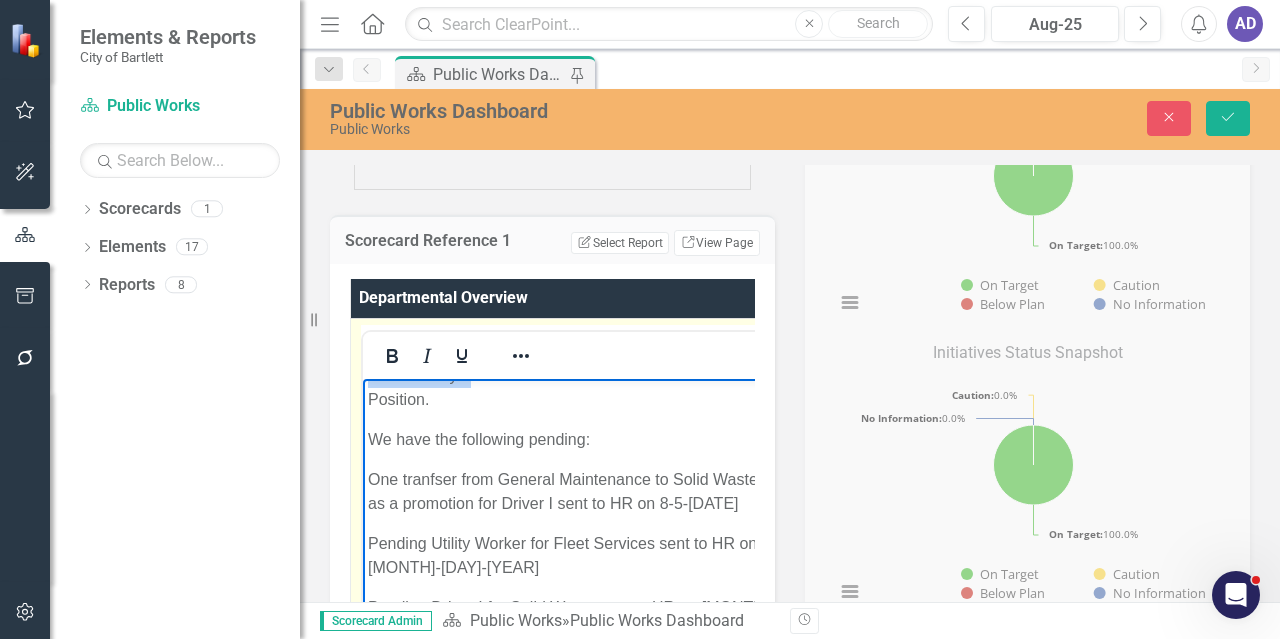 drag, startPoint x: 369, startPoint y: 400, endPoint x: 467, endPoint y: 409, distance: 98.4124 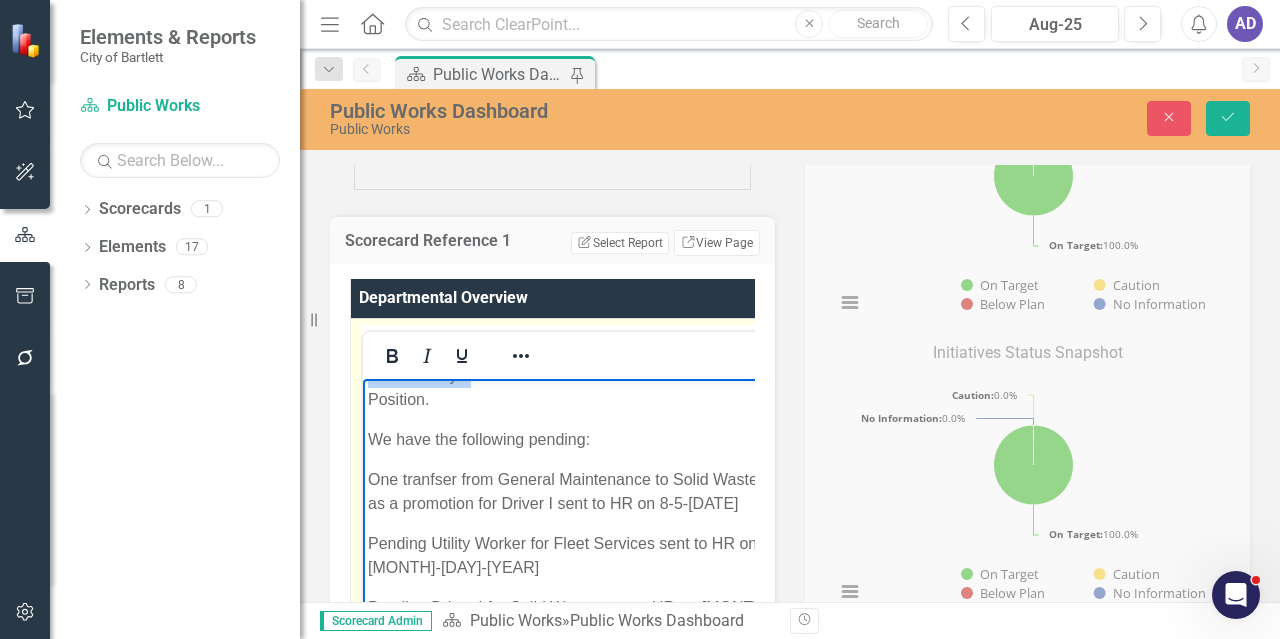 click on "We currently have 6 Full Time Positions and 1 Part TIme Position." at bounding box center (572, 387) 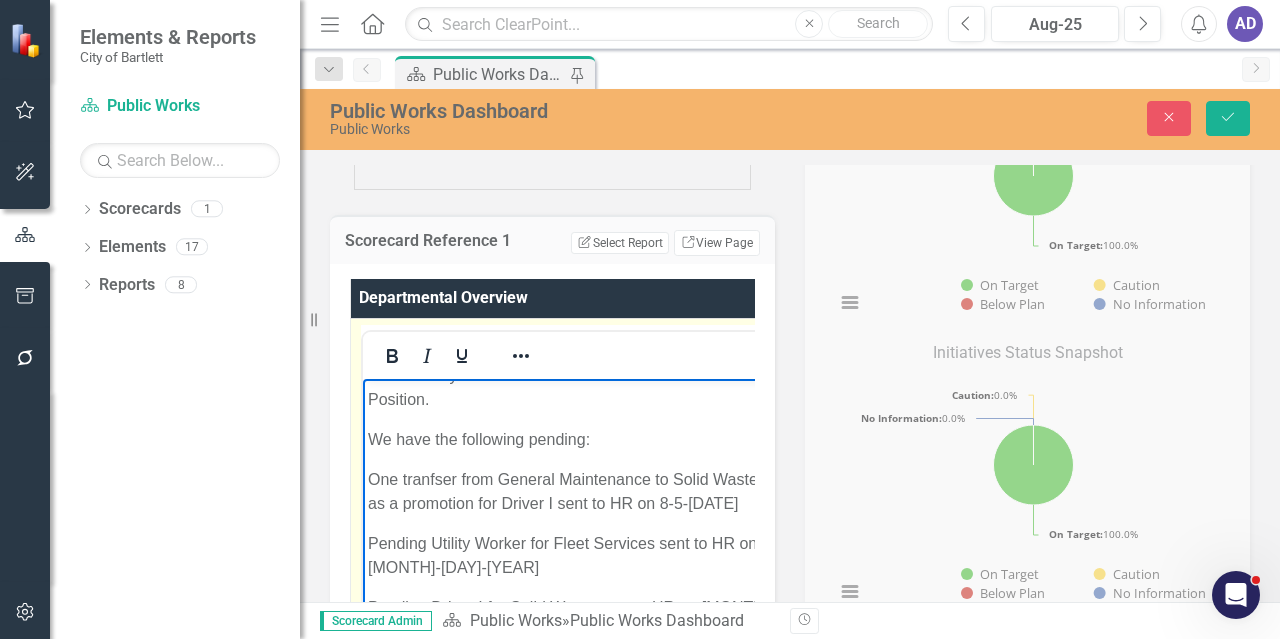 click on "We are currently in the process of completing a lockout/tag-out training program The Police Department is preparing to host a 3-day UAS / Drone Operator Course on September [DAY] – [DAY], [YEAR]. -We have three employees signed up for this training. The metal replacement on the Solid Waste tipping floor should begin by the end of August. We currently have 6 Full Time Positions and 1 Part TIme Position. We have the following pending: One tranfser from General Maintenance to Solid Waste as a promotion for Driver I sent to HR on [MONTH]-[DAY]-[YEAR] Pending Utility Worker for Fleet Services sent to HR on [MONTH]-[DAY]-[YEAR] Pending Driver I for Solid Waste sent to HR on [MONTH]-[DAY]-[YEAR] We are gathering information for a grant towards approval for PEP purchases." at bounding box center [572, 435] 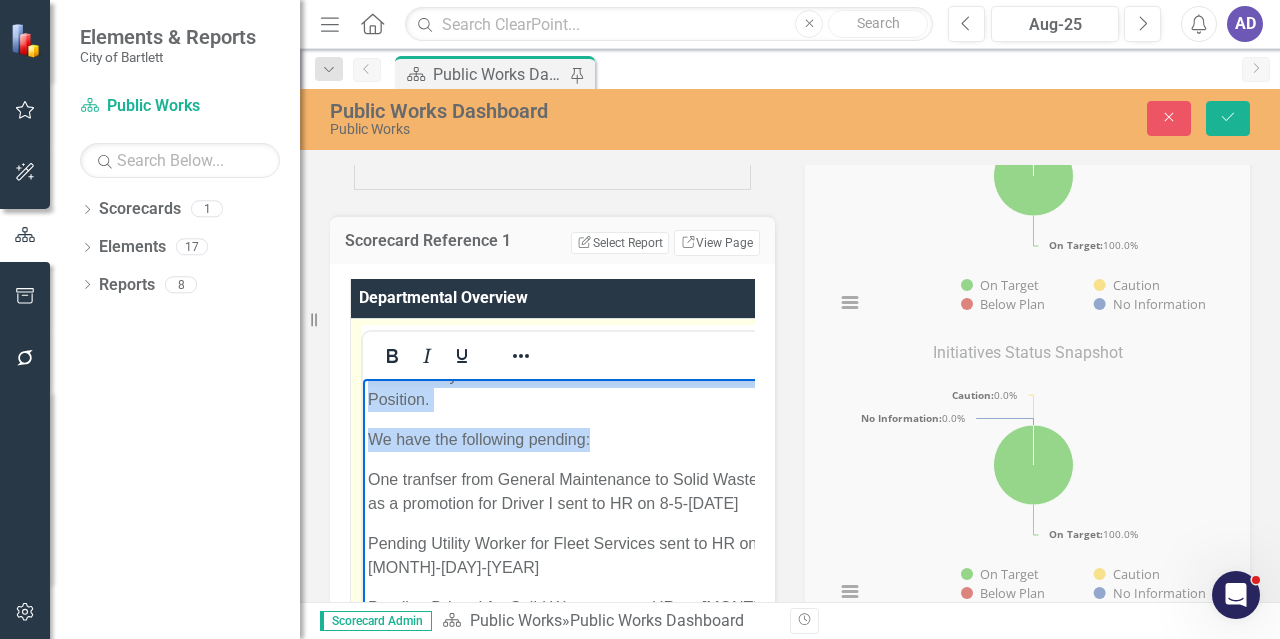 drag, startPoint x: 367, startPoint y: 399, endPoint x: 625, endPoint y: 467, distance: 266.8108 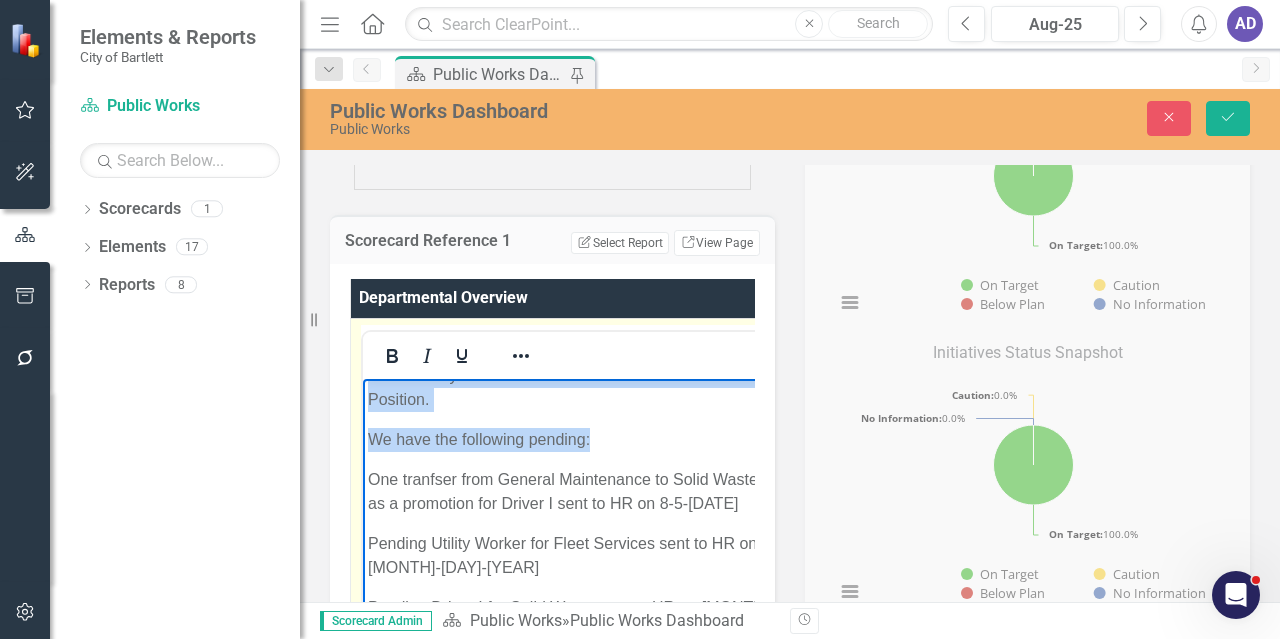 click on "We are currently in the process of completing a lockout/tag-out training program The Police Department is preparing to host a 3-day UAS / Drone Operator Course on September [DAY] – [DAY], [YEAR]. -We have three employees signed up for this training. The metal replacement on the Solid Waste tipping floor should begin by the end of August. We currently have 6 Full Time Positions and 1 Part TIme Position. We have the following pending: One tranfser from General Maintenance to Solid Waste as a promotion for Driver I sent to HR on [MONTH]-[DAY]-[YEAR] Pending Utility Worker for Fleet Services sent to HR on [MONTH]-[DAY]-[YEAR] Pending Driver I for Solid Waste sent to HR on [MONTH]-[DAY]-[YEAR] We are gathering information for a grant towards approval for PEP purchases." at bounding box center [572, 435] 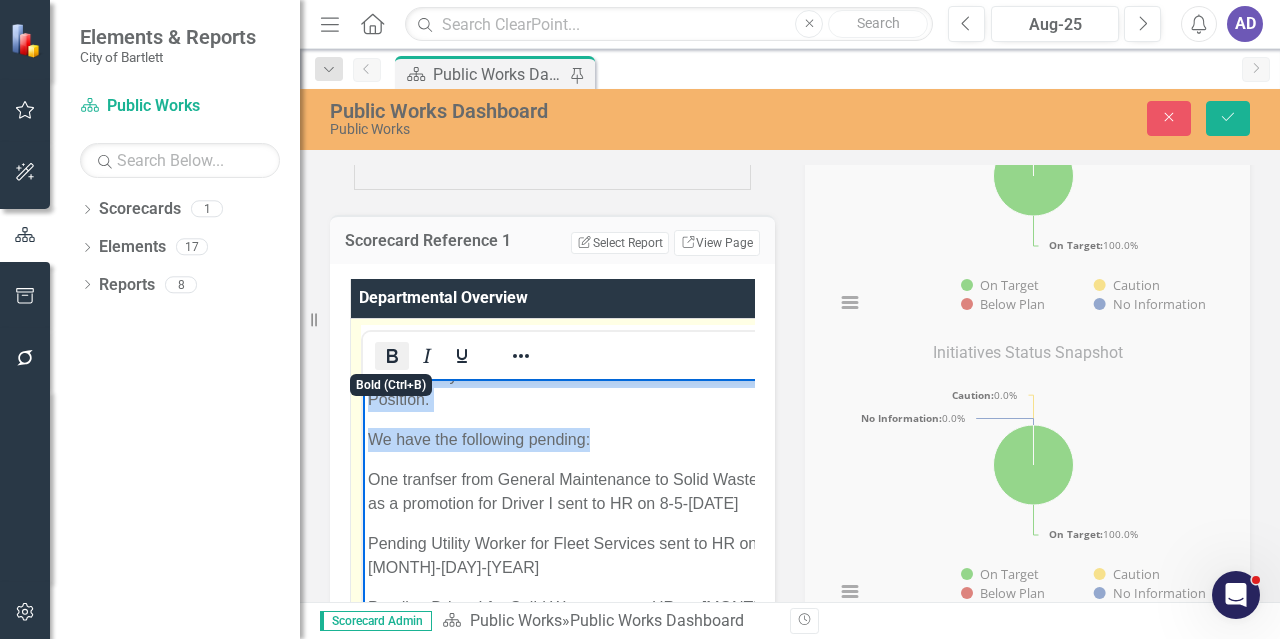 click 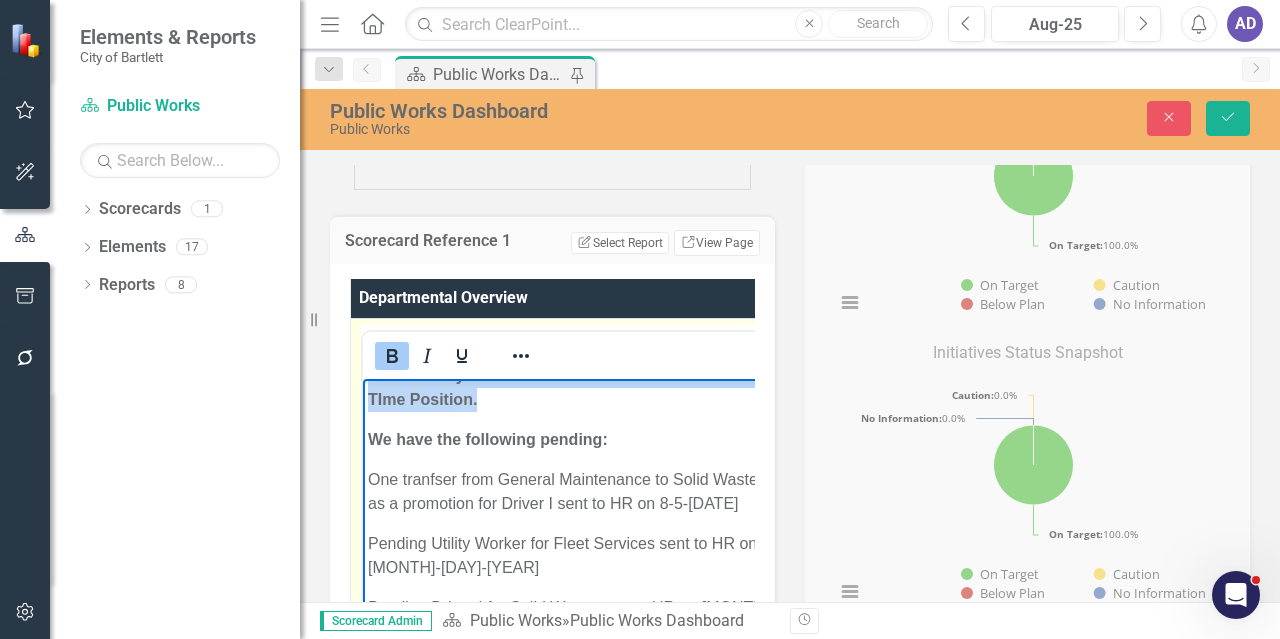 click on "We currently have 6 Full Time Positions and 1 Part TIme Position." at bounding box center (573, 387) 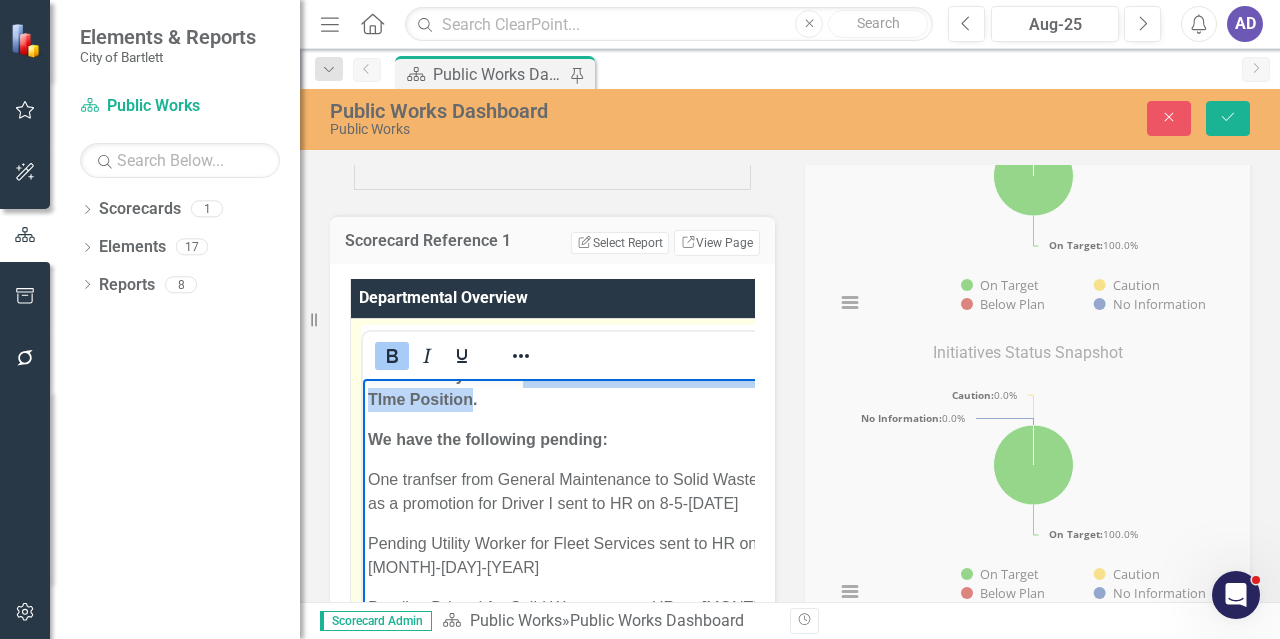 paste 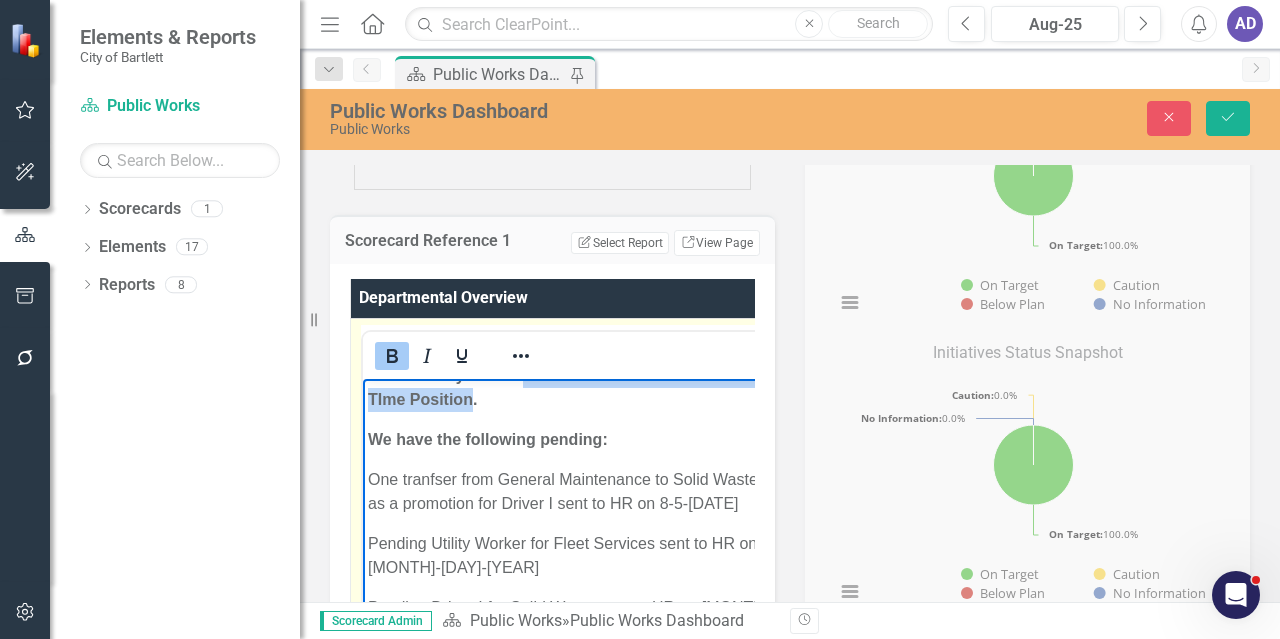 type 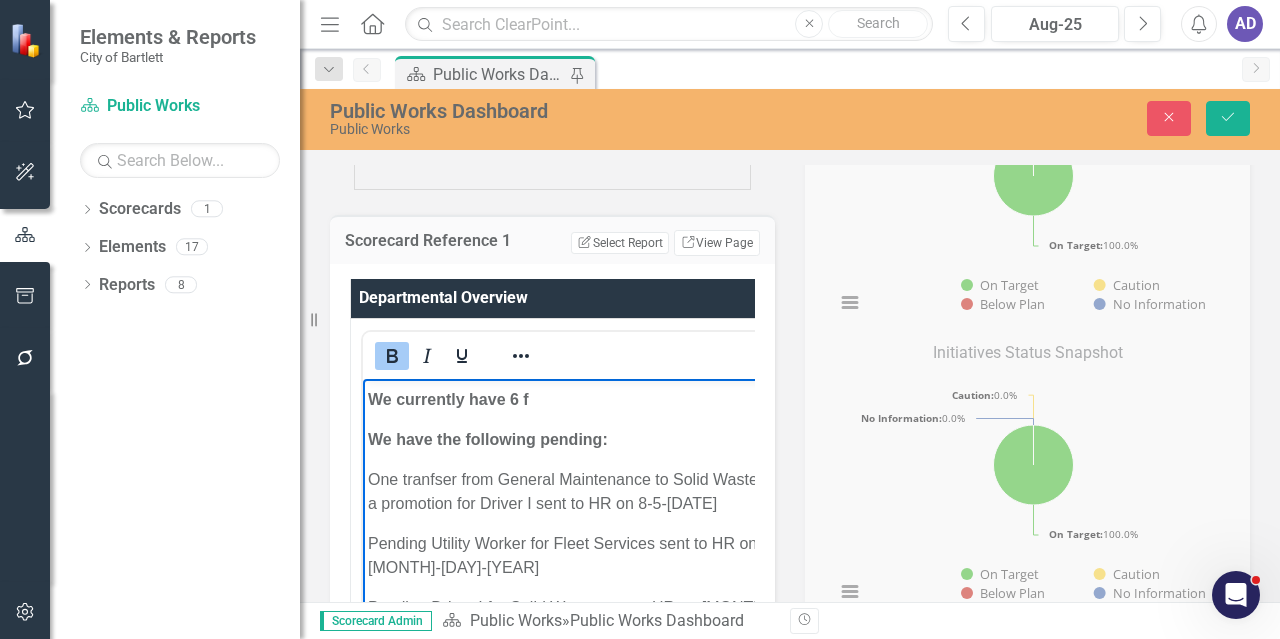 scroll, scrollTop: 188, scrollLeft: 0, axis: vertical 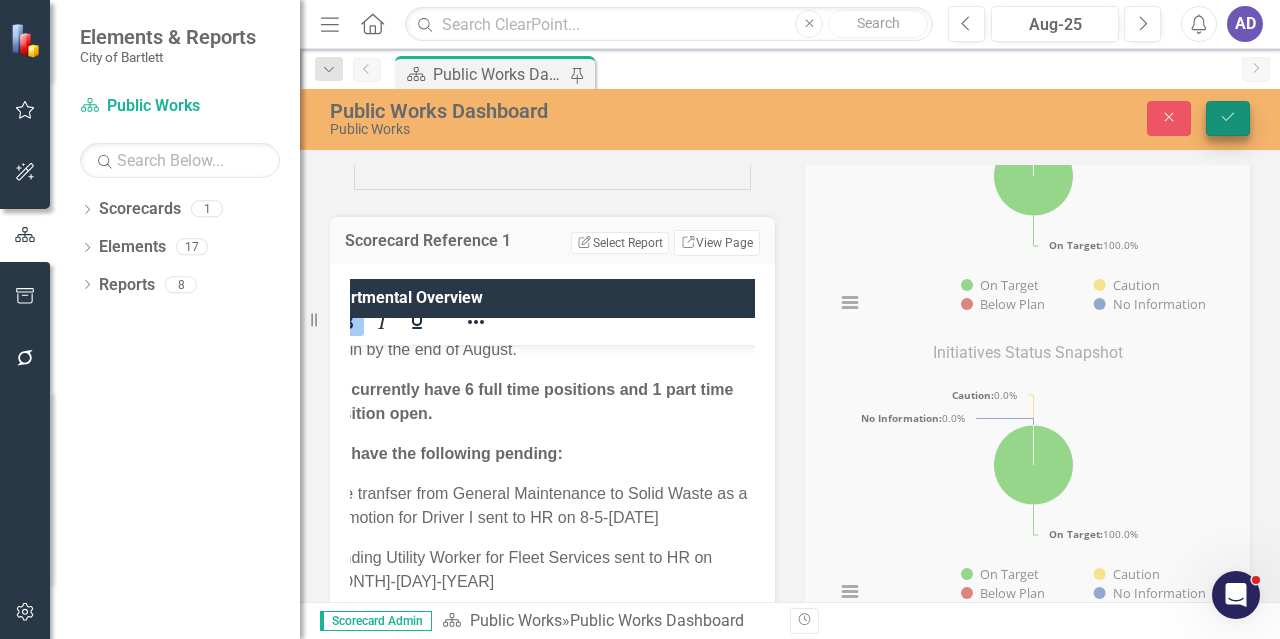 click on "Save" at bounding box center (1228, 118) 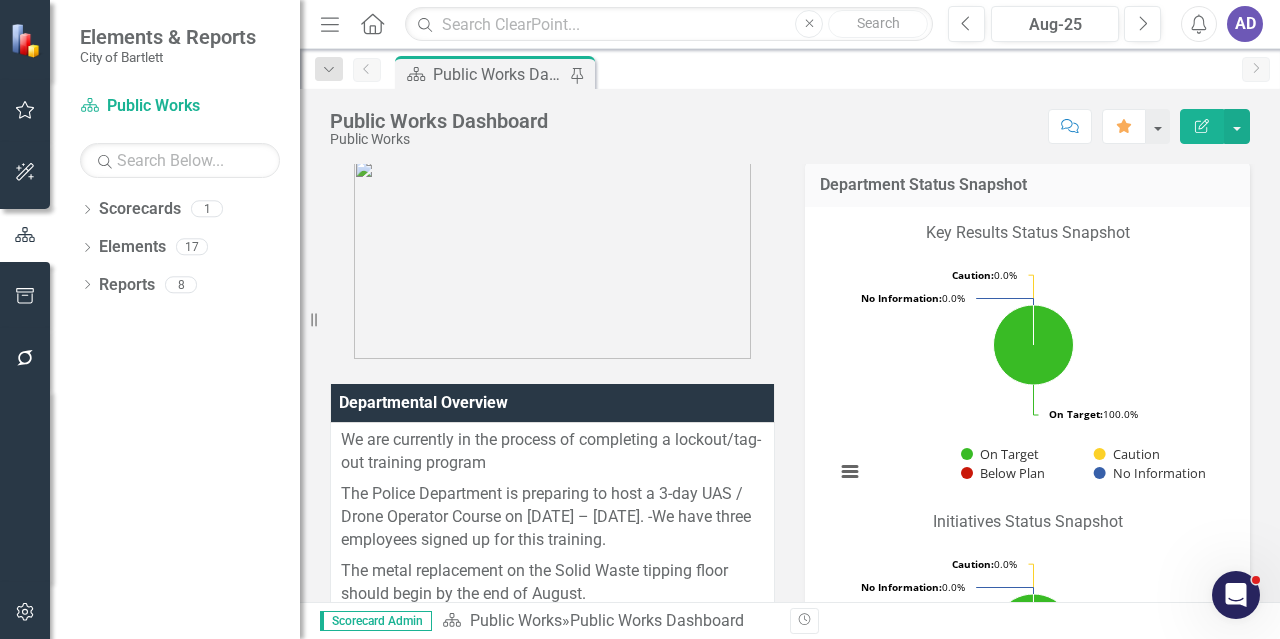 scroll, scrollTop: 300, scrollLeft: 0, axis: vertical 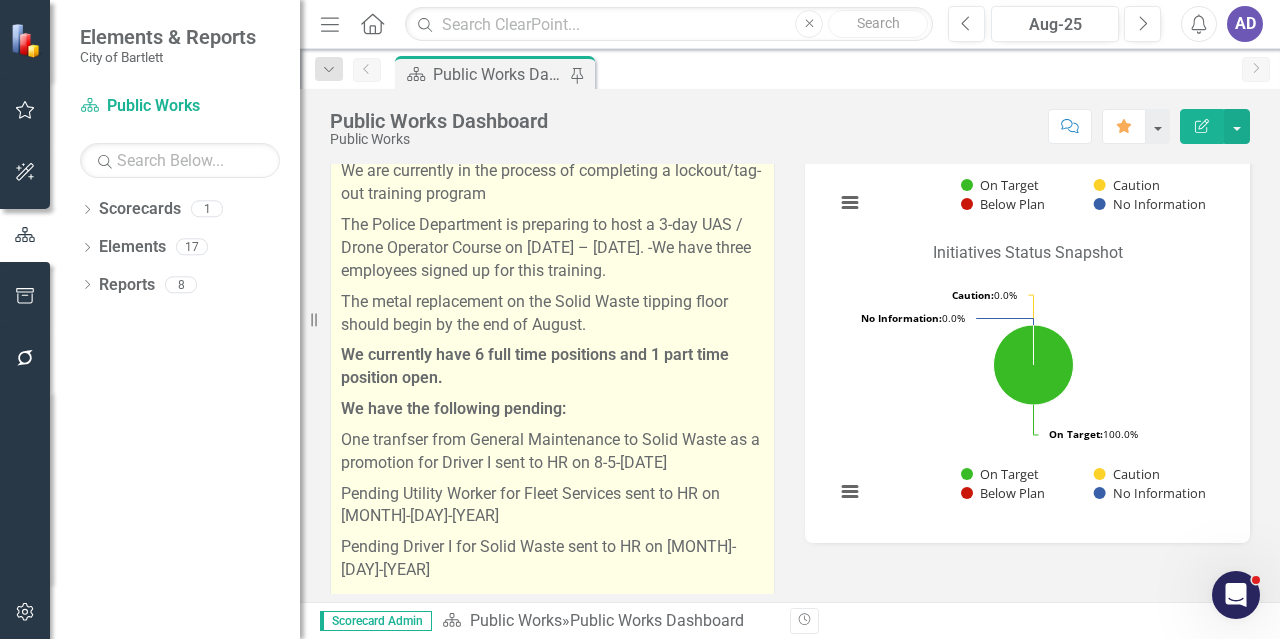 click on "We are currently in the process of completing a lockout/tag-out training program" at bounding box center (552, 185) 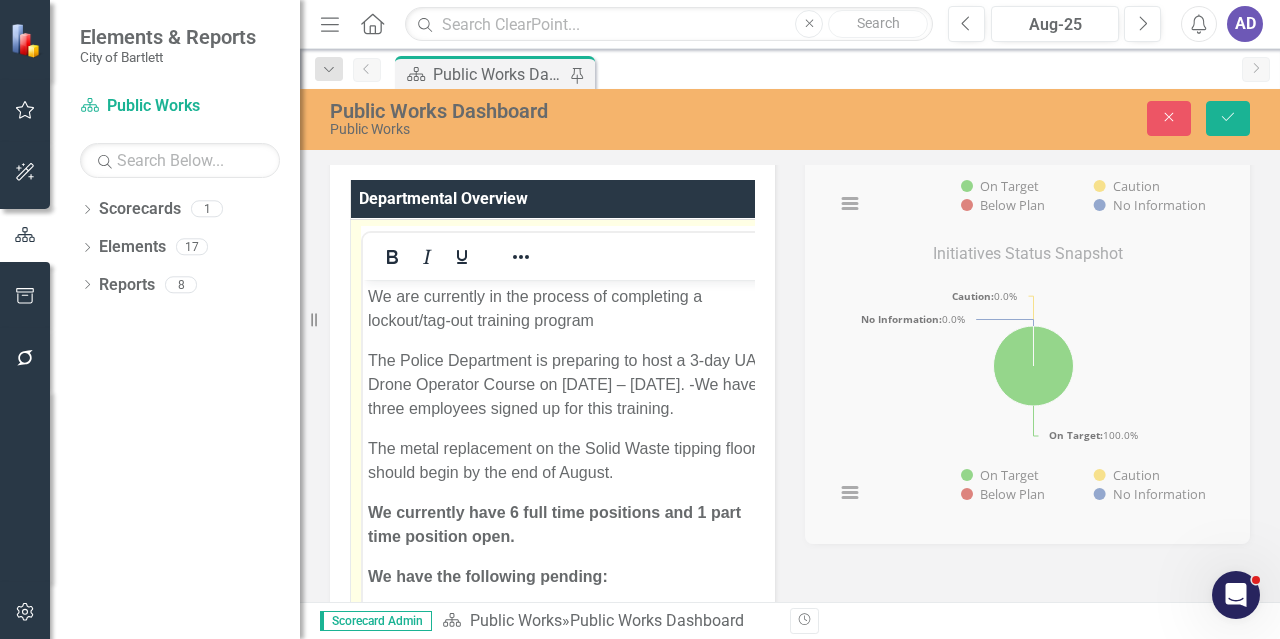scroll, scrollTop: 0, scrollLeft: 0, axis: both 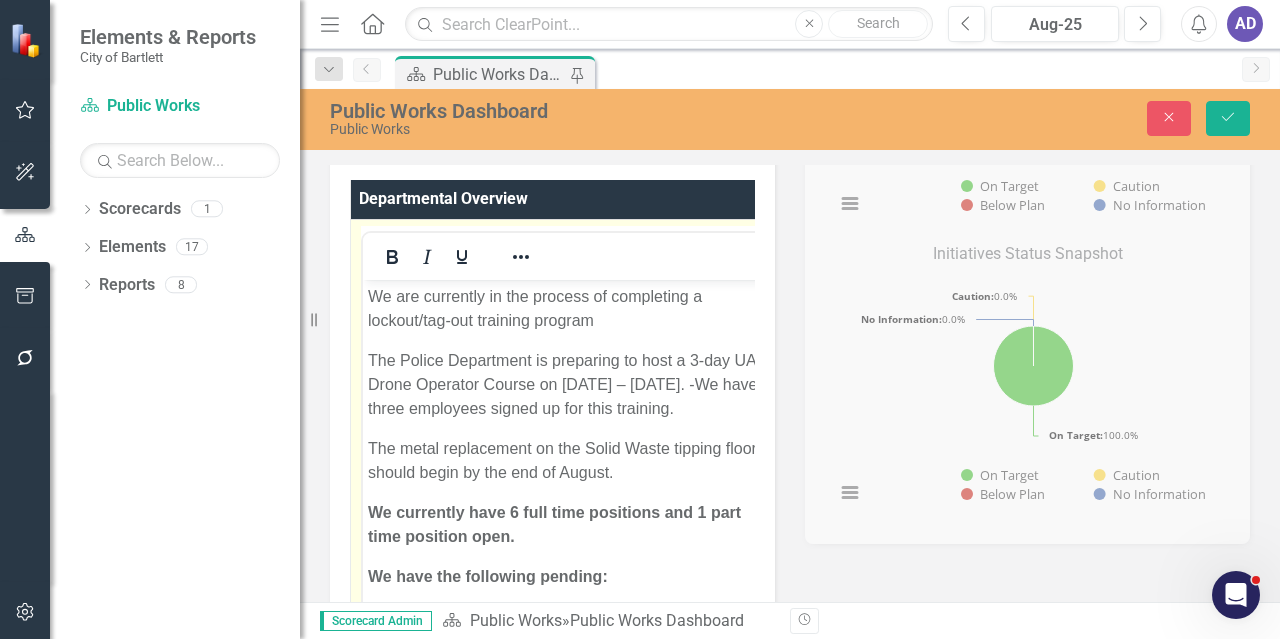 drag, startPoint x: 608, startPoint y: 330, endPoint x: 619, endPoint y: 325, distance: 12.083046 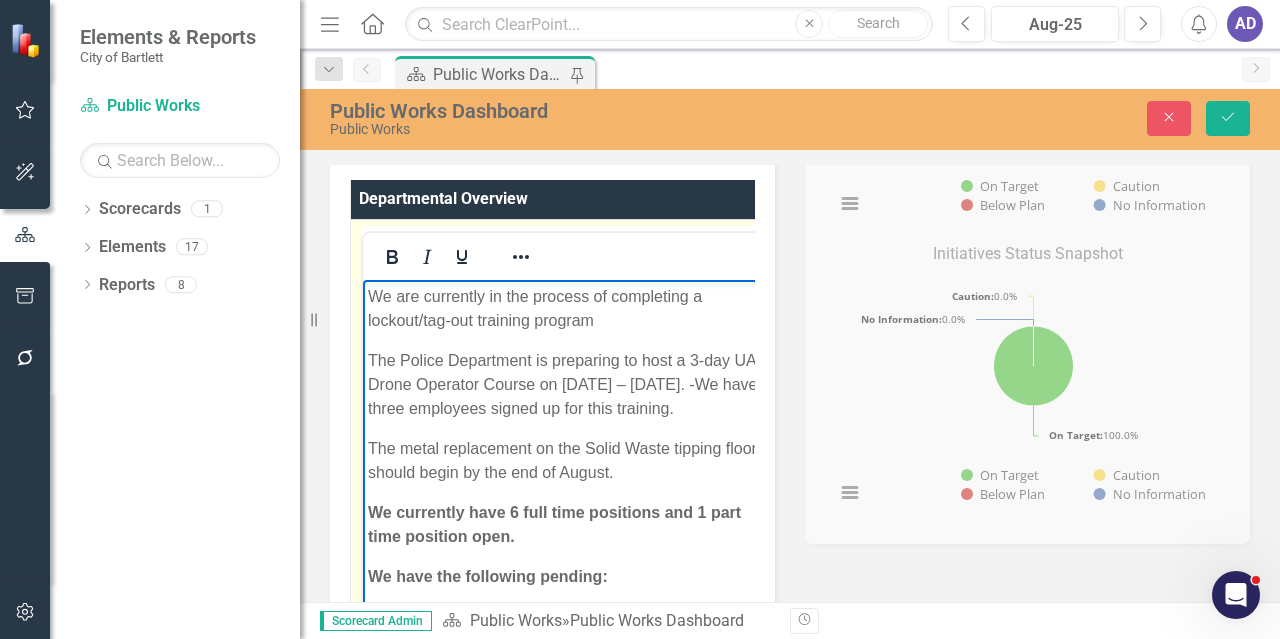 type 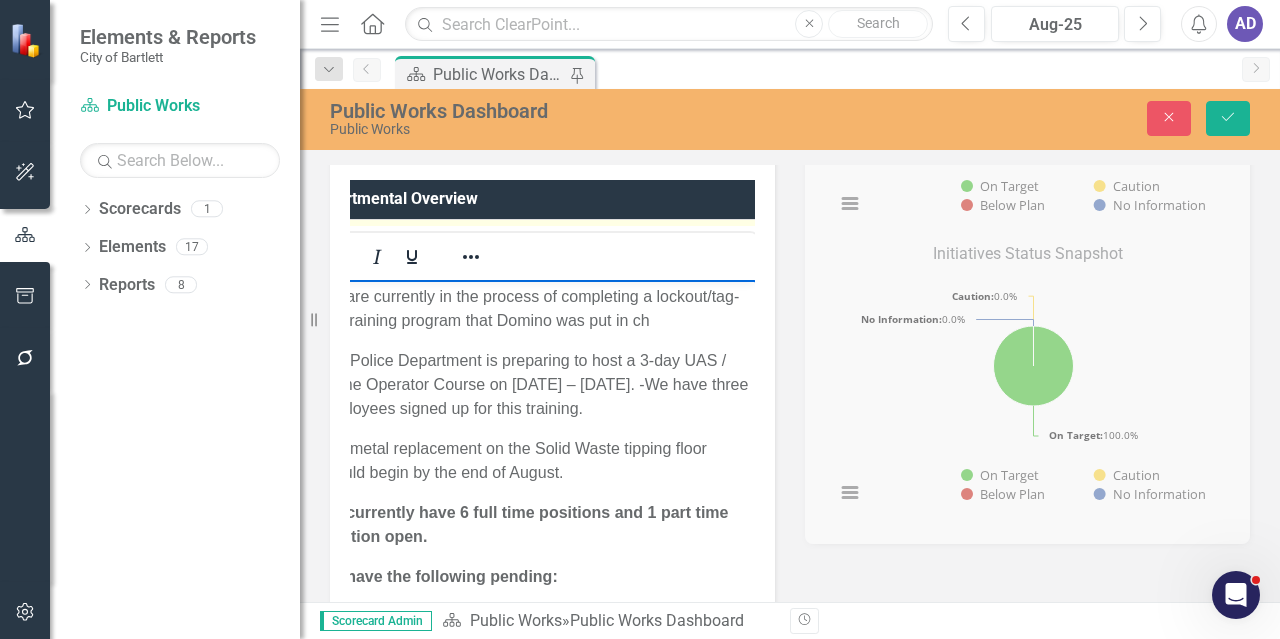 scroll, scrollTop: 0, scrollLeft: 42, axis: horizontal 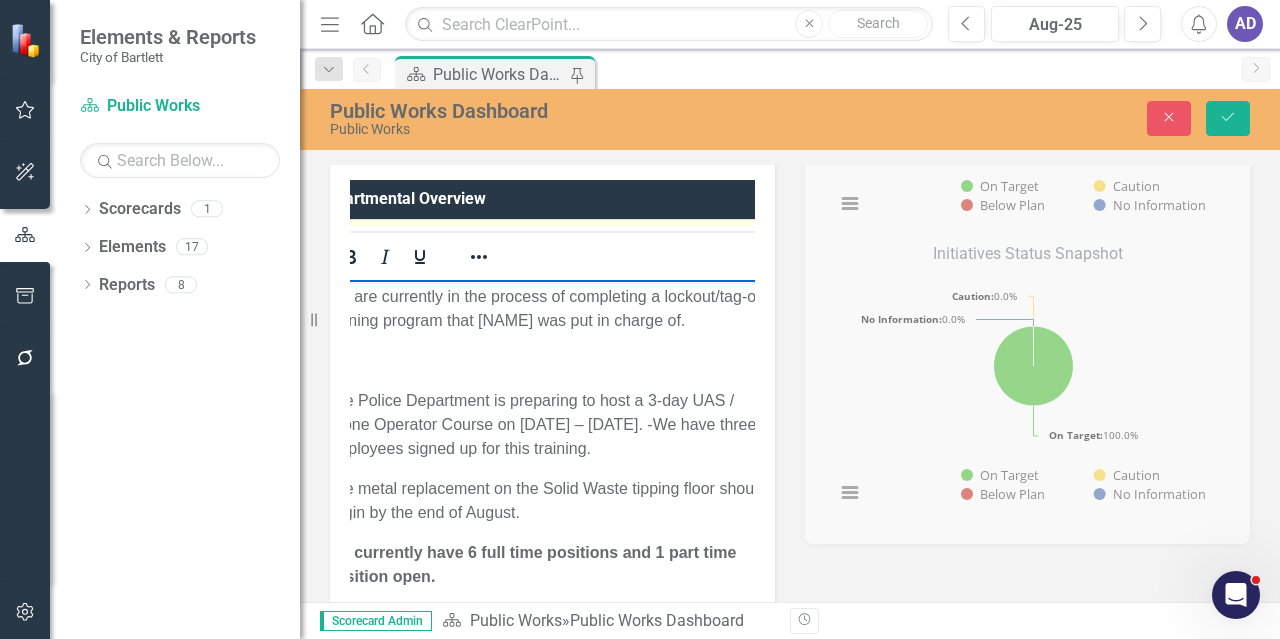 drag, startPoint x: 357, startPoint y: 366, endPoint x: 423, endPoint y: 365, distance: 66.007576 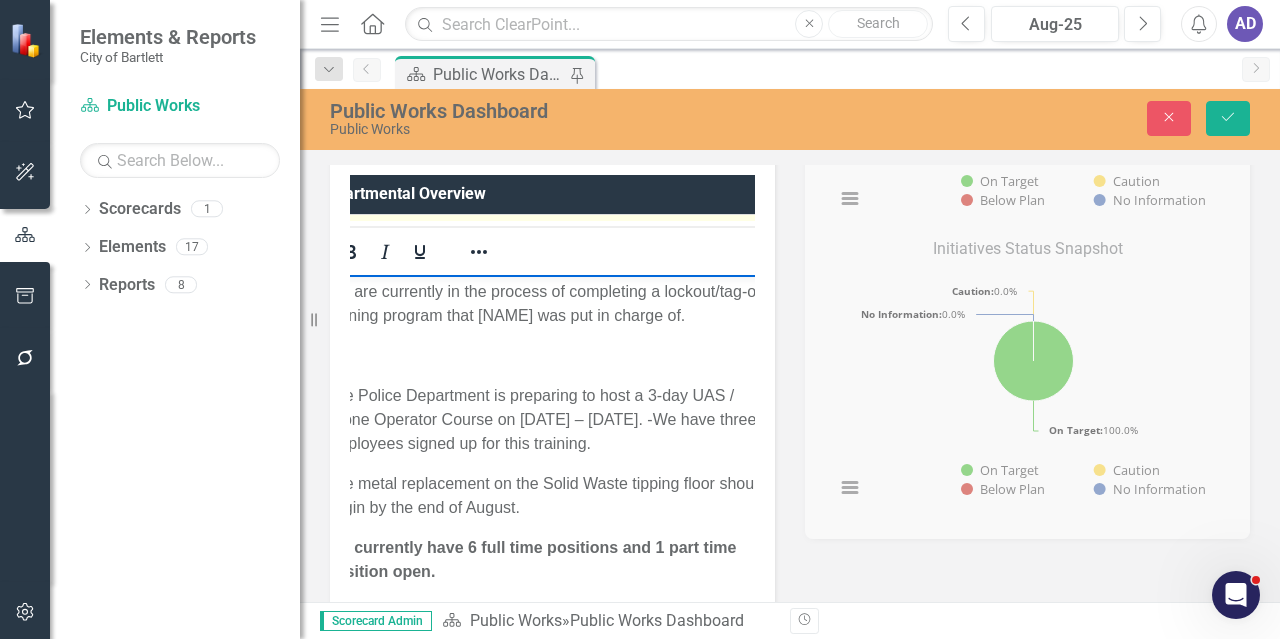 scroll, scrollTop: 699, scrollLeft: 0, axis: vertical 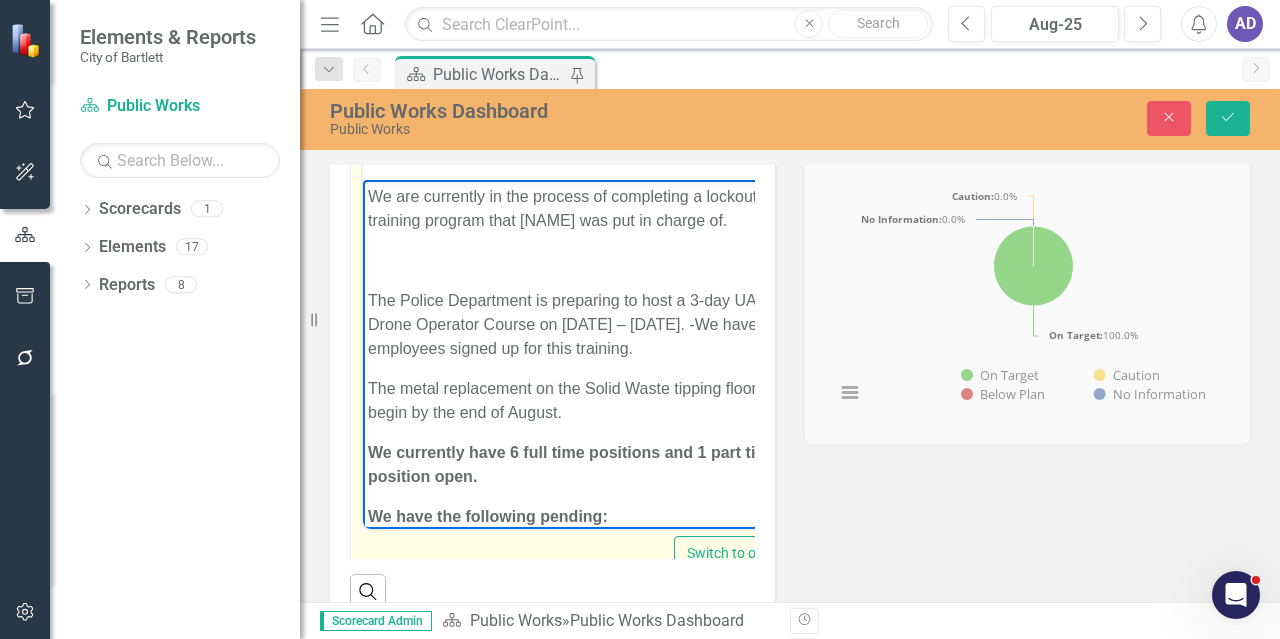 click at bounding box center [590, 260] 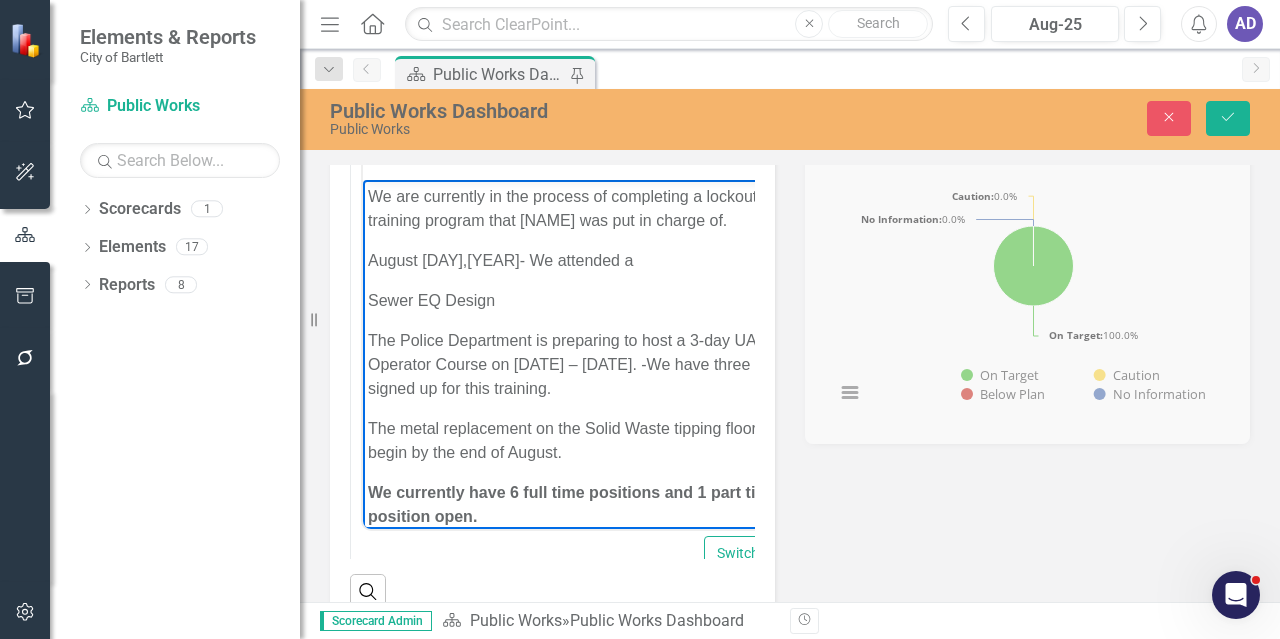 click on "Sewer EQ Design" at bounding box center [605, 300] 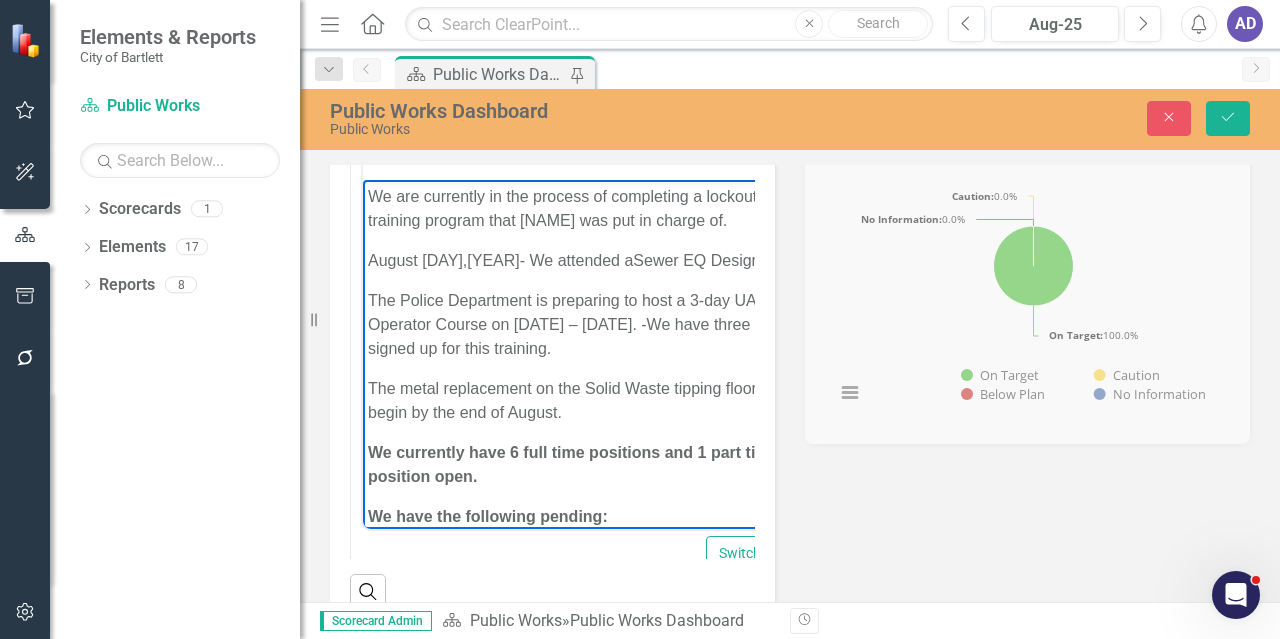 click on "[DATE]- We attended a Sewer EQ Design" at bounding box center (606, 260) 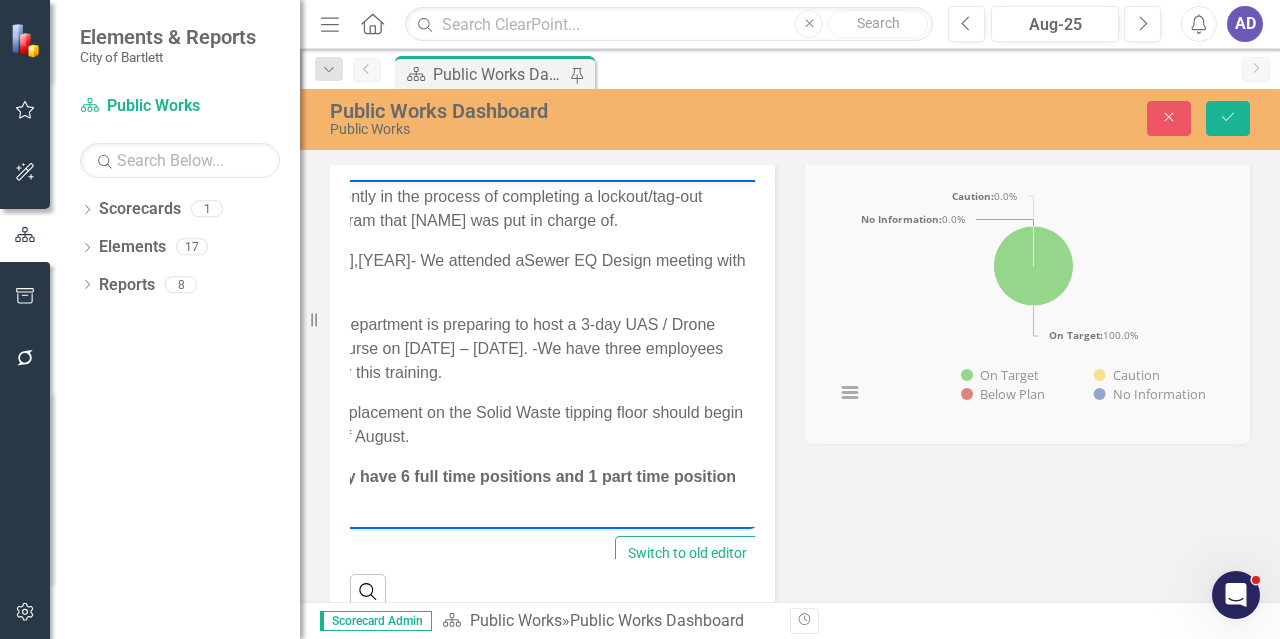 scroll, scrollTop: 0, scrollLeft: 30, axis: horizontal 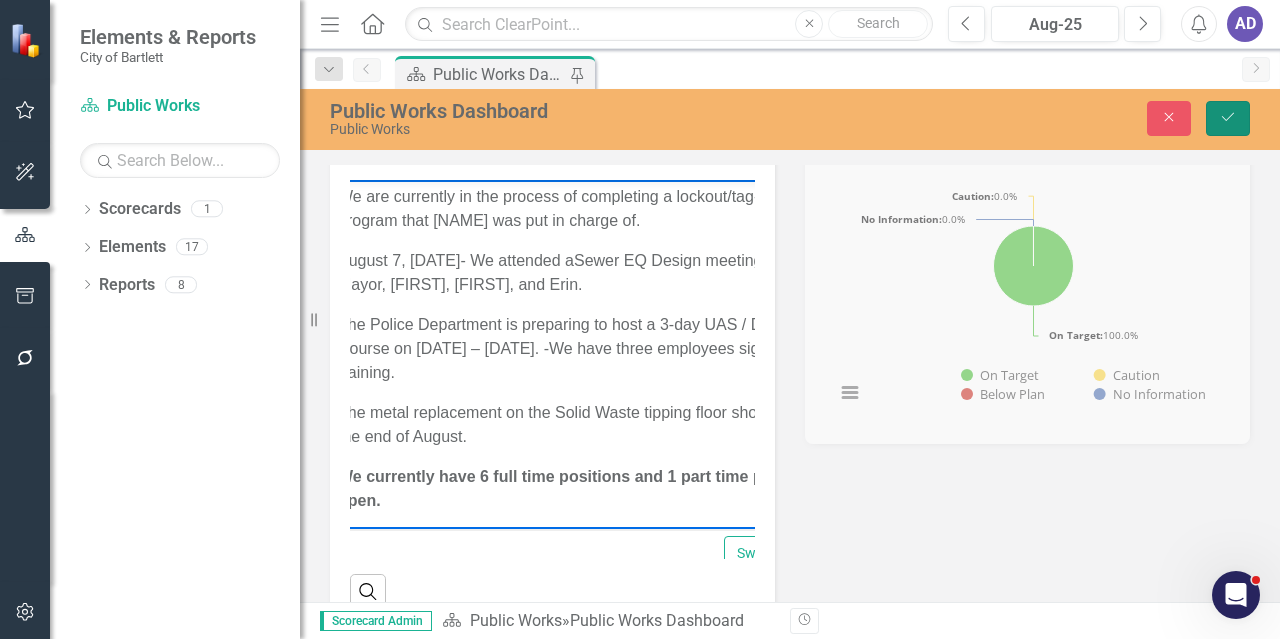 click on "Save" 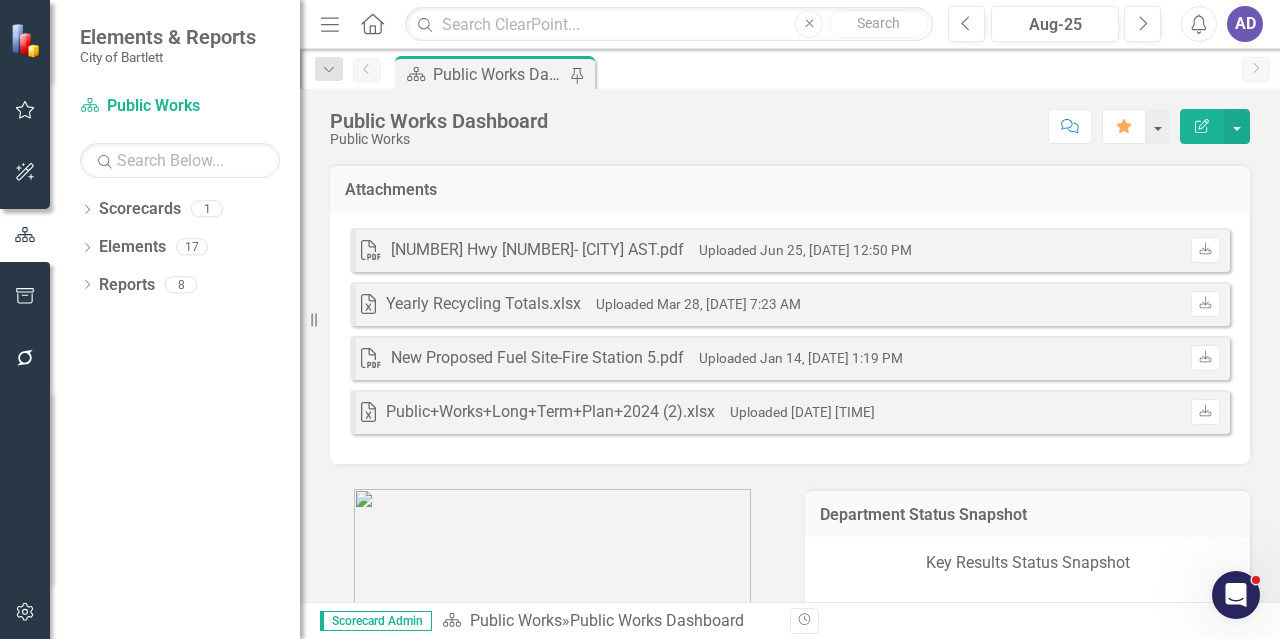 scroll, scrollTop: 600, scrollLeft: 0, axis: vertical 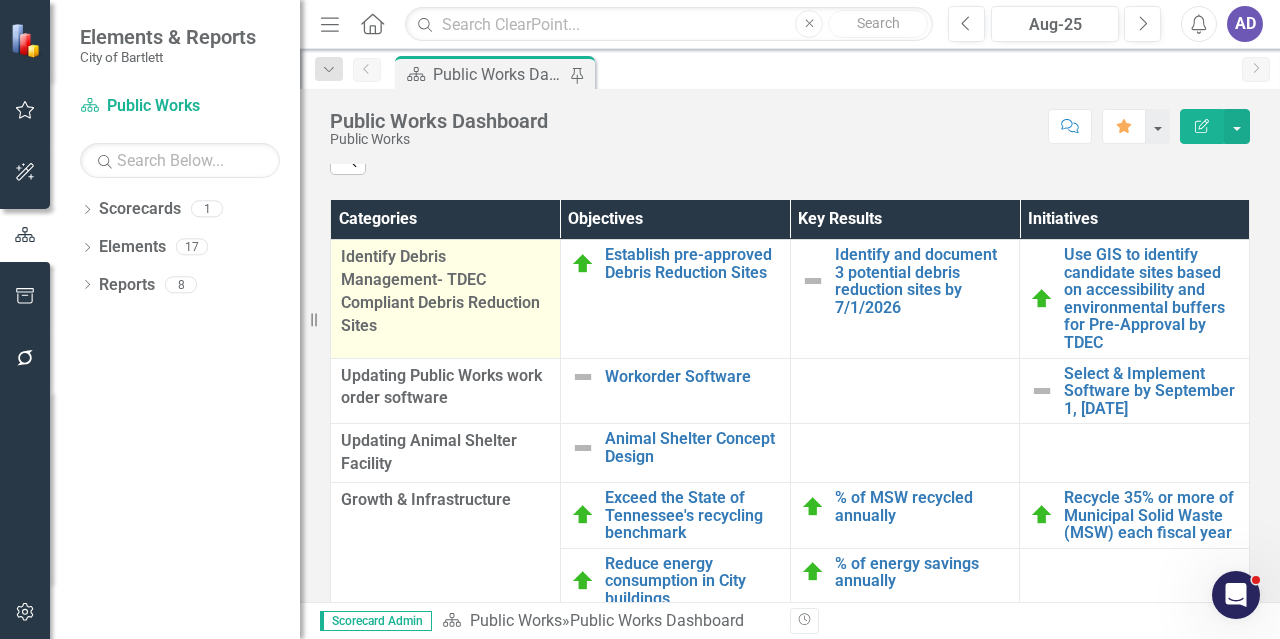 click on "Identify Debris Management- TDEC Compliant Debris Reduction Sites" at bounding box center [445, 291] 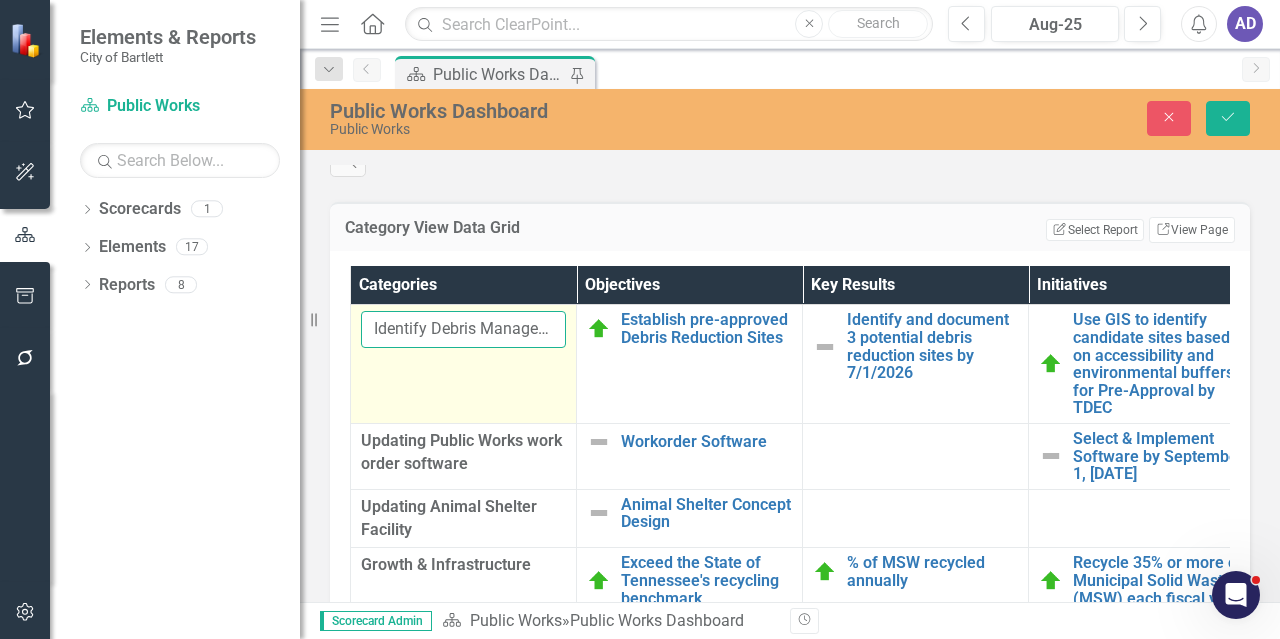 click on "Identify Debris Management- TDEC Compliant Debris Reduction Sites" at bounding box center (463, 329) 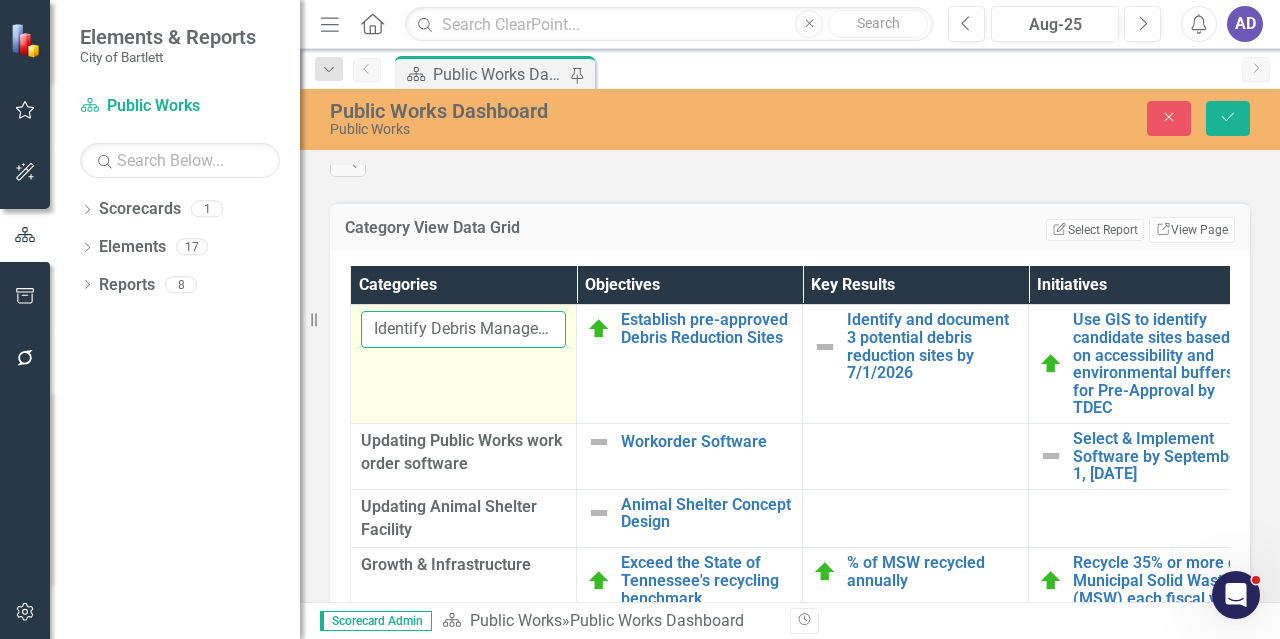 click on "Identify Debris Management- TDEC Compliant Debris Reduction Sites" at bounding box center (463, 329) 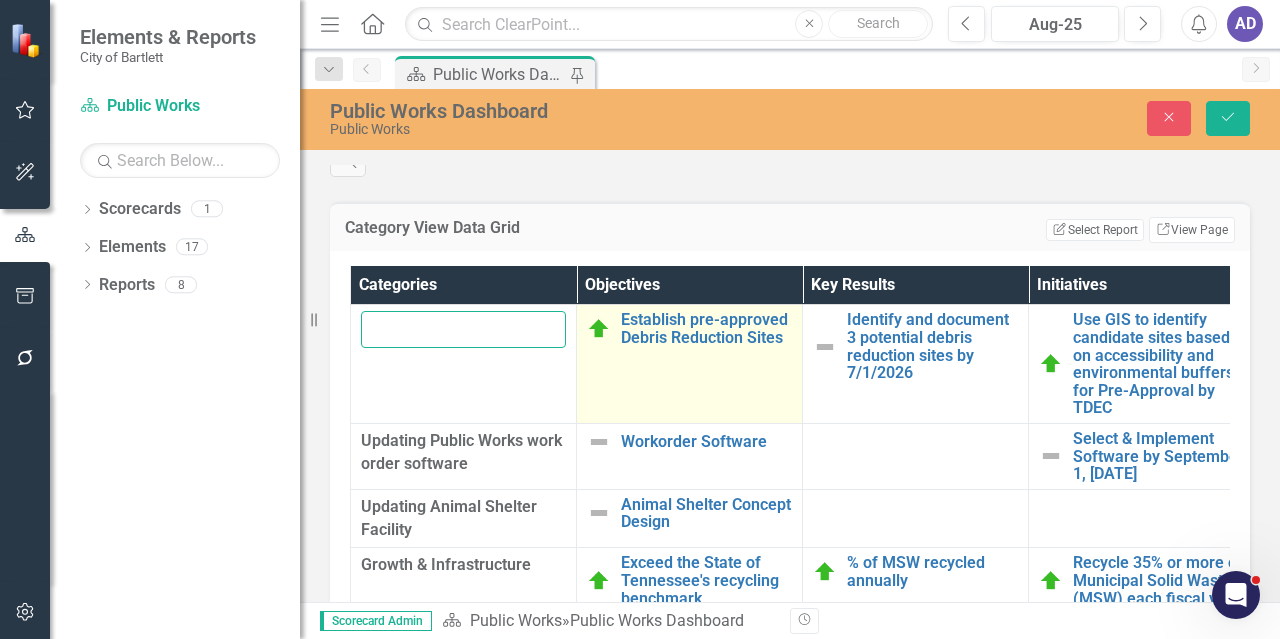scroll, scrollTop: 0, scrollLeft: 314, axis: horizontal 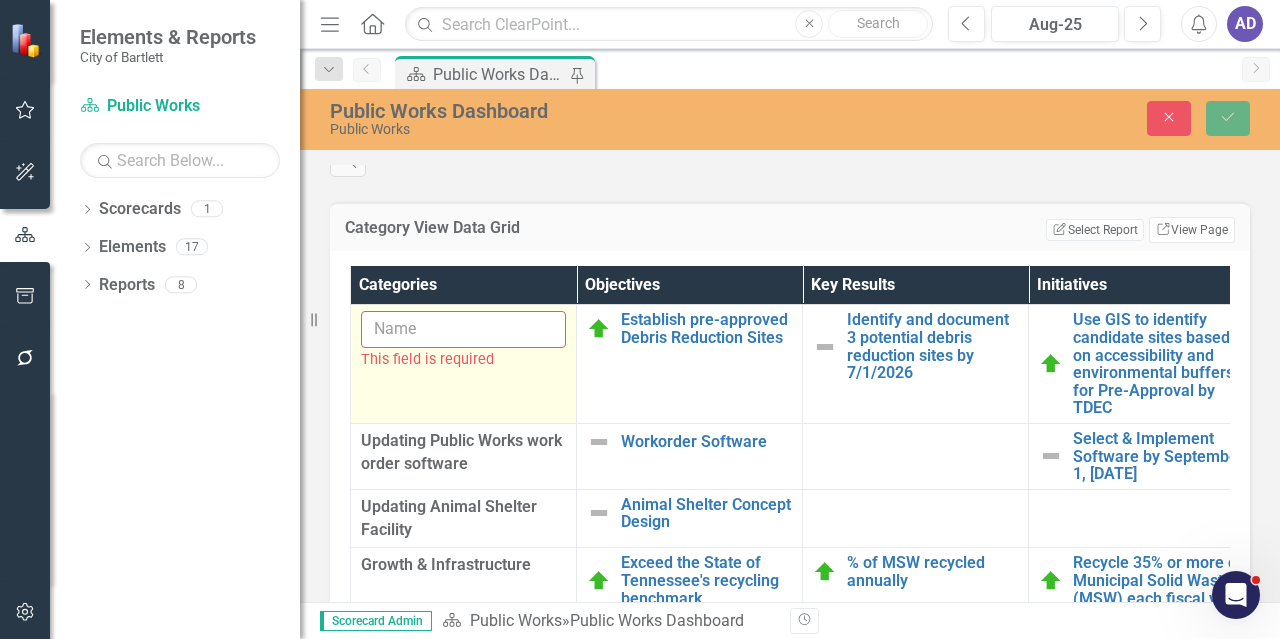 paste on "disaster/storm debris management and reduction locations and future planning and to establish our full disaster response plan." 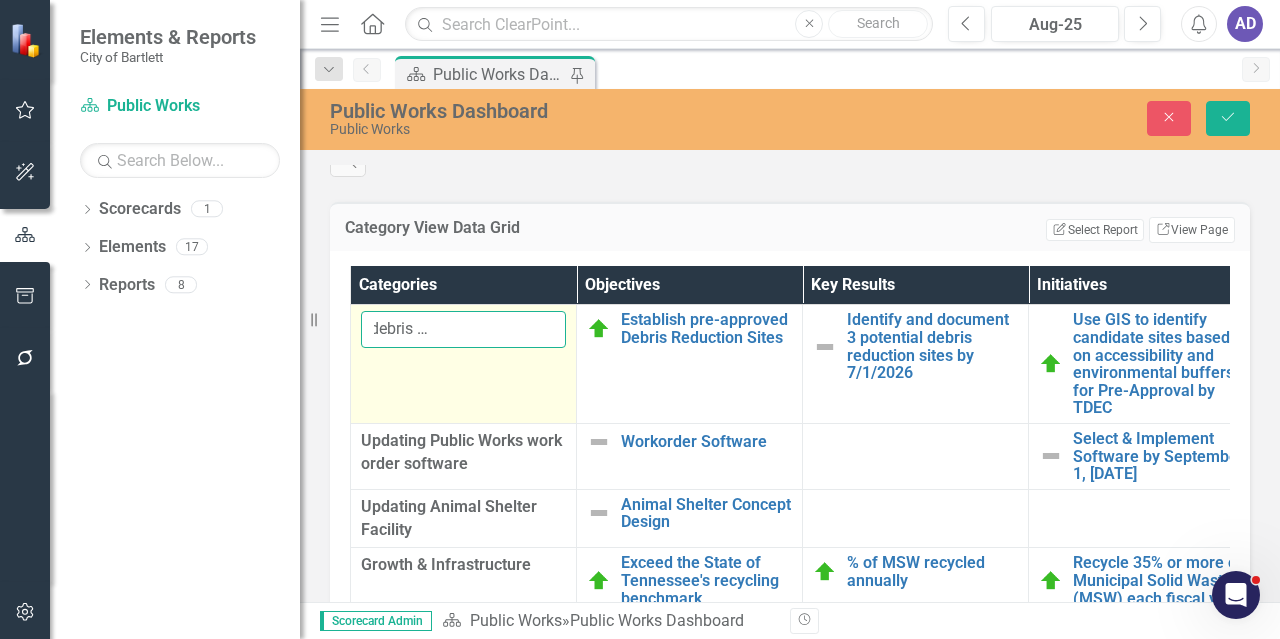 scroll, scrollTop: 0, scrollLeft: 121, axis: horizontal 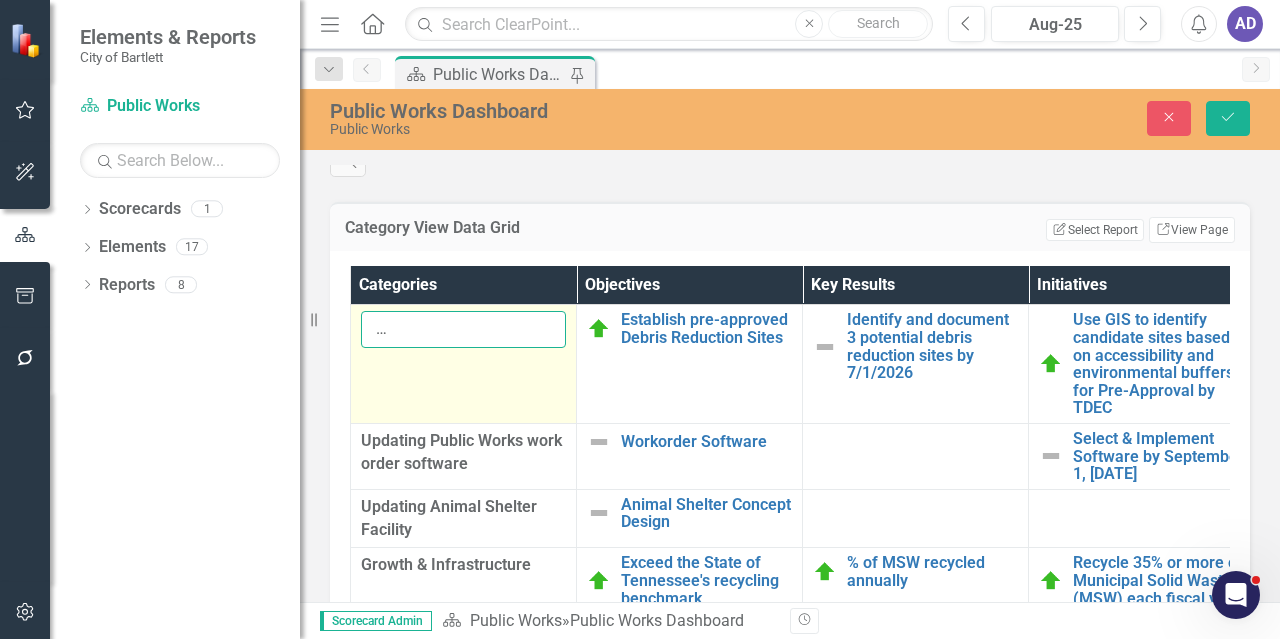 drag, startPoint x: 509, startPoint y: 345, endPoint x: 499, endPoint y: 339, distance: 11.661903 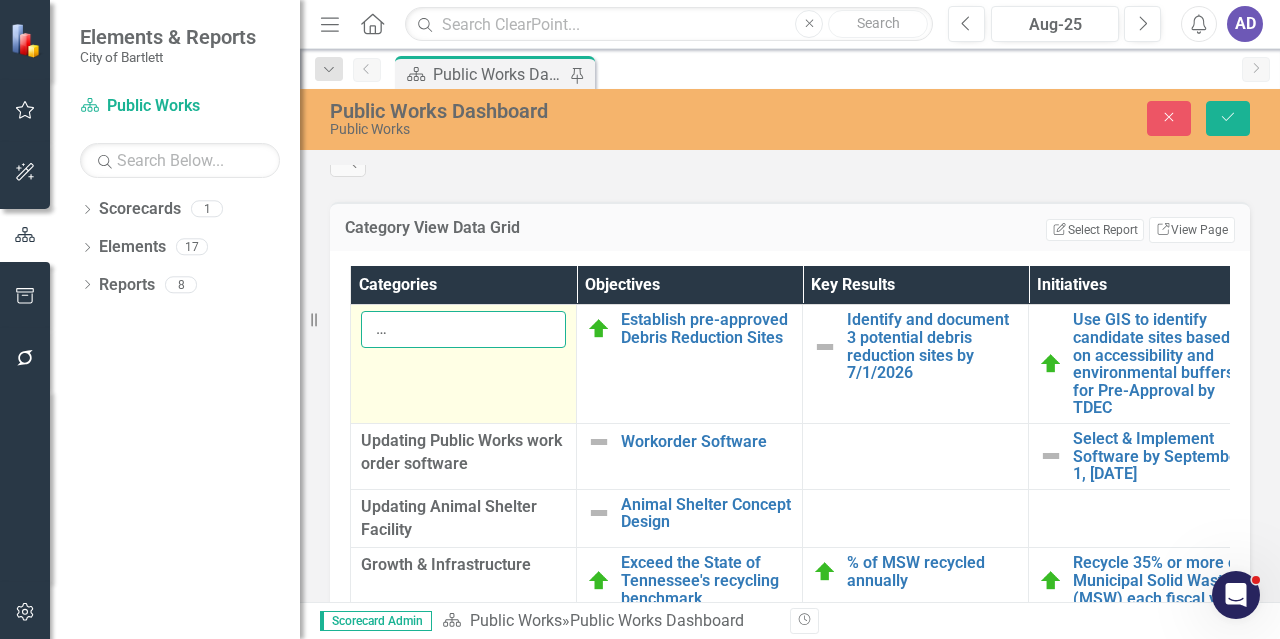 scroll, scrollTop: 94, scrollLeft: 0, axis: vertical 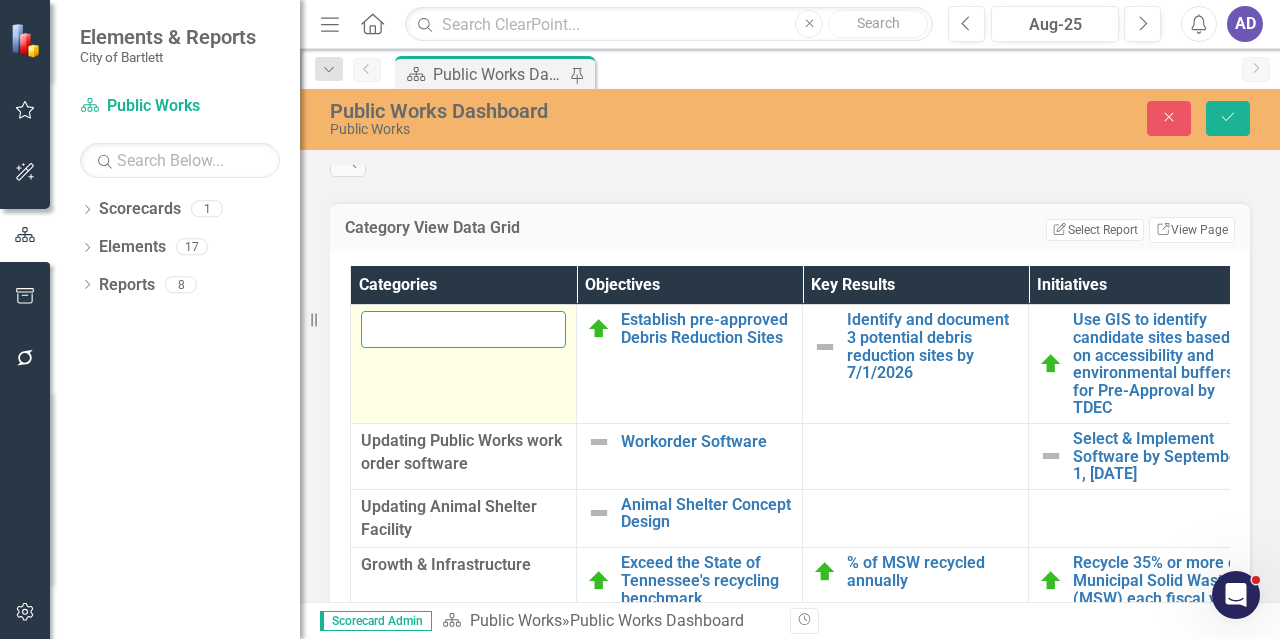 click on "disaster/storm debris management / reduction locations and future planning and to establish our full disaster response plan." at bounding box center [463, 329] 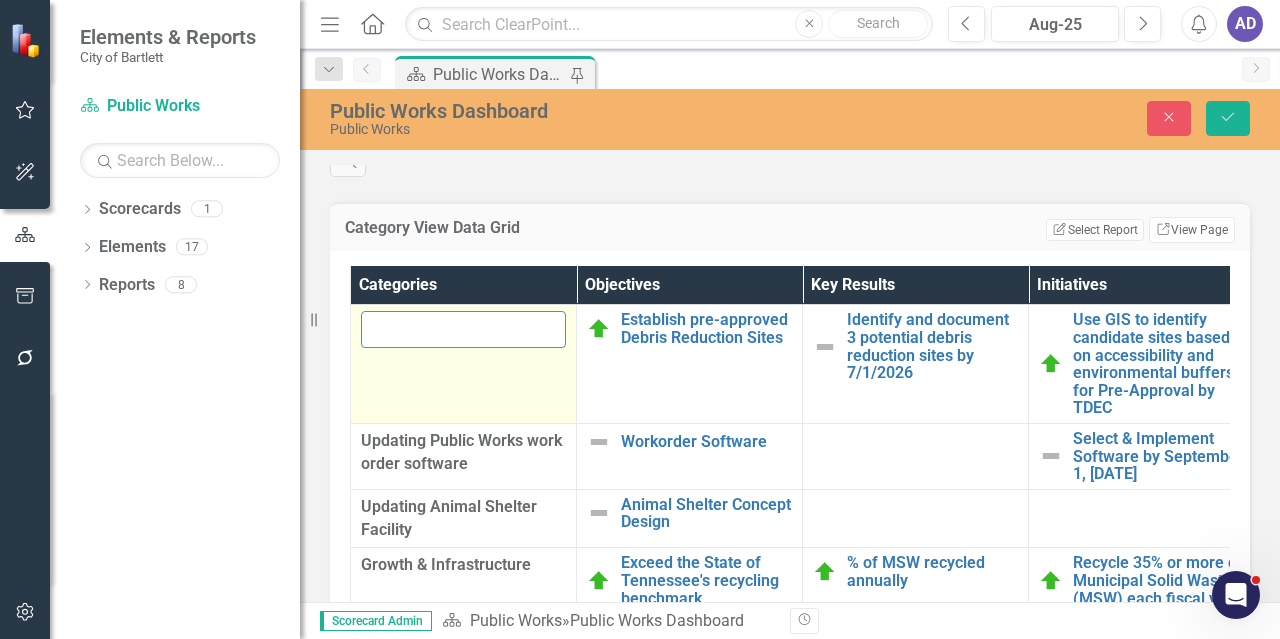 scroll, scrollTop: 70, scrollLeft: 0, axis: vertical 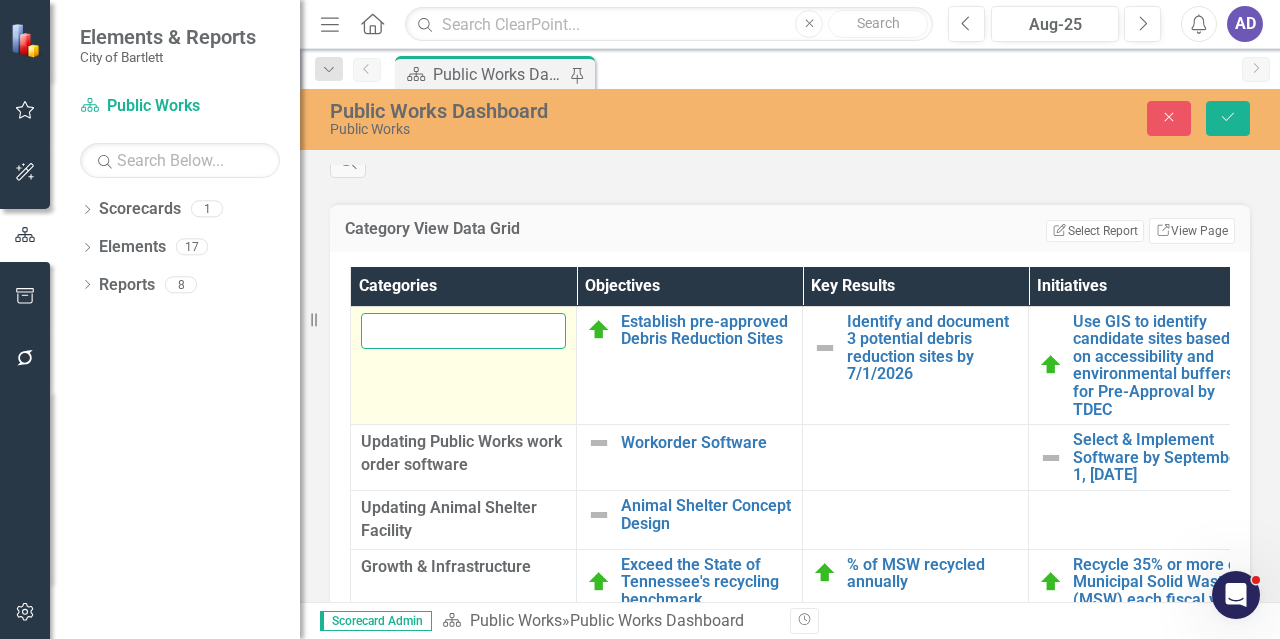 drag, startPoint x: 476, startPoint y: 337, endPoint x: 562, endPoint y: 335, distance: 86.023254 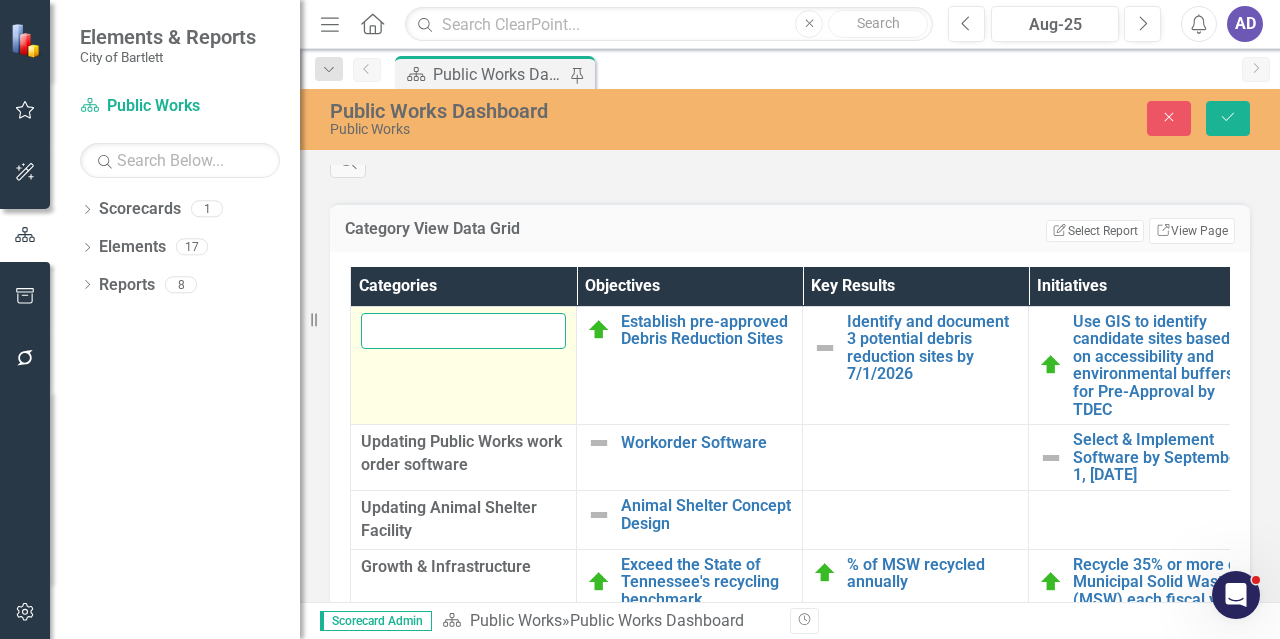 scroll, scrollTop: 0, scrollLeft: 316, axis: horizontal 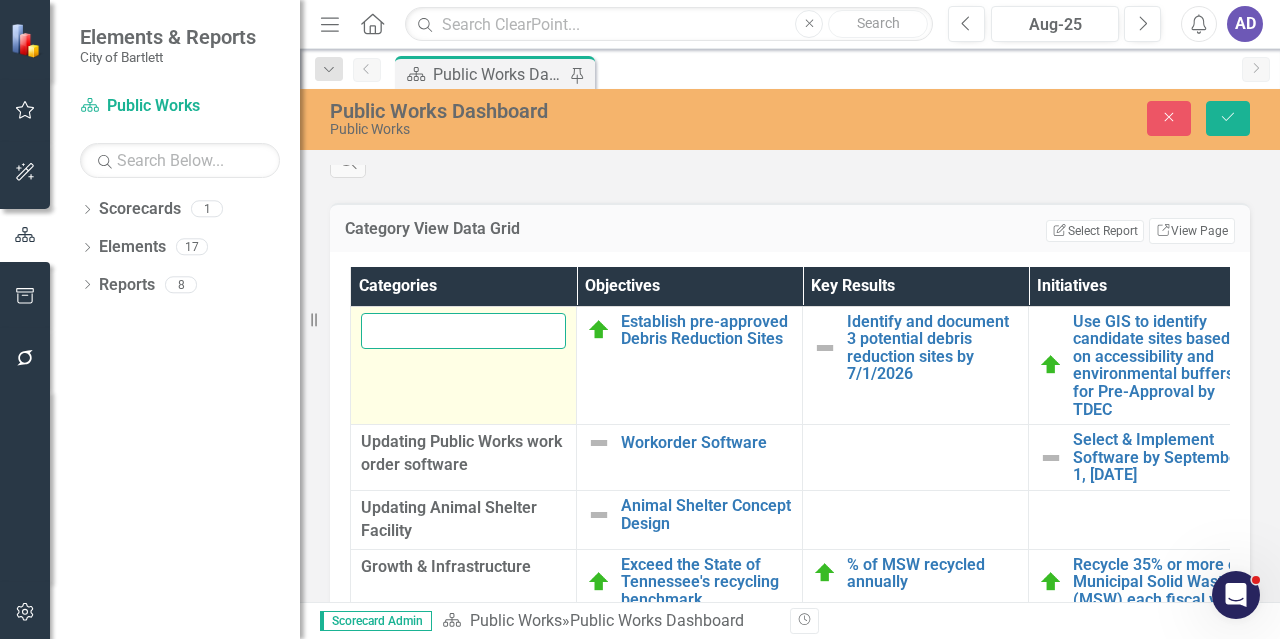 type on "disaster/storm debris management / temporary debris reduction sites" 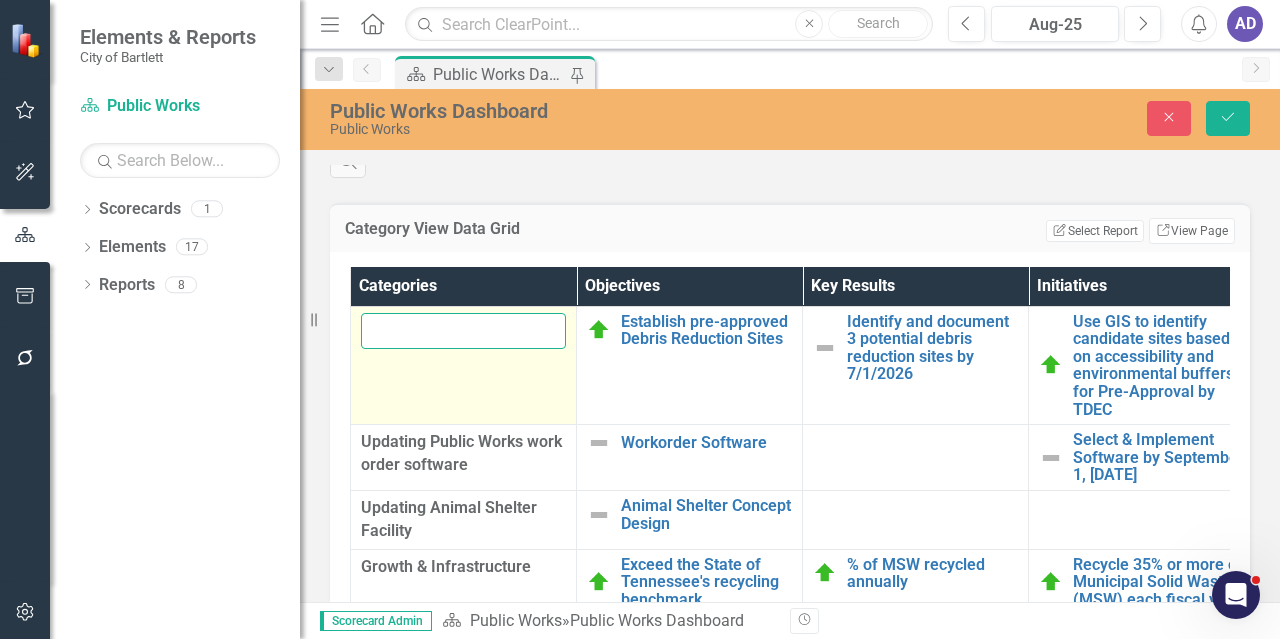 click on "Save" at bounding box center [1228, 118] 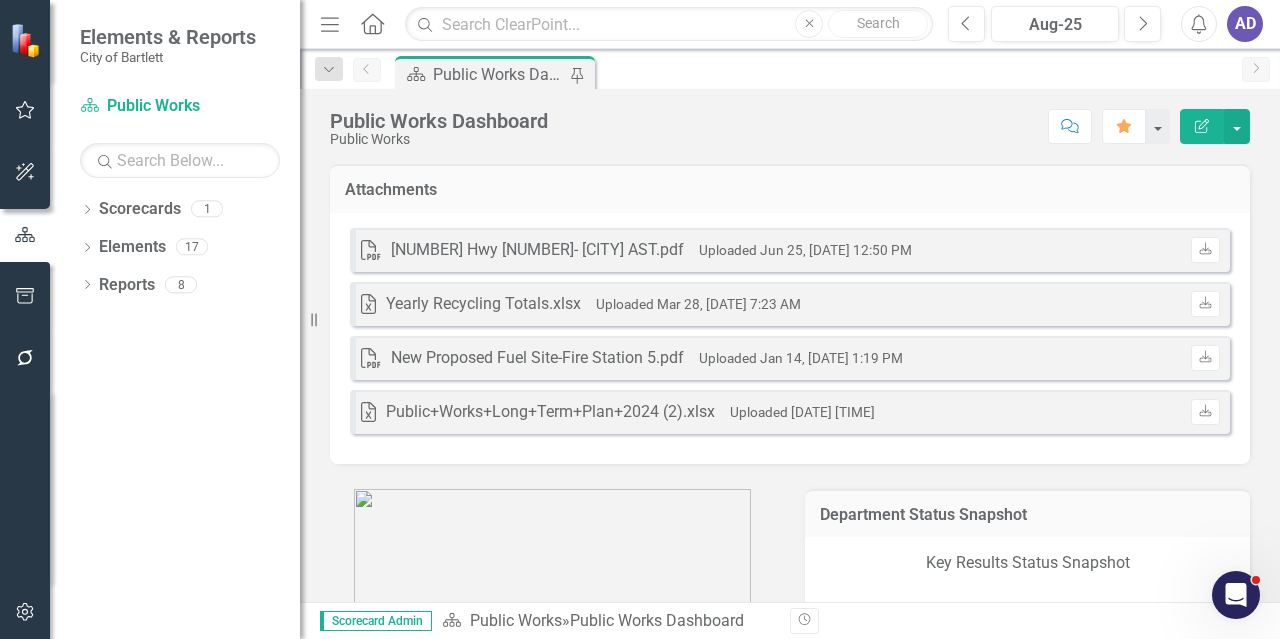 scroll, scrollTop: 600, scrollLeft: 0, axis: vertical 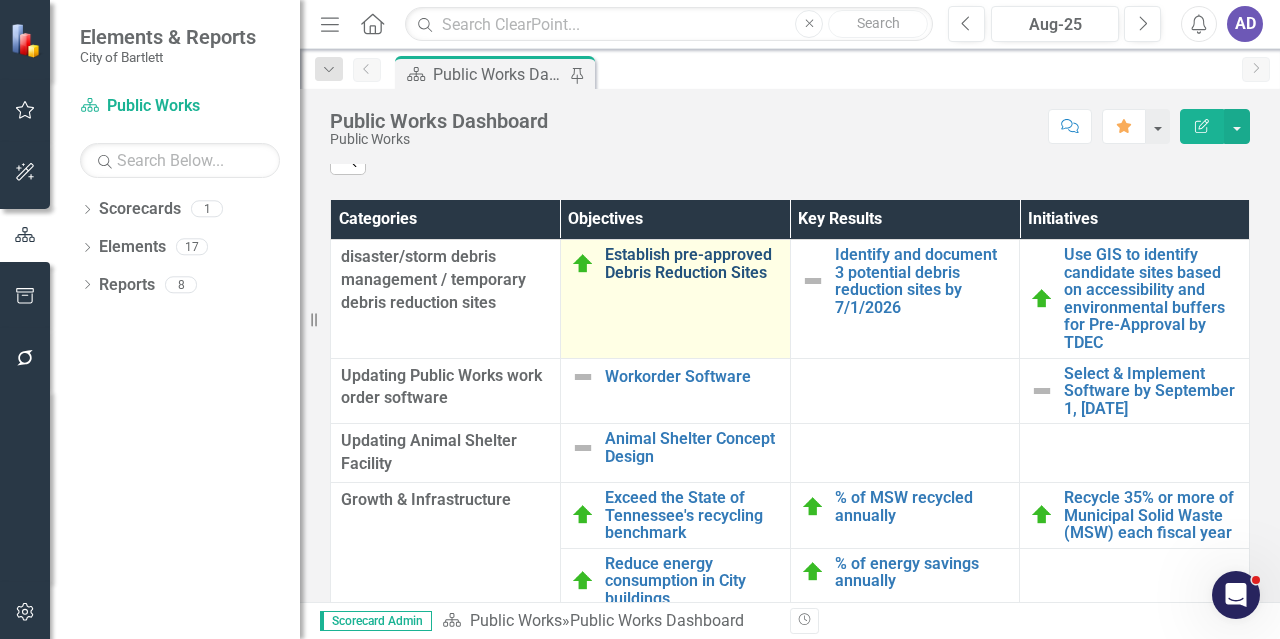 click on "Establish pre-approved Debris Reduction Sites" at bounding box center [692, 263] 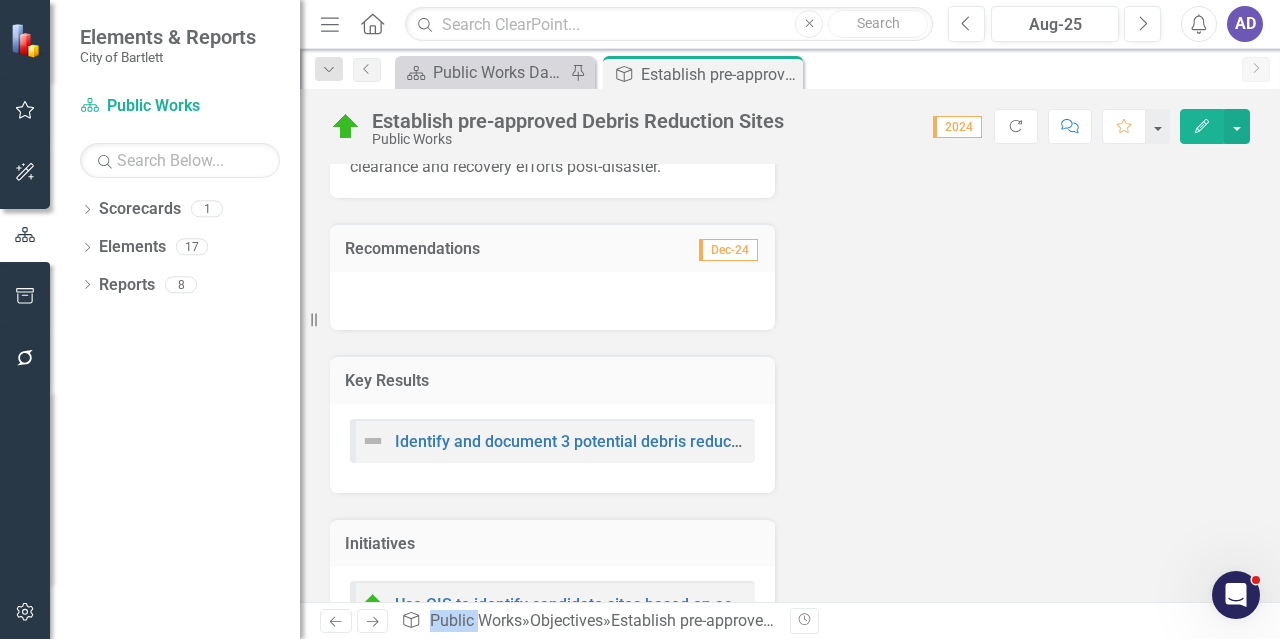scroll, scrollTop: 371, scrollLeft: 0, axis: vertical 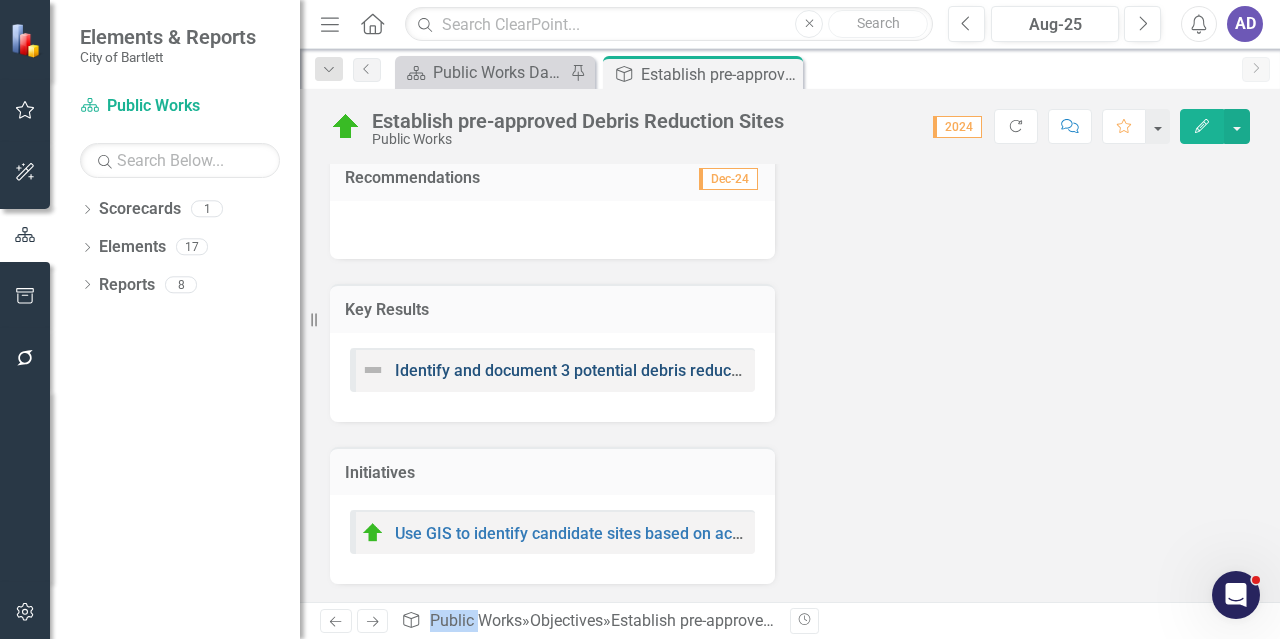 click on "Identify and document 3 potential debris reduction sites by 7/1/2026" at bounding box center [641, 370] 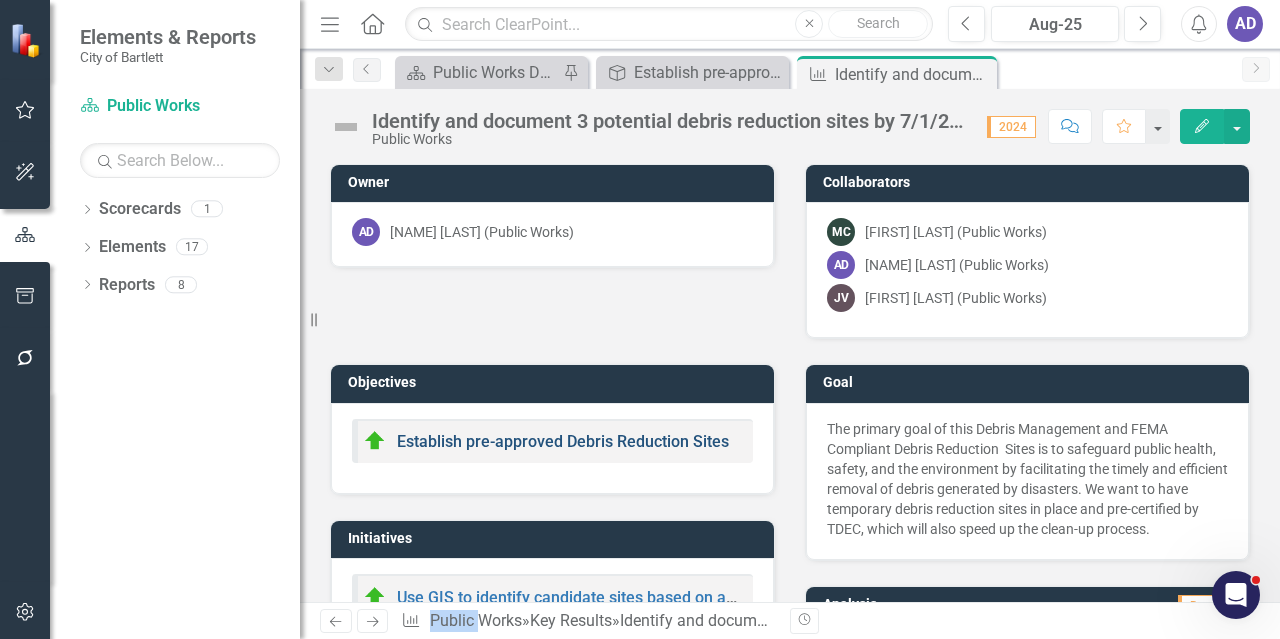scroll, scrollTop: 100, scrollLeft: 0, axis: vertical 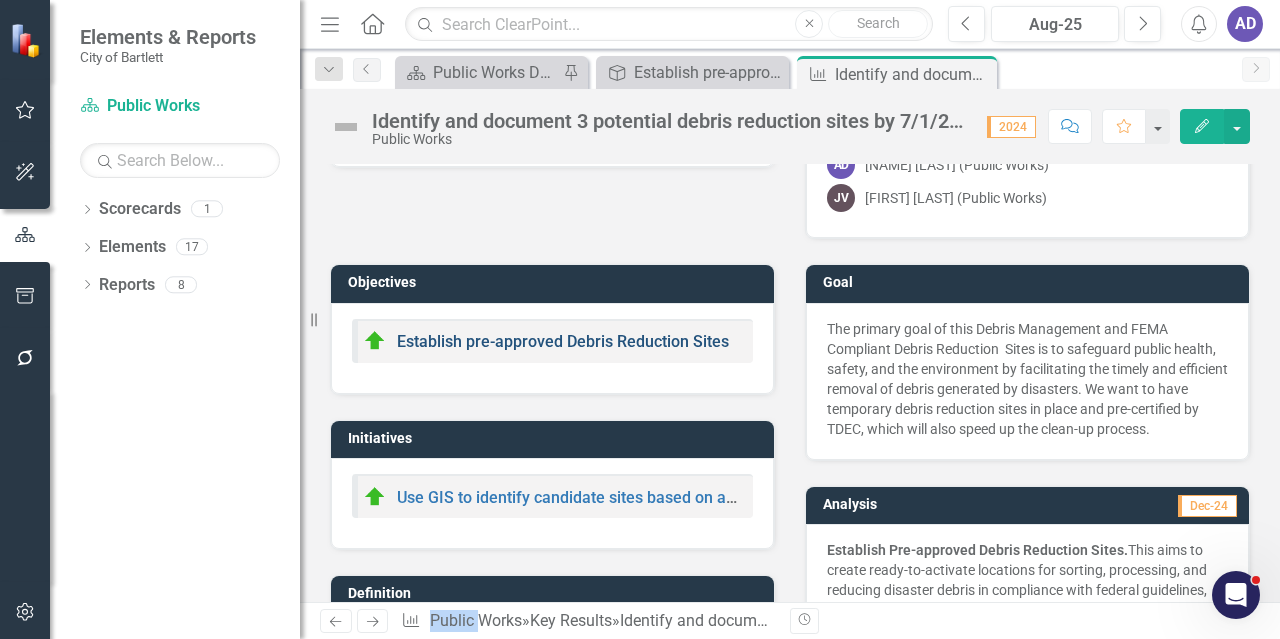 click on "Establish pre-approved Debris Reduction Sites" at bounding box center (563, 341) 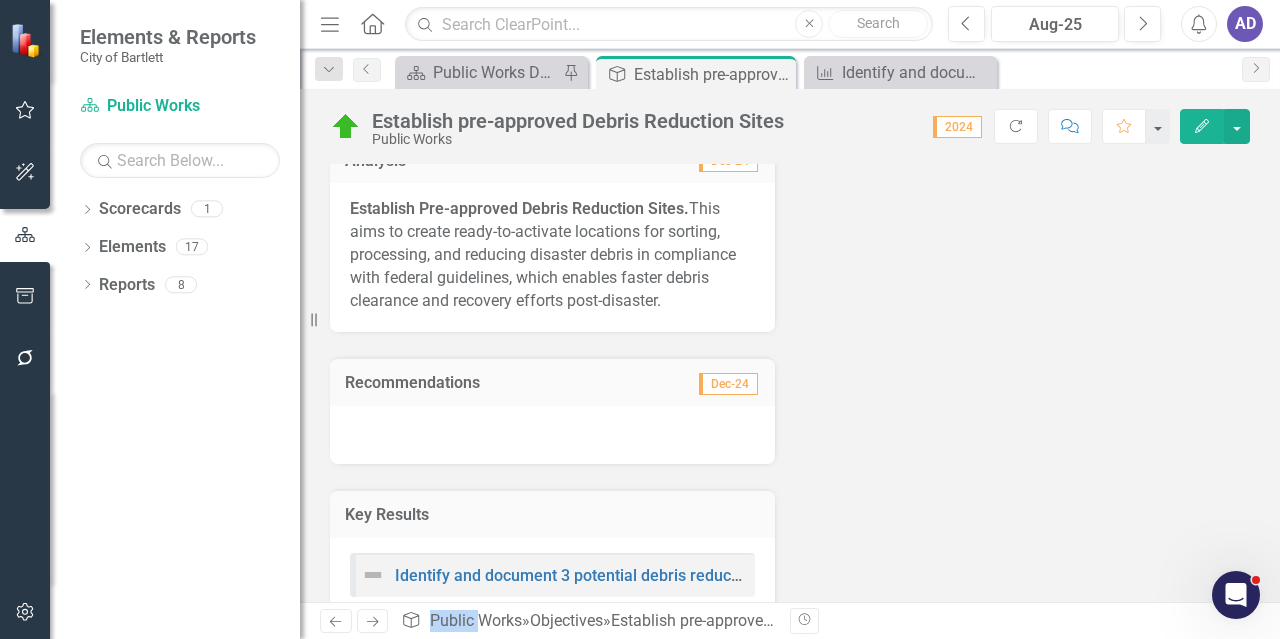 scroll, scrollTop: 371, scrollLeft: 0, axis: vertical 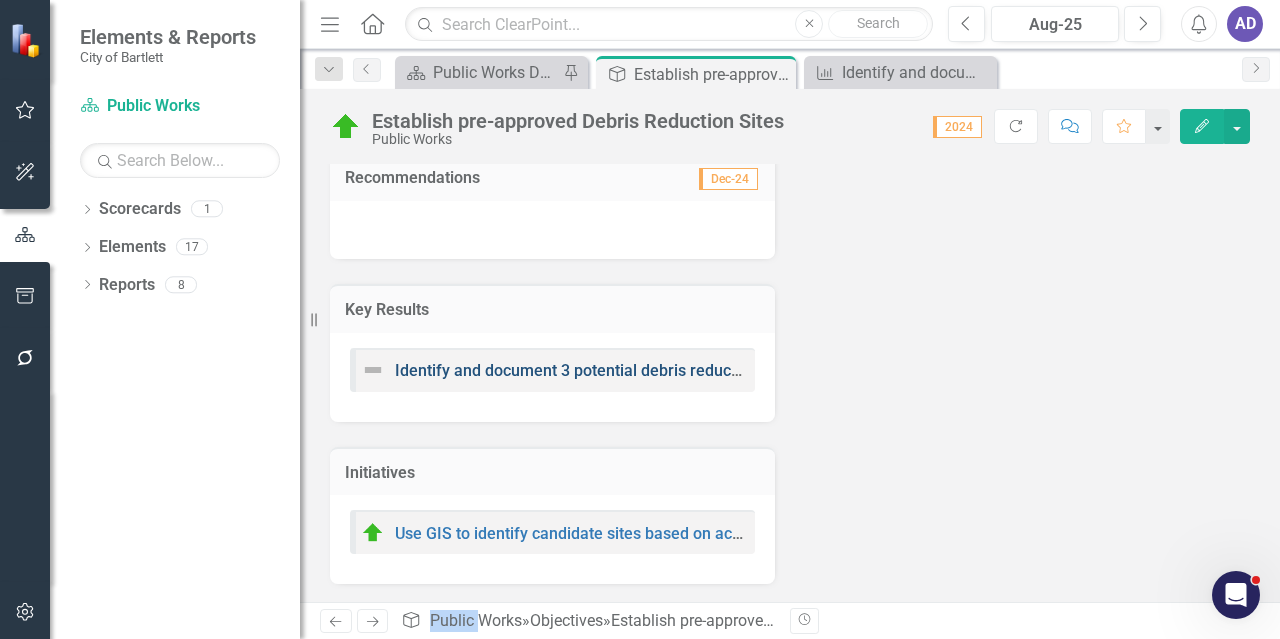 click on "Identify and document 3 potential debris reduction sites by 7/1/2026" at bounding box center (641, 370) 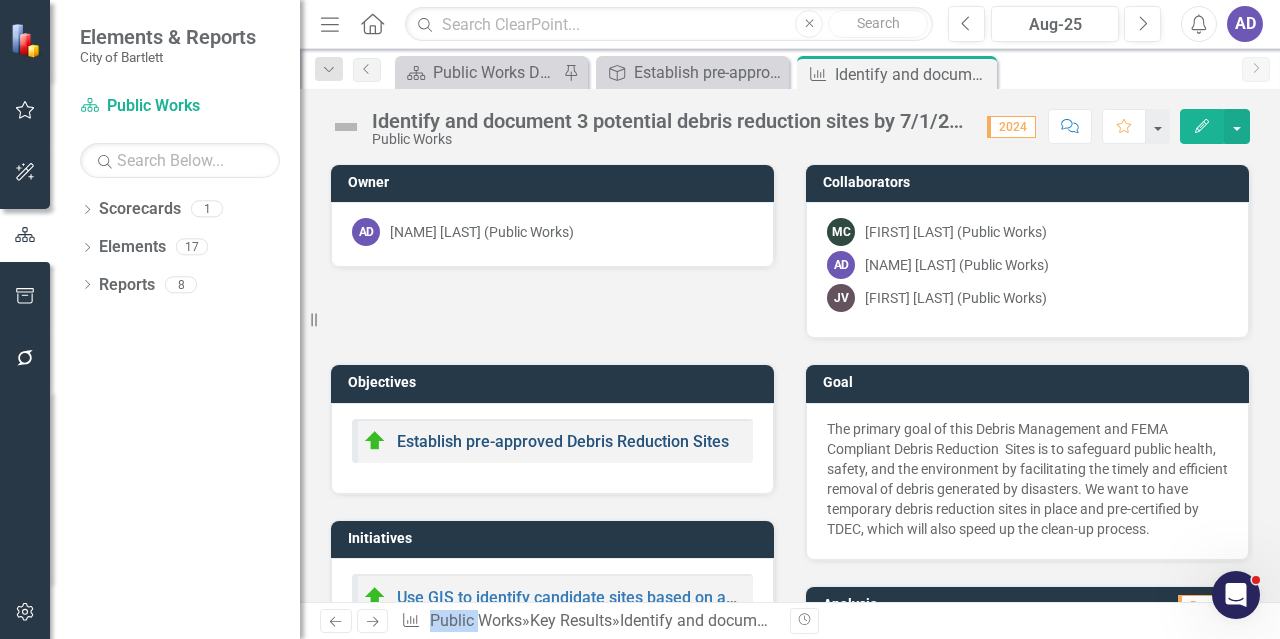 click on "Establish pre-approved Debris Reduction Sites" at bounding box center (563, 441) 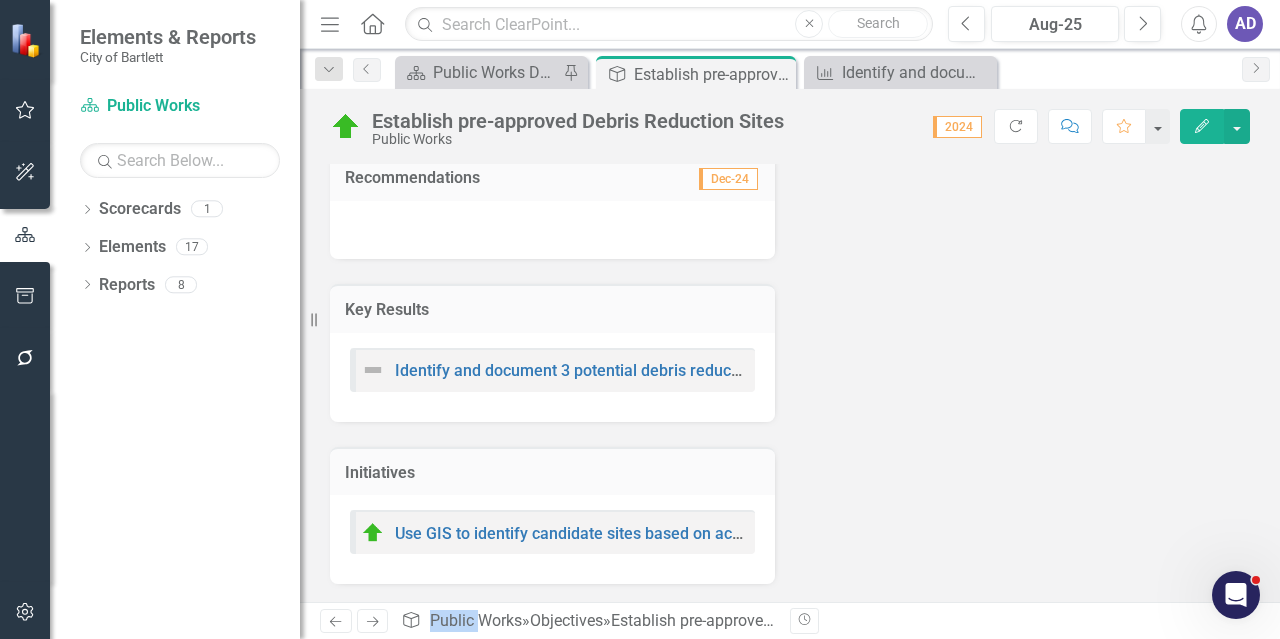 scroll, scrollTop: 0, scrollLeft: 0, axis: both 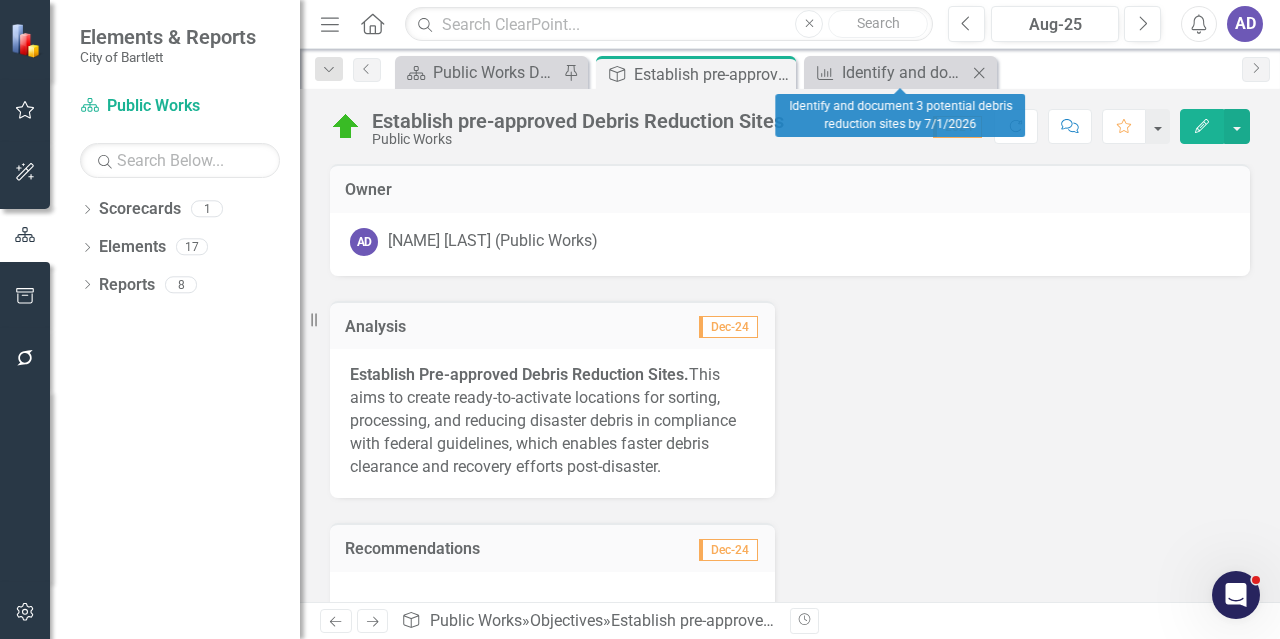 click 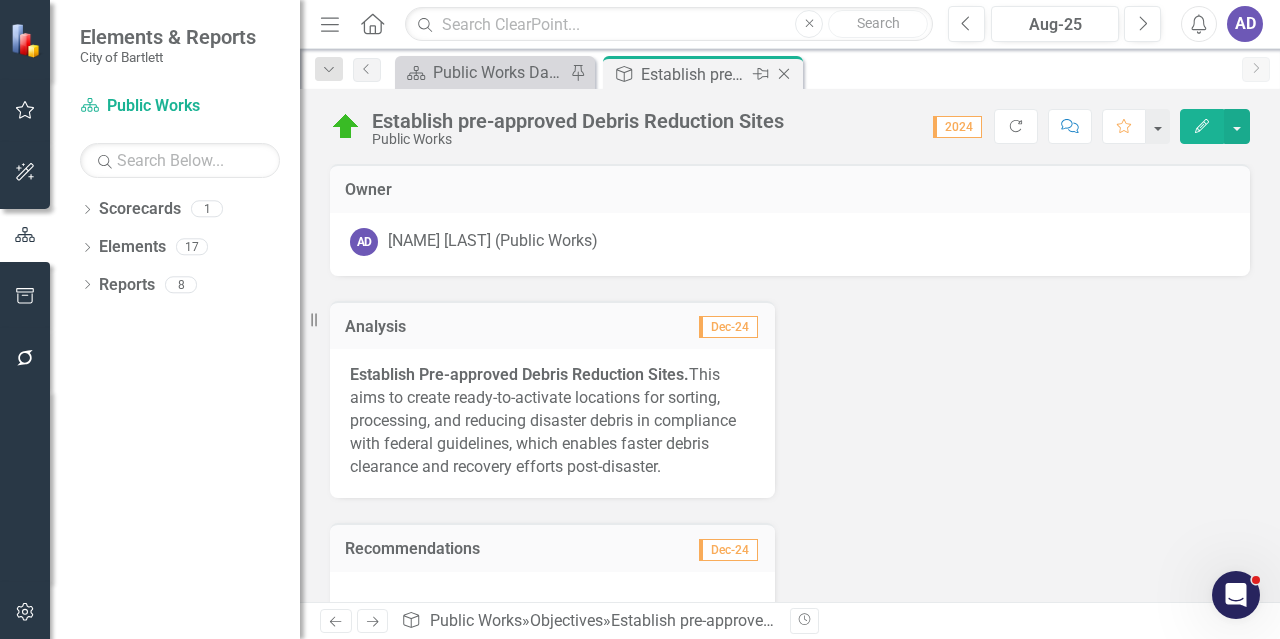 click on "Close" 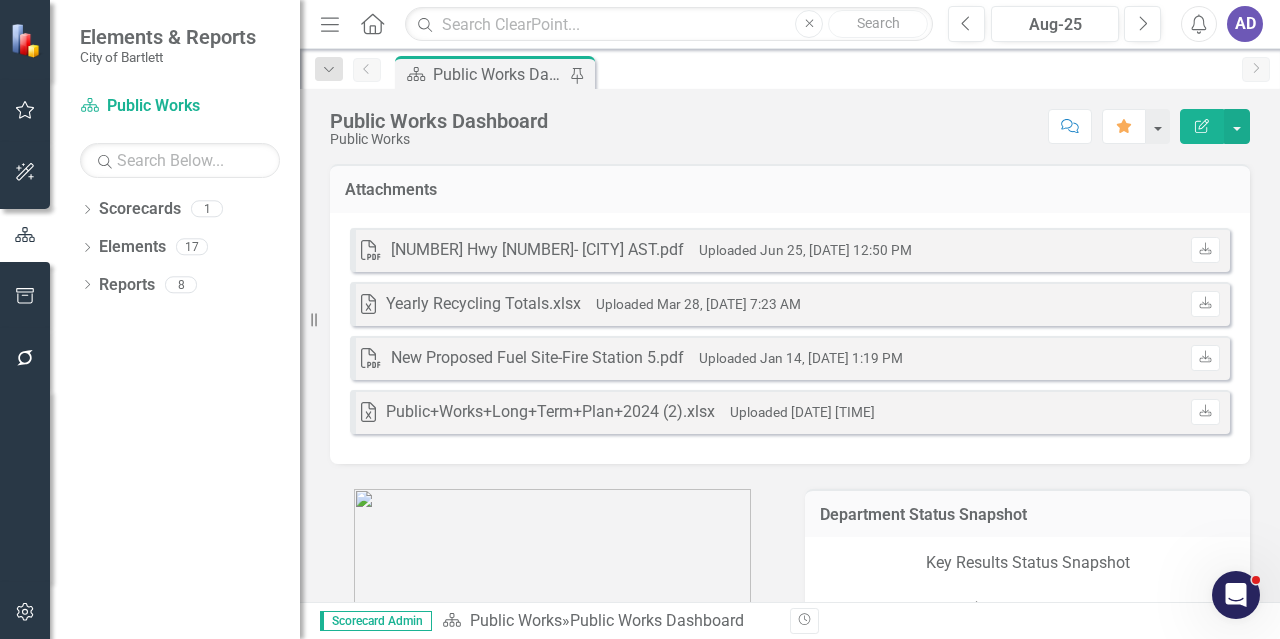 click on "Home" 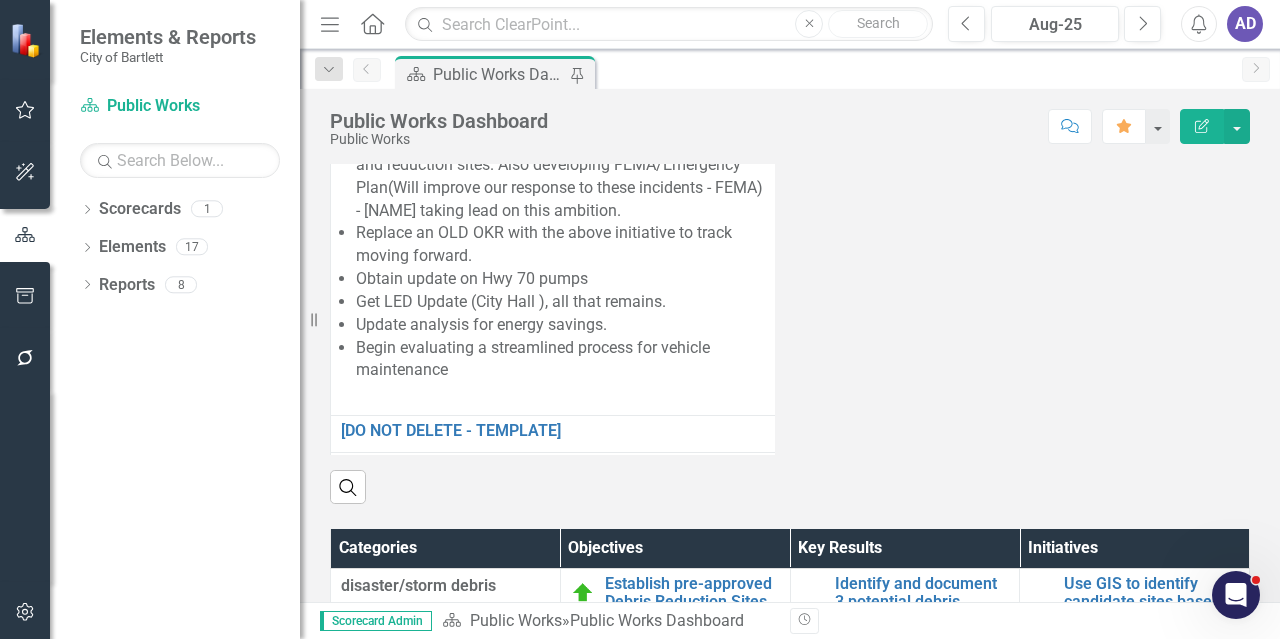 scroll, scrollTop: 1900, scrollLeft: 0, axis: vertical 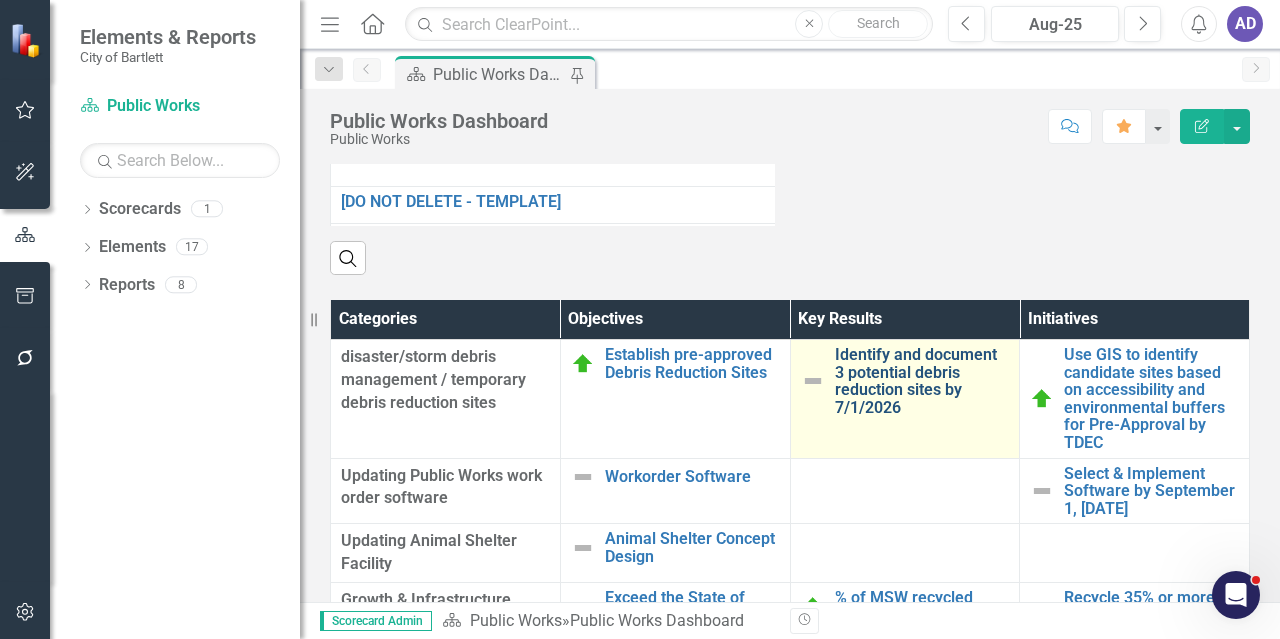 click on "Identify and document 3 potential debris reduction sites by 7/1/2026" at bounding box center (922, 381) 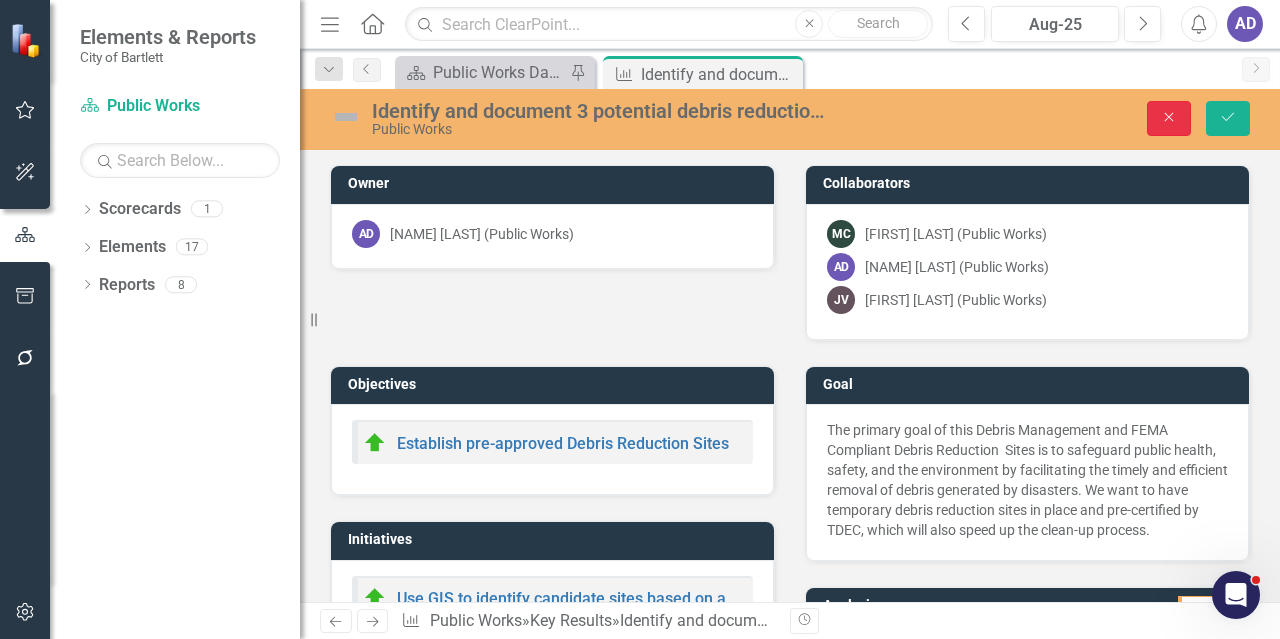 click on "Close" 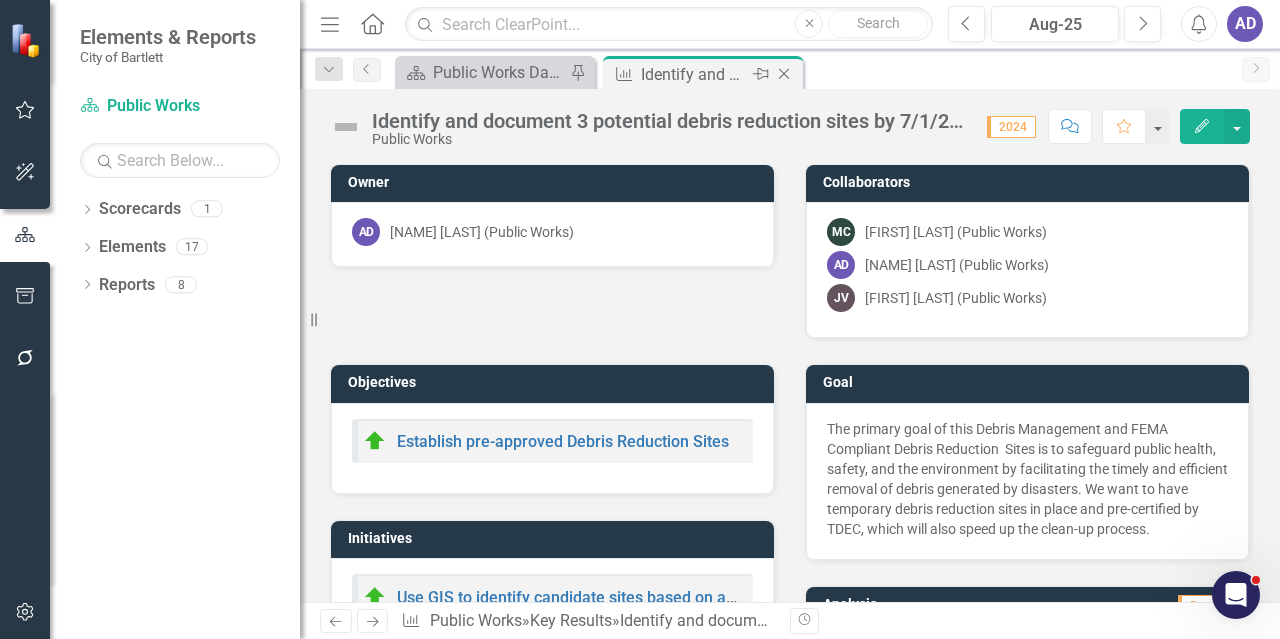 click on "Close" 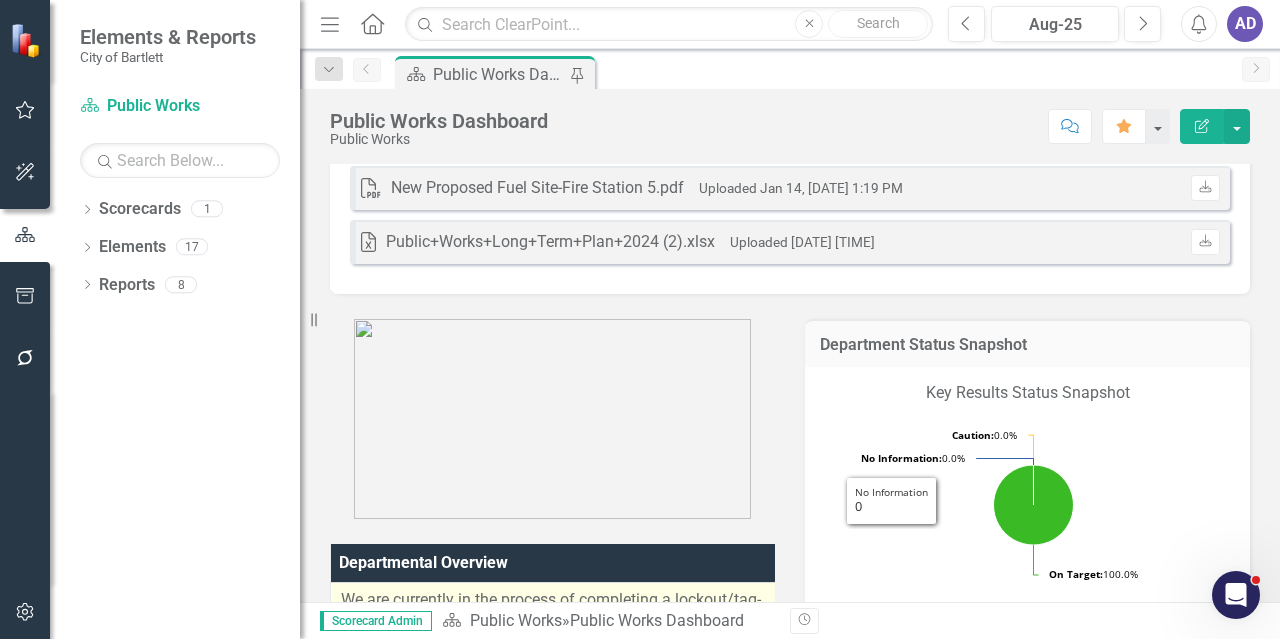 scroll, scrollTop: 600, scrollLeft: 0, axis: vertical 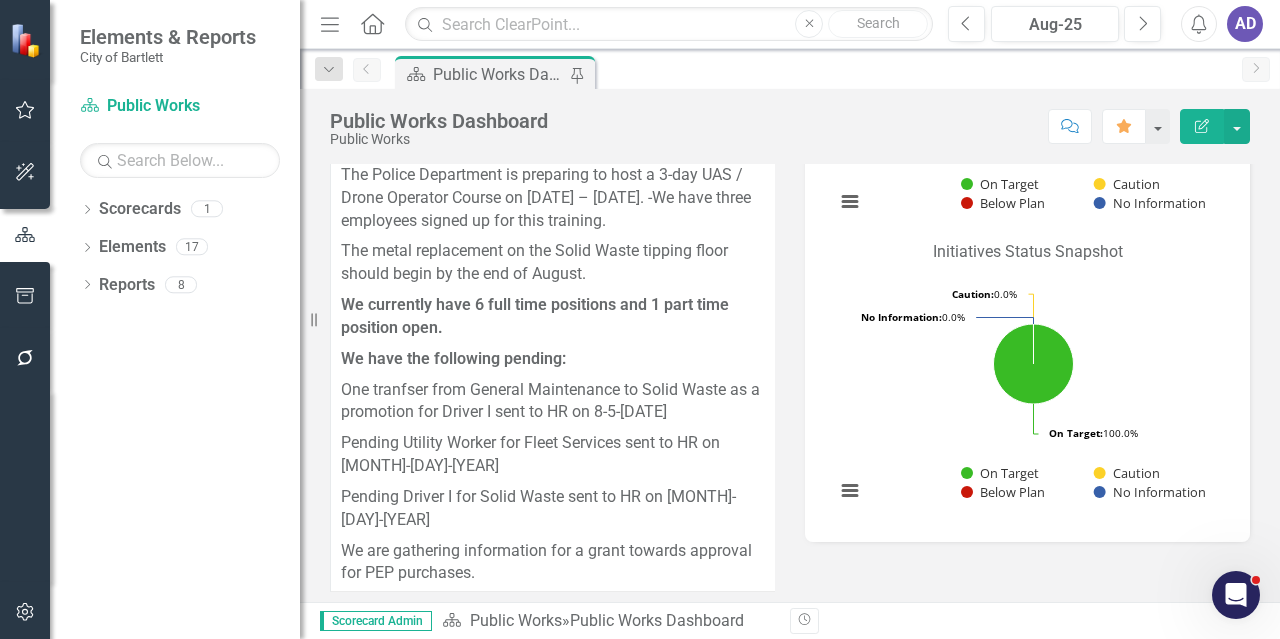 click on "Home" 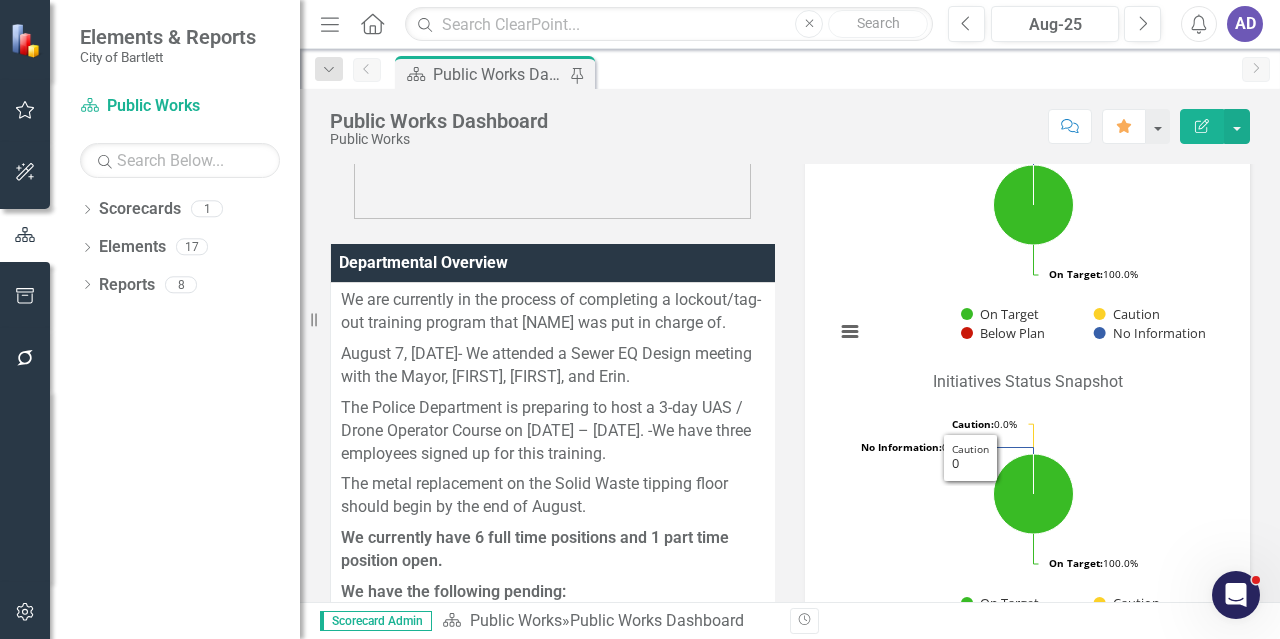 scroll, scrollTop: 700, scrollLeft: 0, axis: vertical 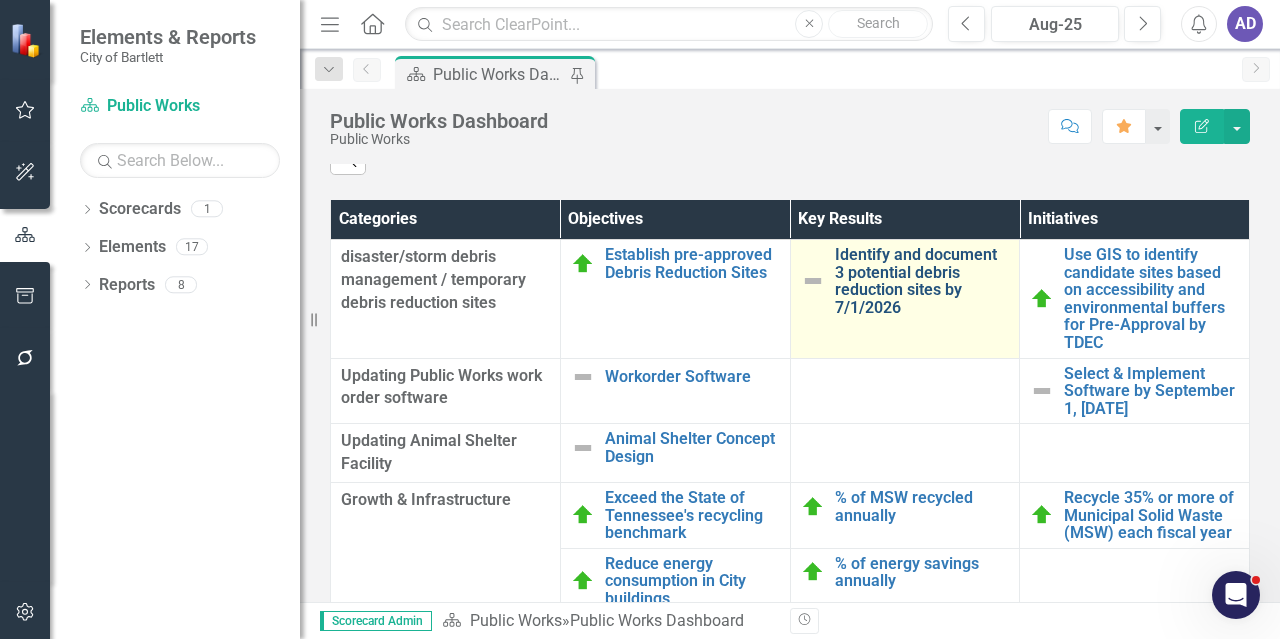 click on "Identify and document 3 potential debris reduction sites by 7/1/2026" at bounding box center (922, 281) 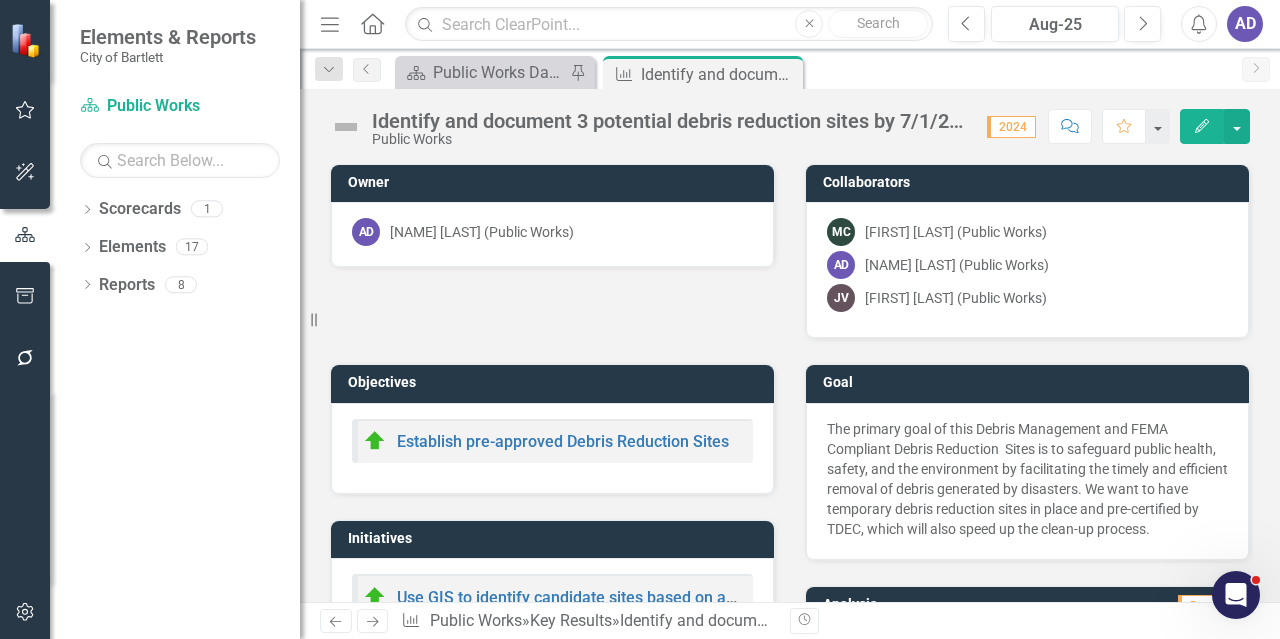 click on "Identify and document 3 potential debris reduction sites by 7/1/2026" at bounding box center [669, 121] 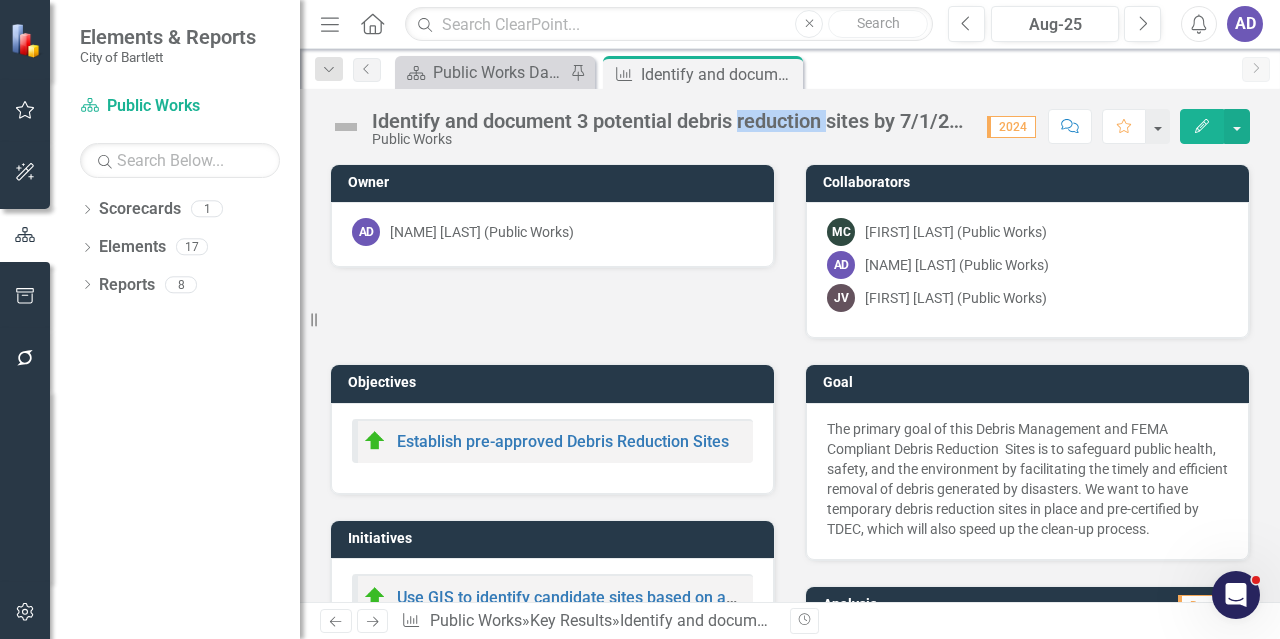 click on "Identify and document 3 potential debris reduction sites by 7/1/2026" at bounding box center [669, 121] 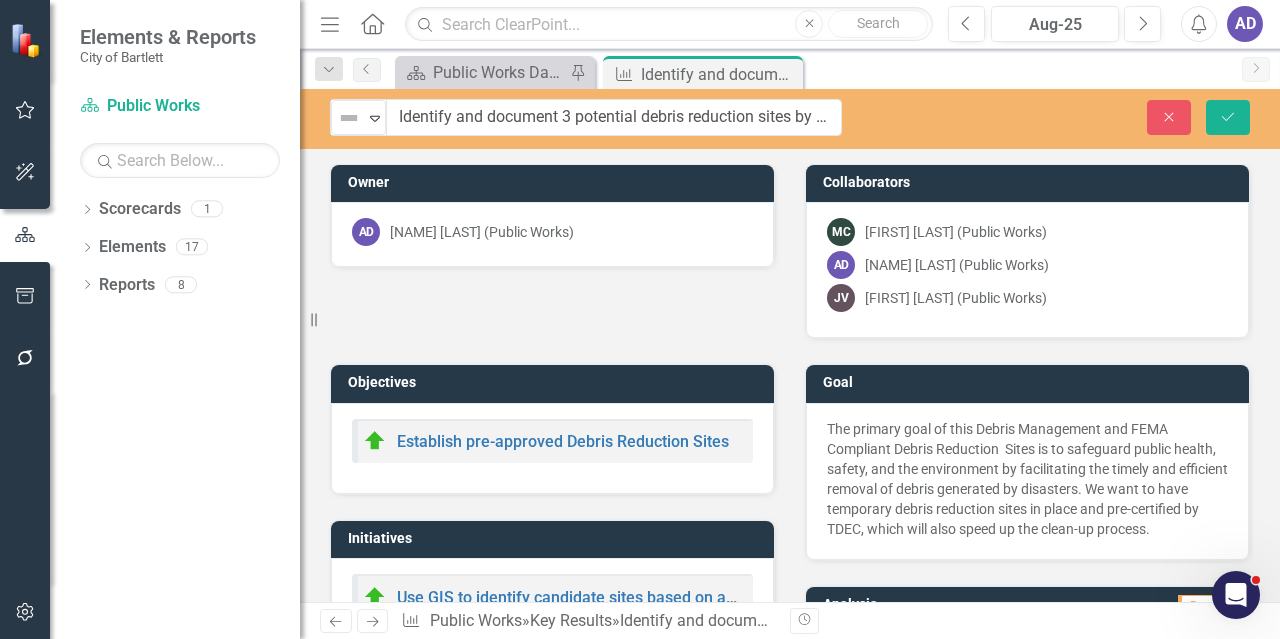 click on "Identify and document 3 potential debris reduction sites by 7/1/2026" at bounding box center (614, 117) 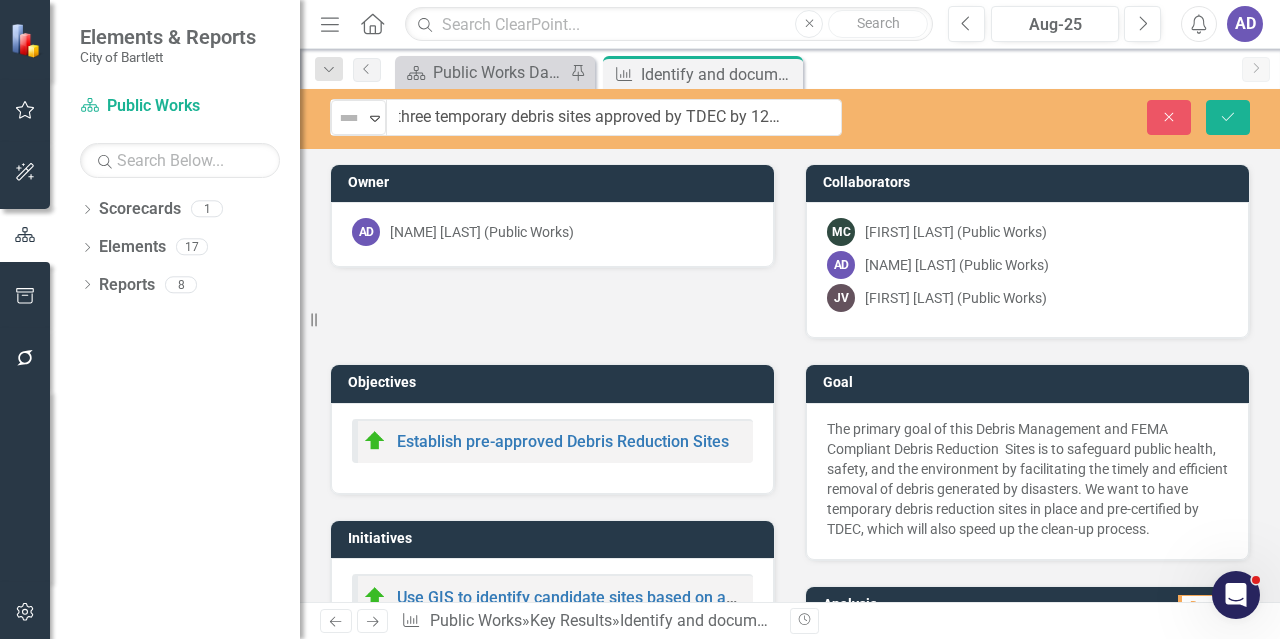 scroll, scrollTop: 0, scrollLeft: 52, axis: horizontal 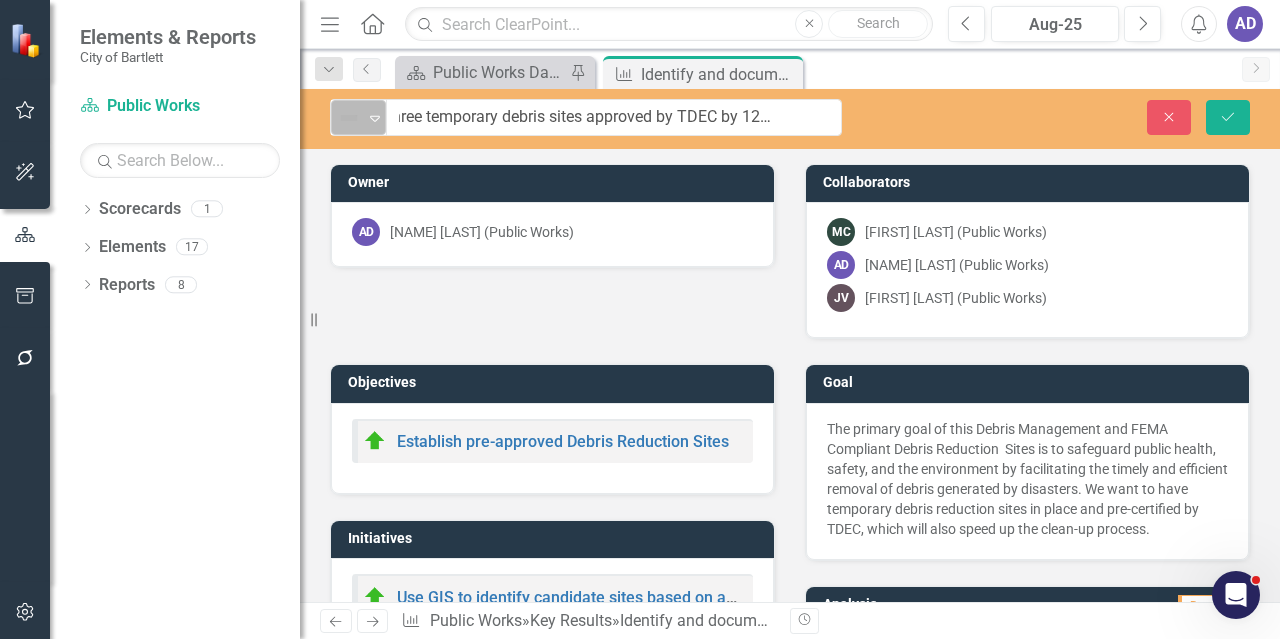 type on "Have three temporary debris sites approved by TDEC by 12/31/[DATE]" 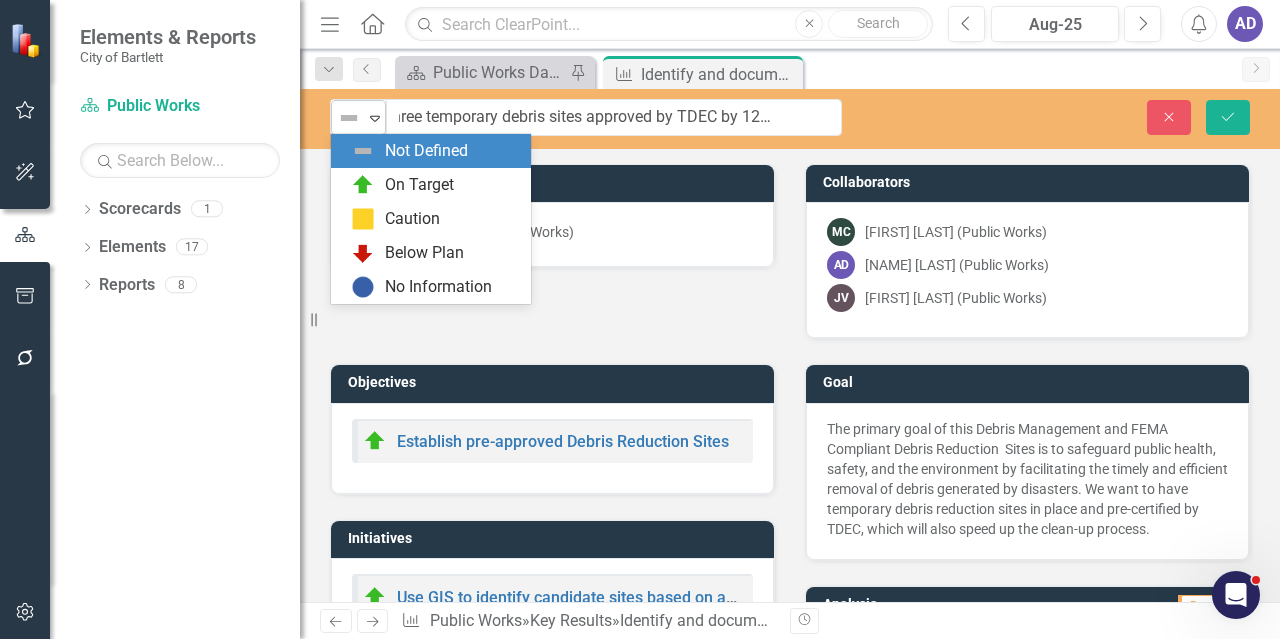 scroll, scrollTop: 0, scrollLeft: 0, axis: both 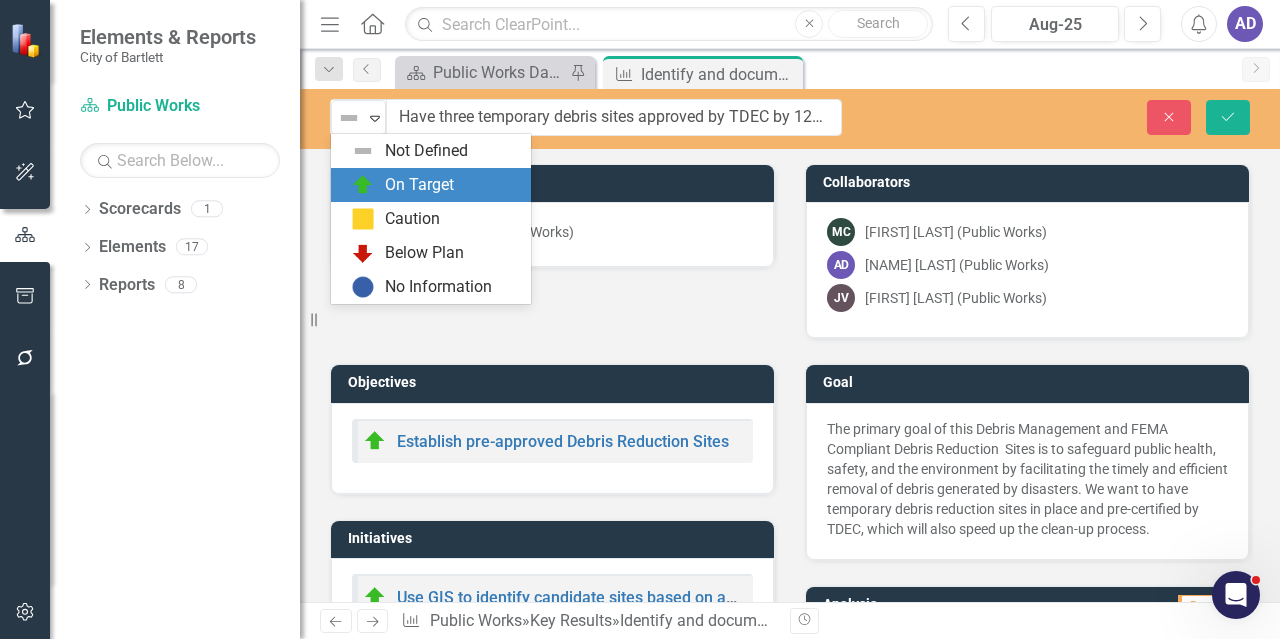 click on "On Target" at bounding box center (419, 185) 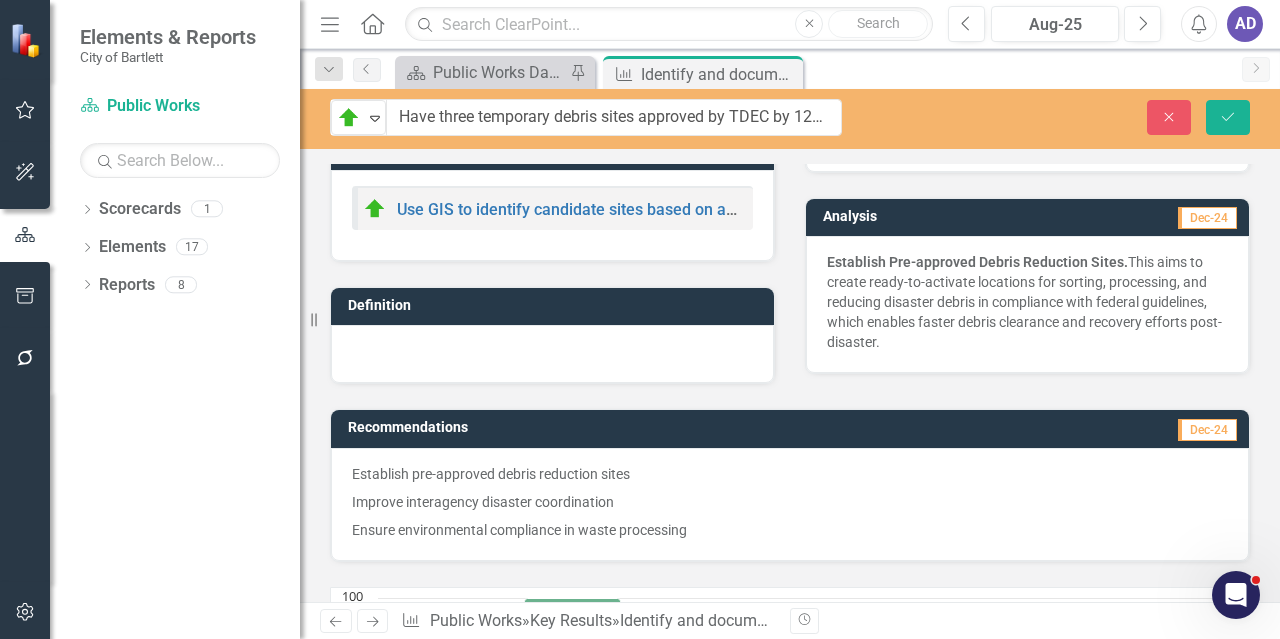 scroll, scrollTop: 500, scrollLeft: 0, axis: vertical 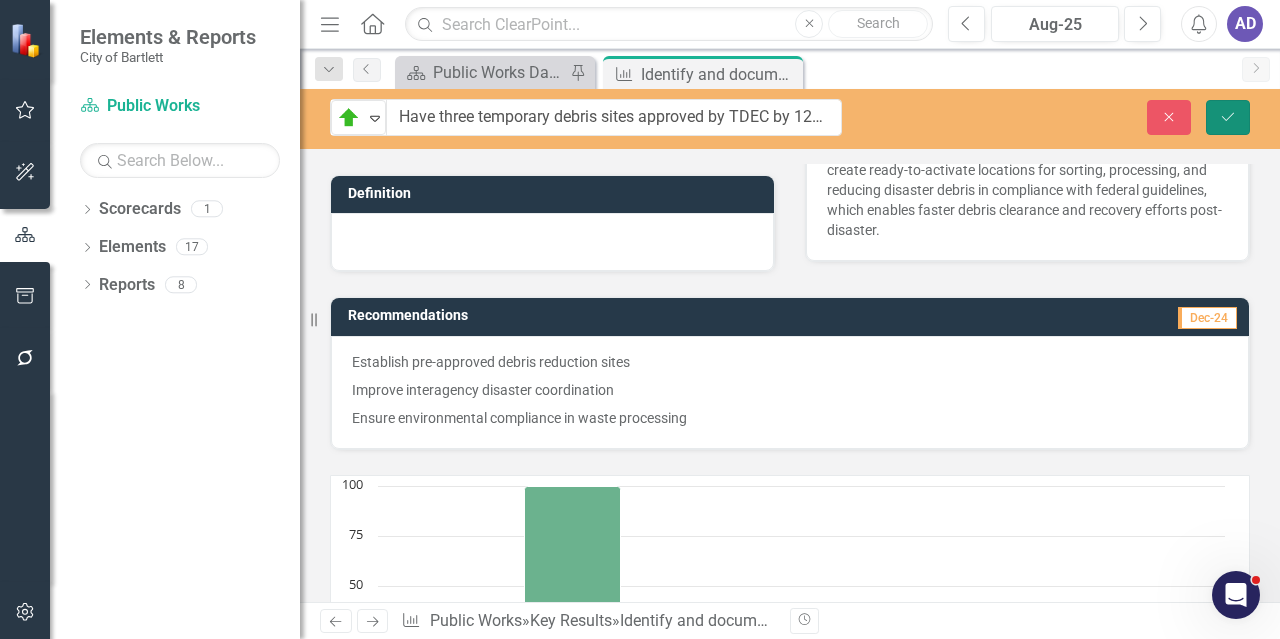 click on "Save" 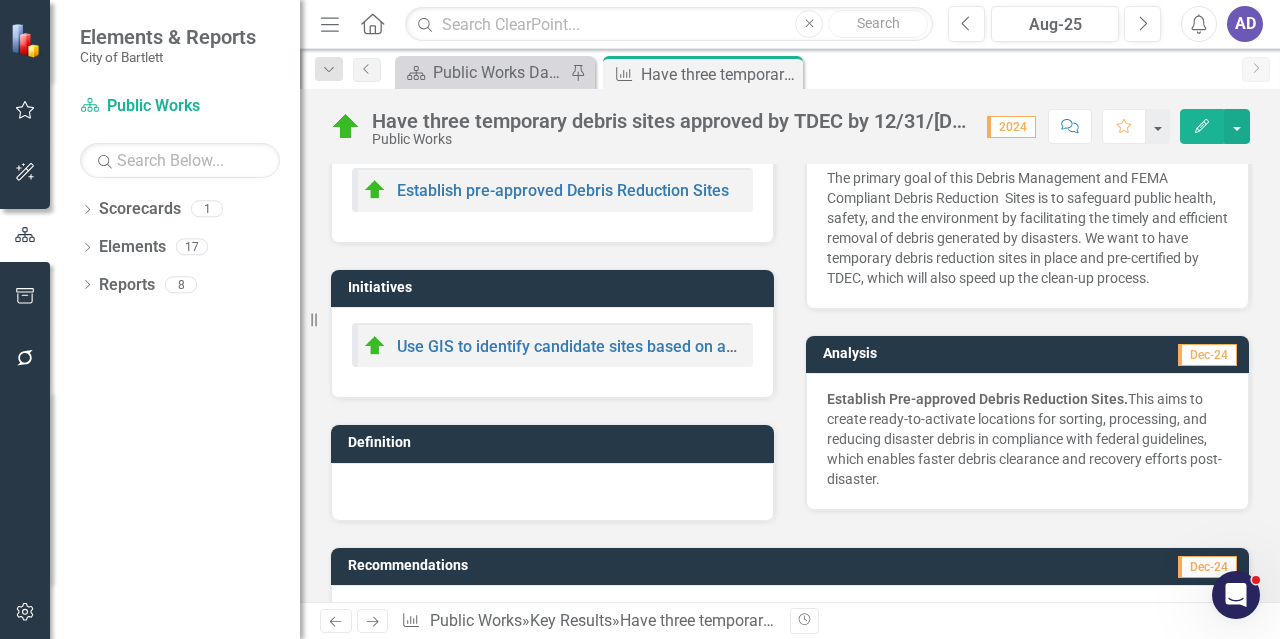 scroll, scrollTop: 0, scrollLeft: 0, axis: both 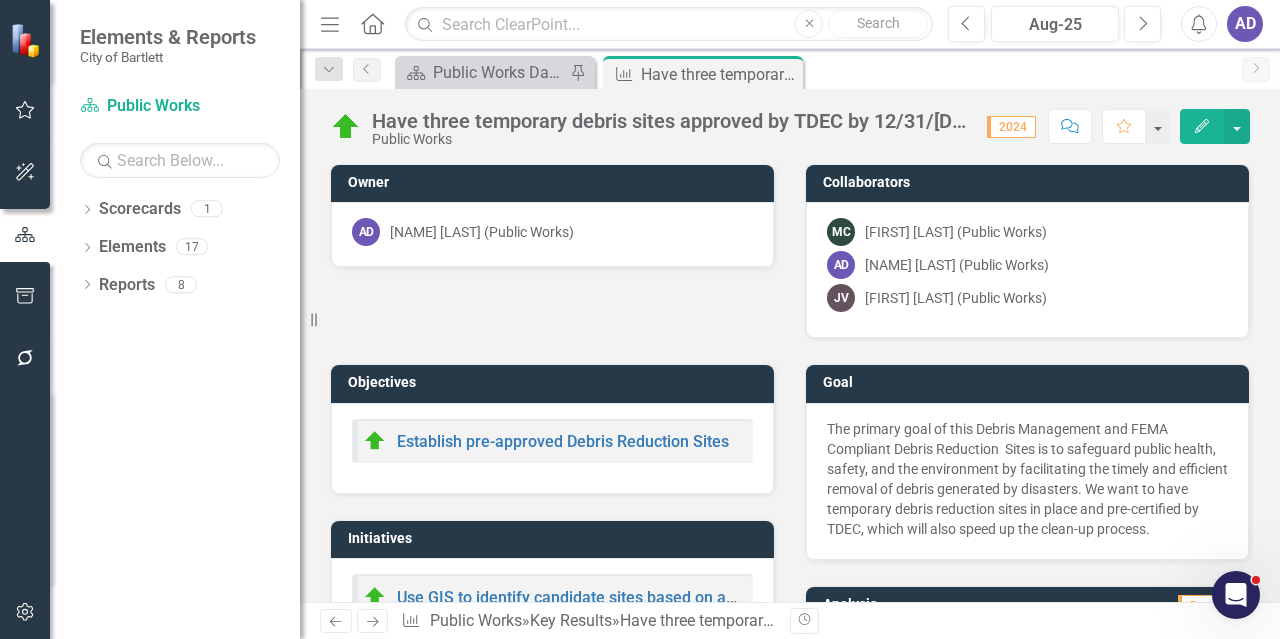 click on "Close" 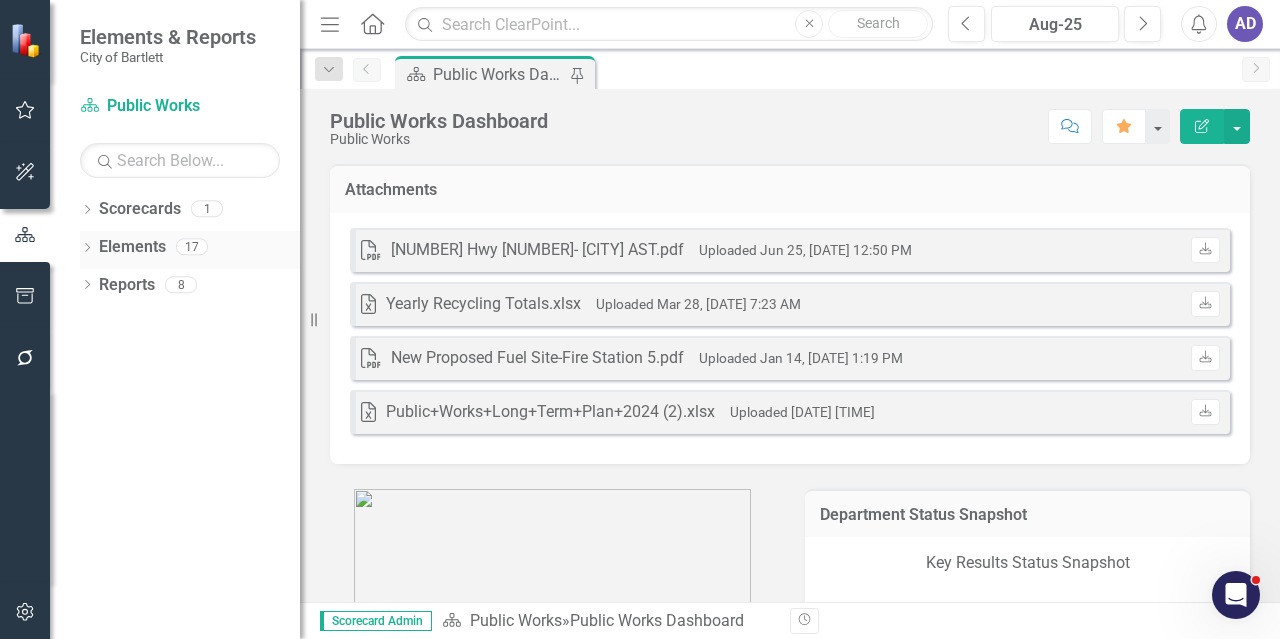 click on "Elements" at bounding box center (132, 247) 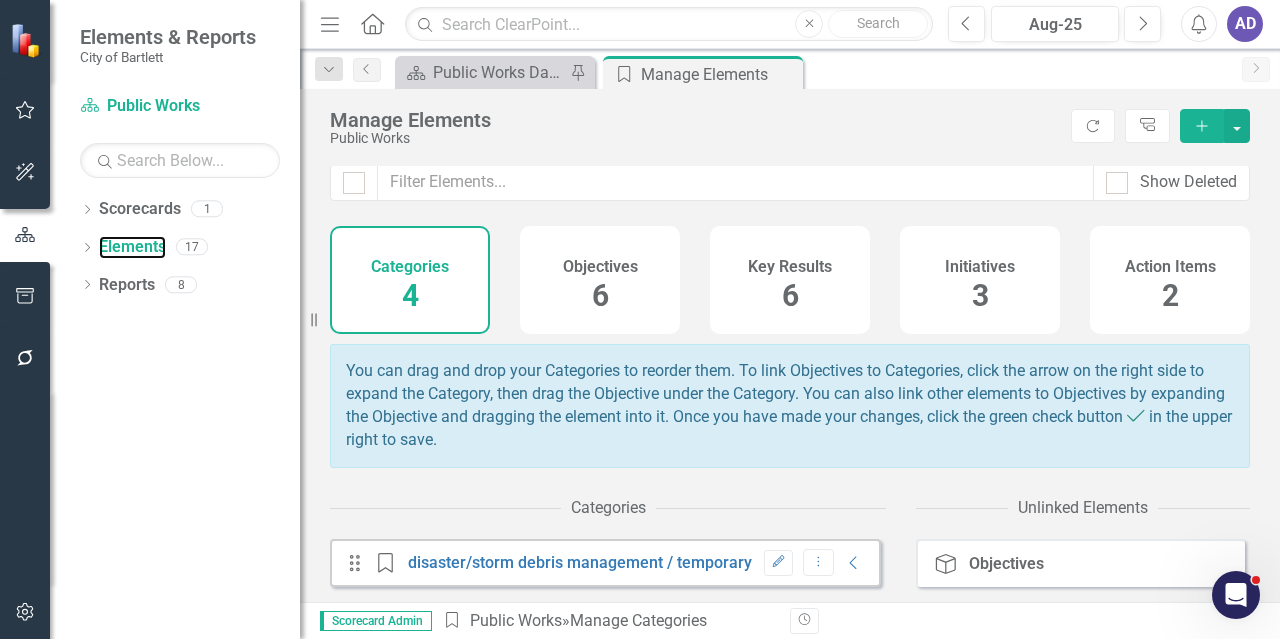 scroll, scrollTop: 0, scrollLeft: 0, axis: both 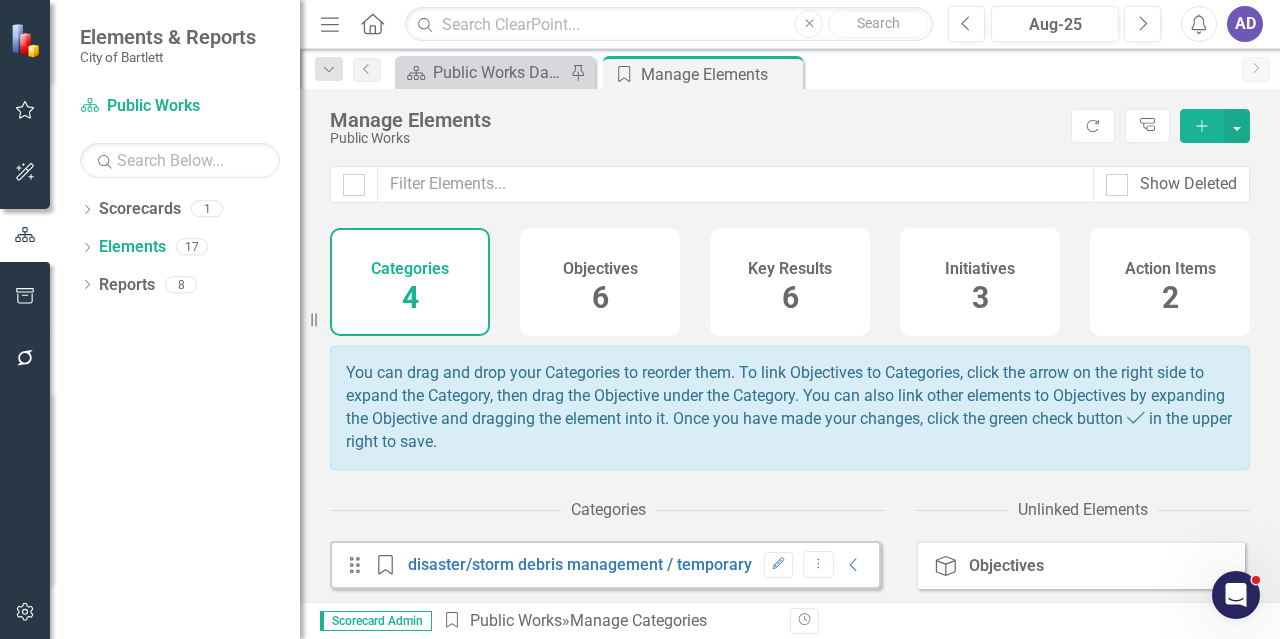click on "Objectives" at bounding box center [600, 269] 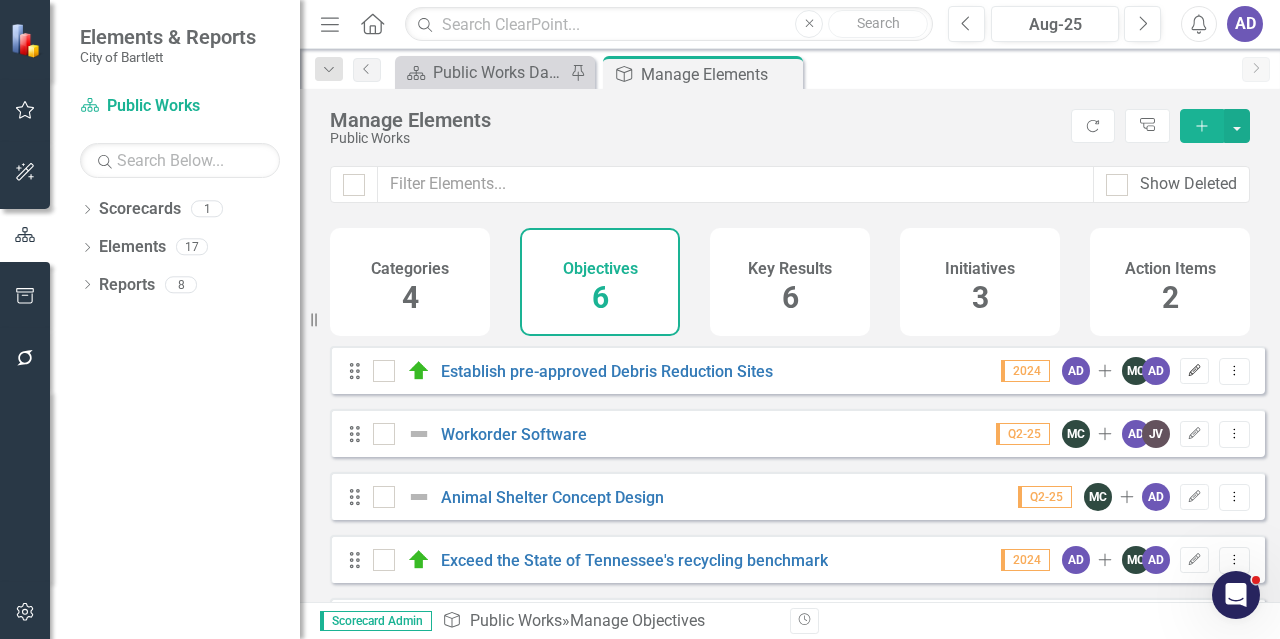 click on "Edit" 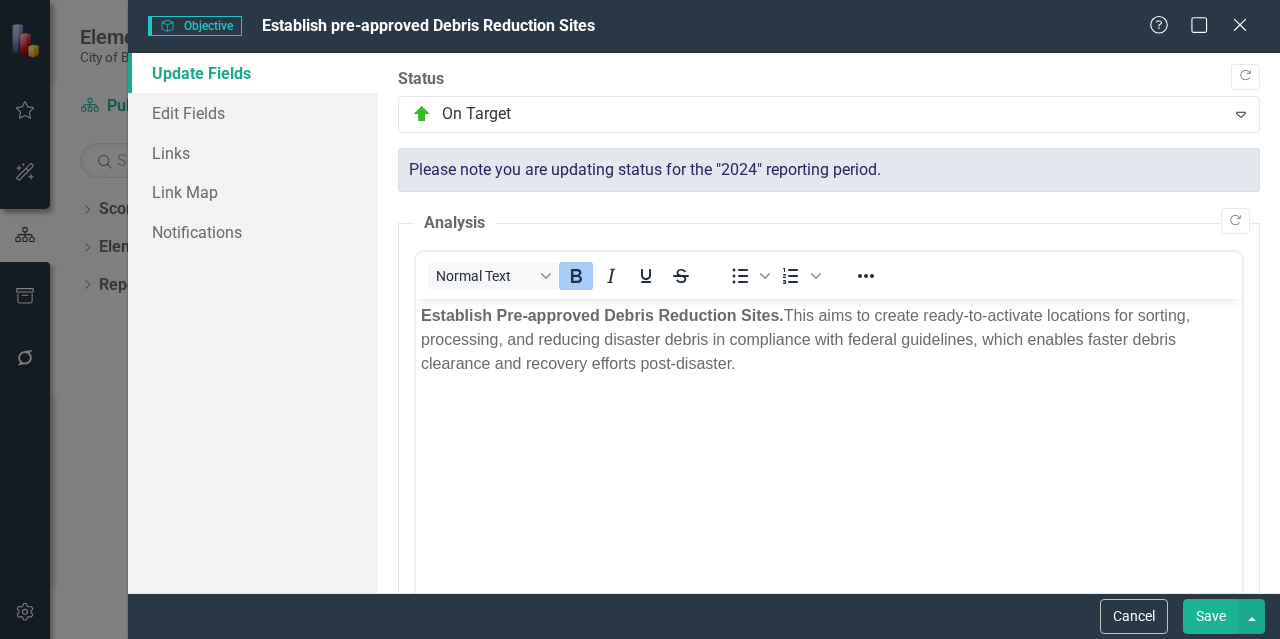 scroll, scrollTop: 0, scrollLeft: 0, axis: both 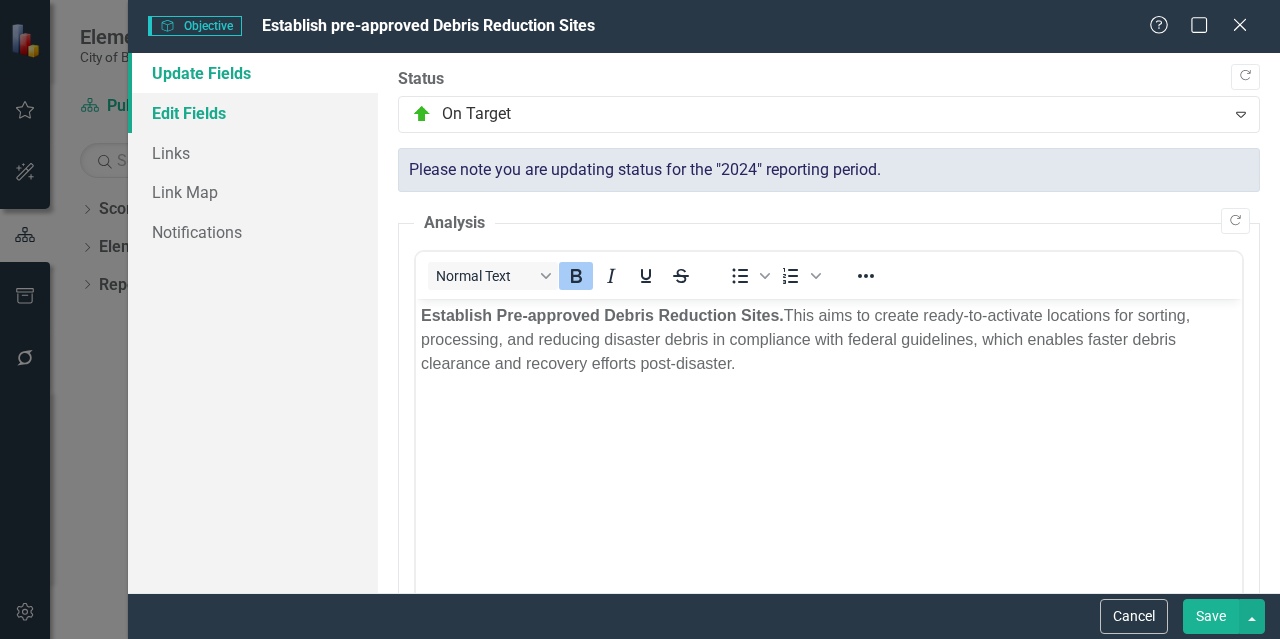 click on "Edit Fields" at bounding box center (253, 113) 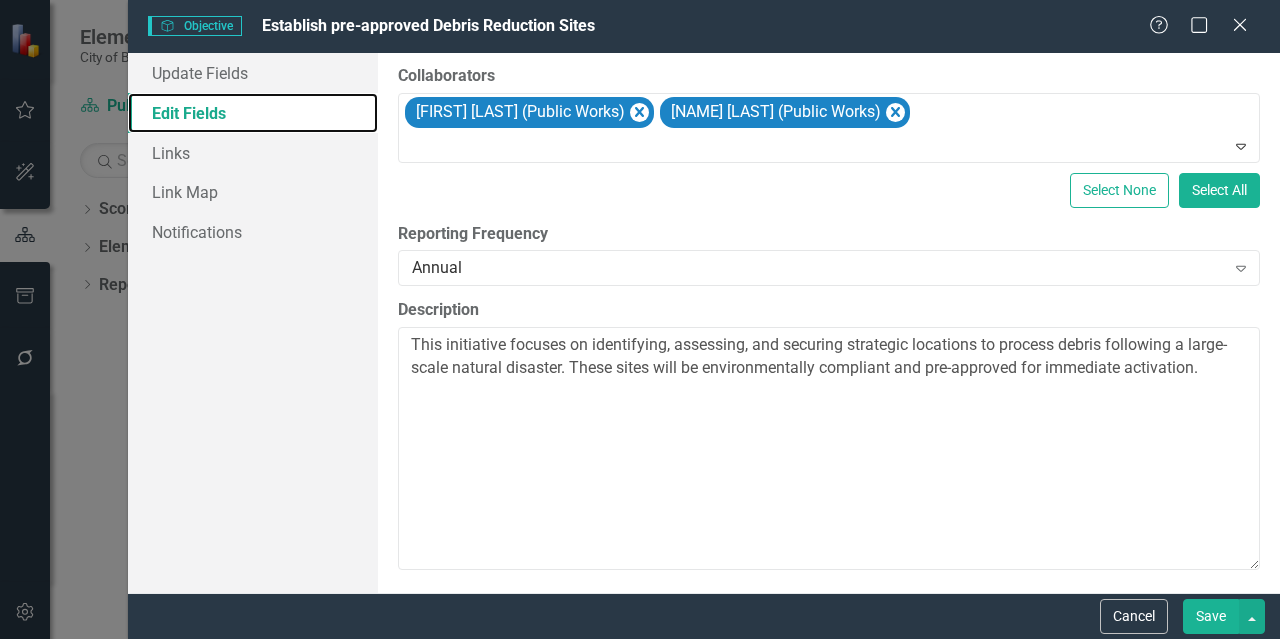 scroll, scrollTop: 318, scrollLeft: 0, axis: vertical 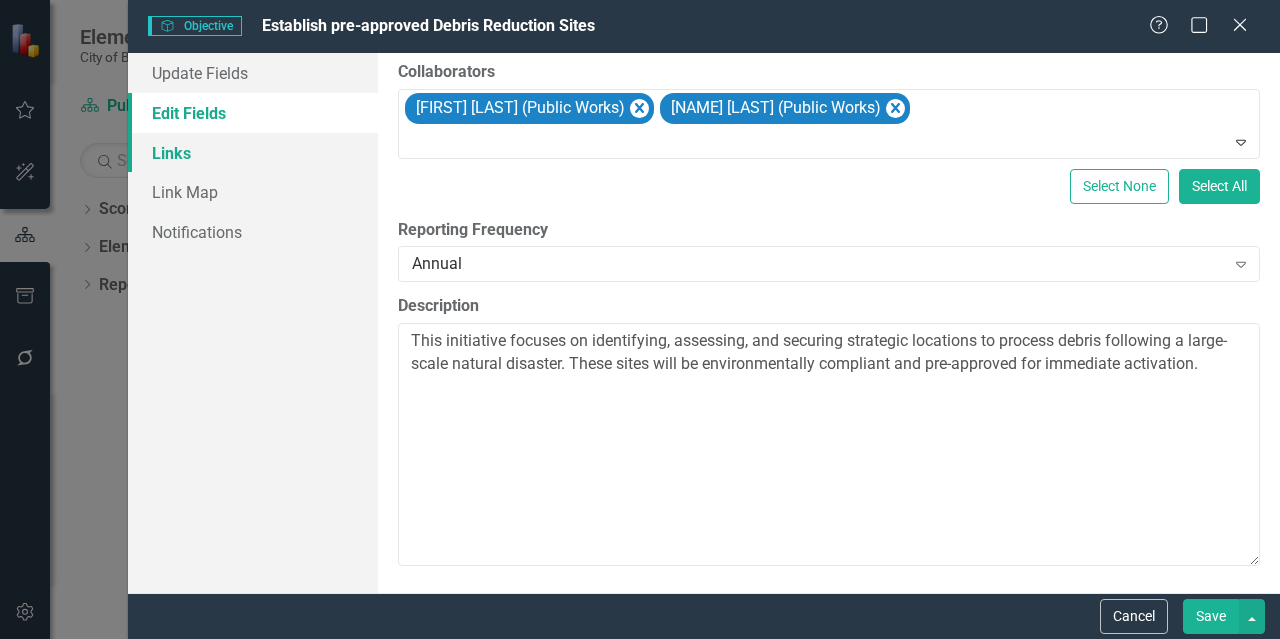 click on "Links" at bounding box center [253, 153] 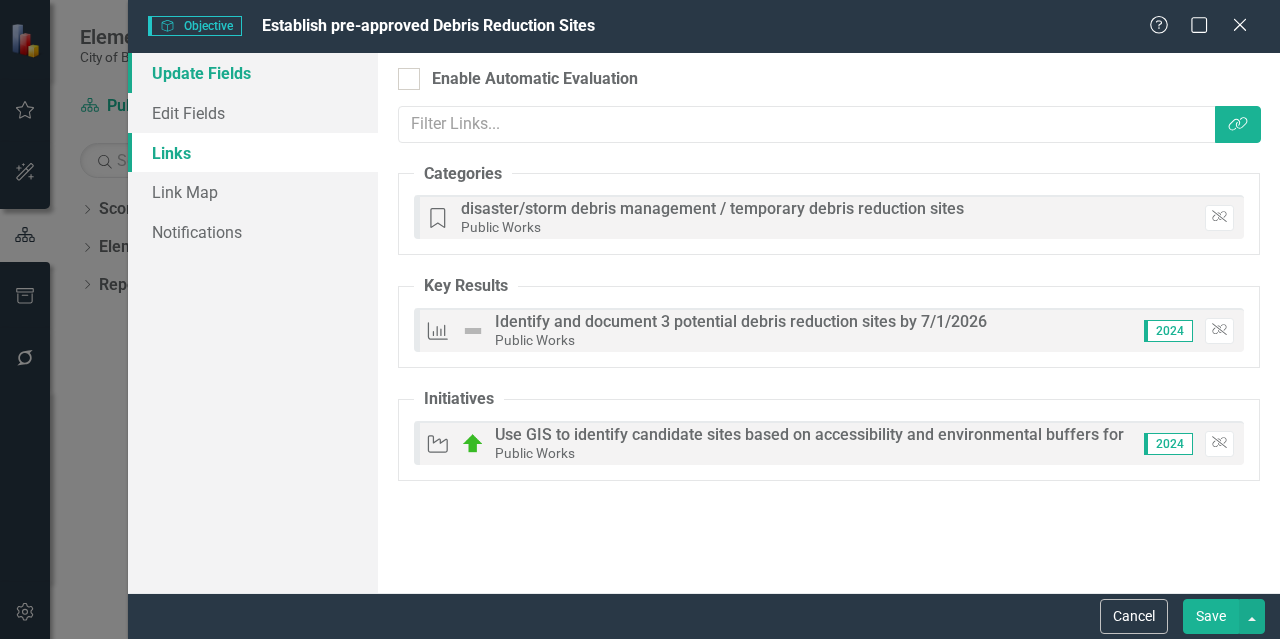 click on "Update Fields" at bounding box center (253, 73) 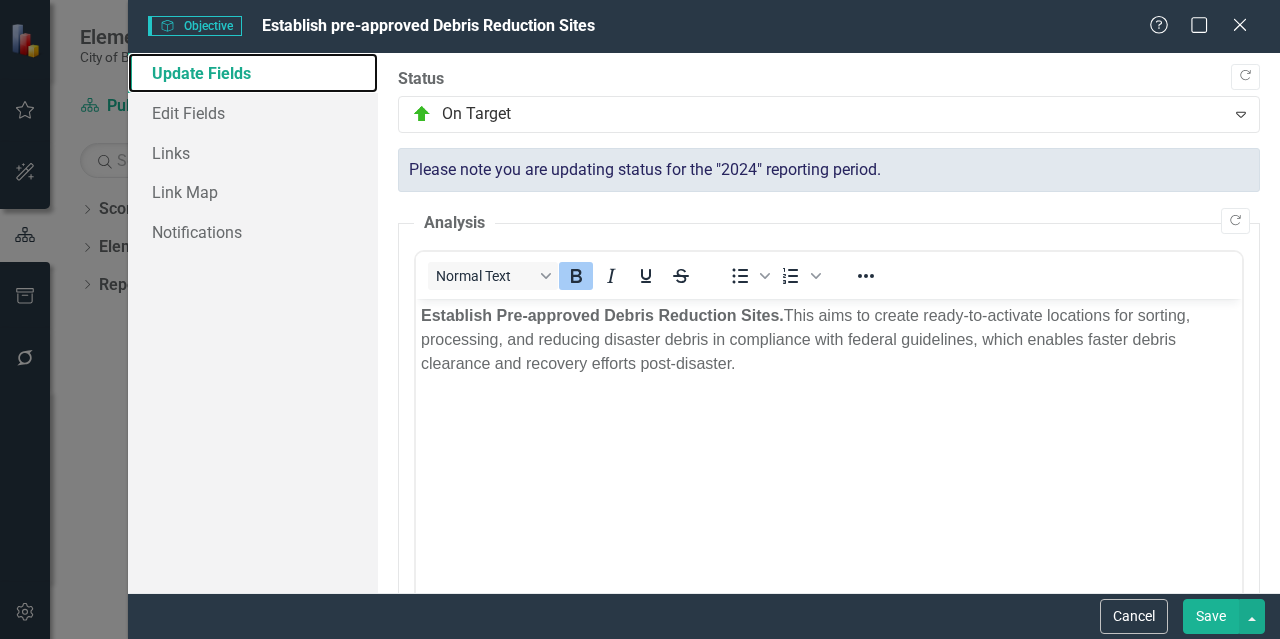 scroll, scrollTop: 300, scrollLeft: 0, axis: vertical 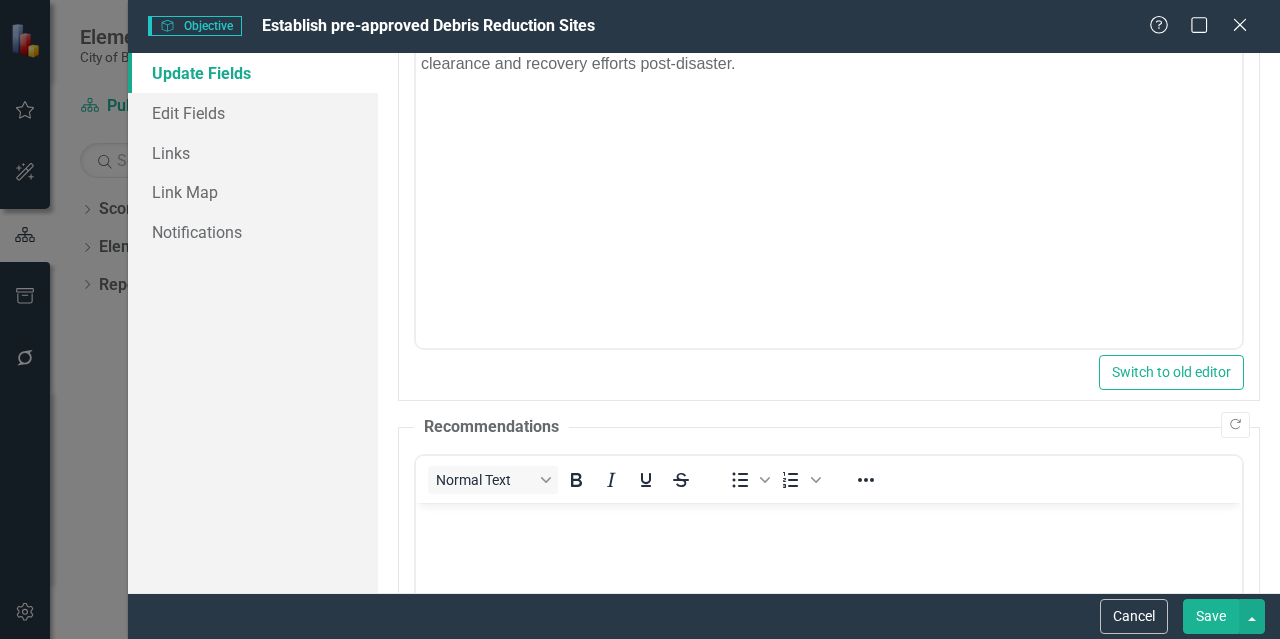 click on "Save" at bounding box center (1211, 616) 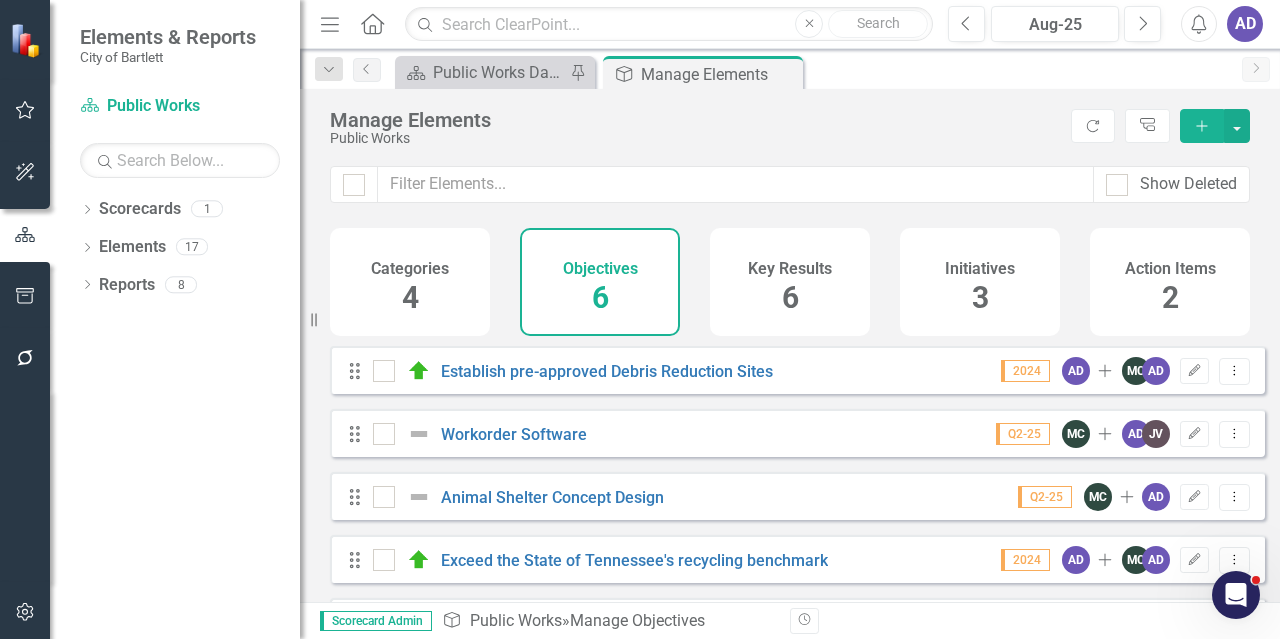 click on "Key Results" at bounding box center (790, 269) 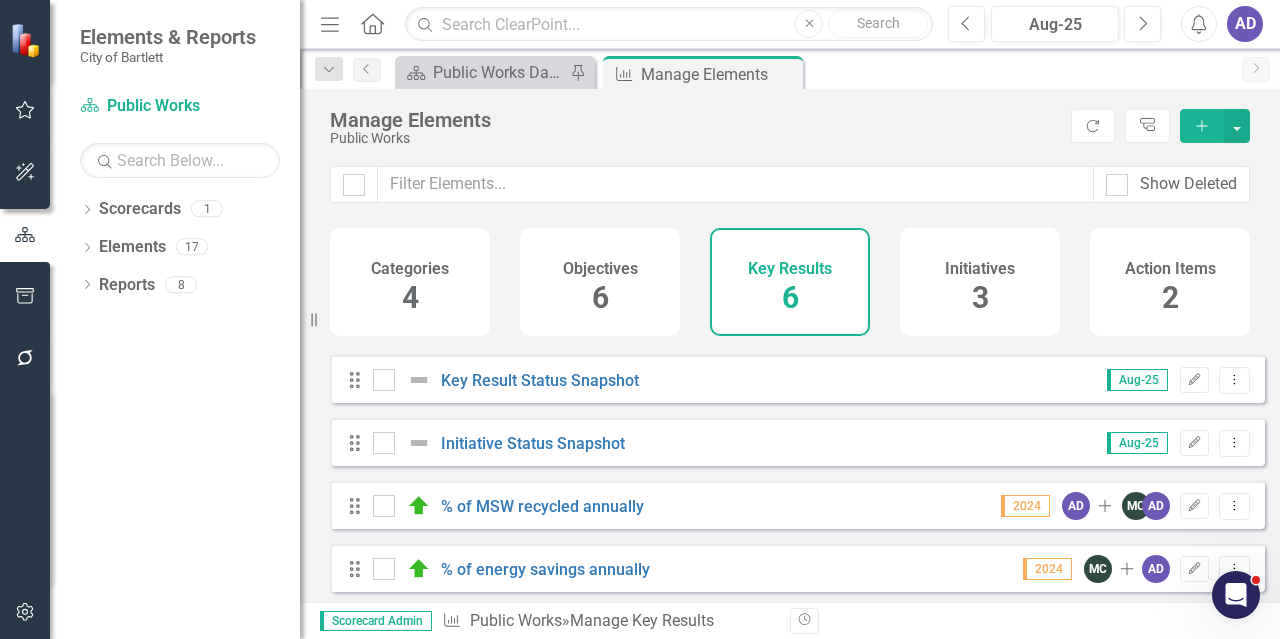 scroll, scrollTop: 0, scrollLeft: 0, axis: both 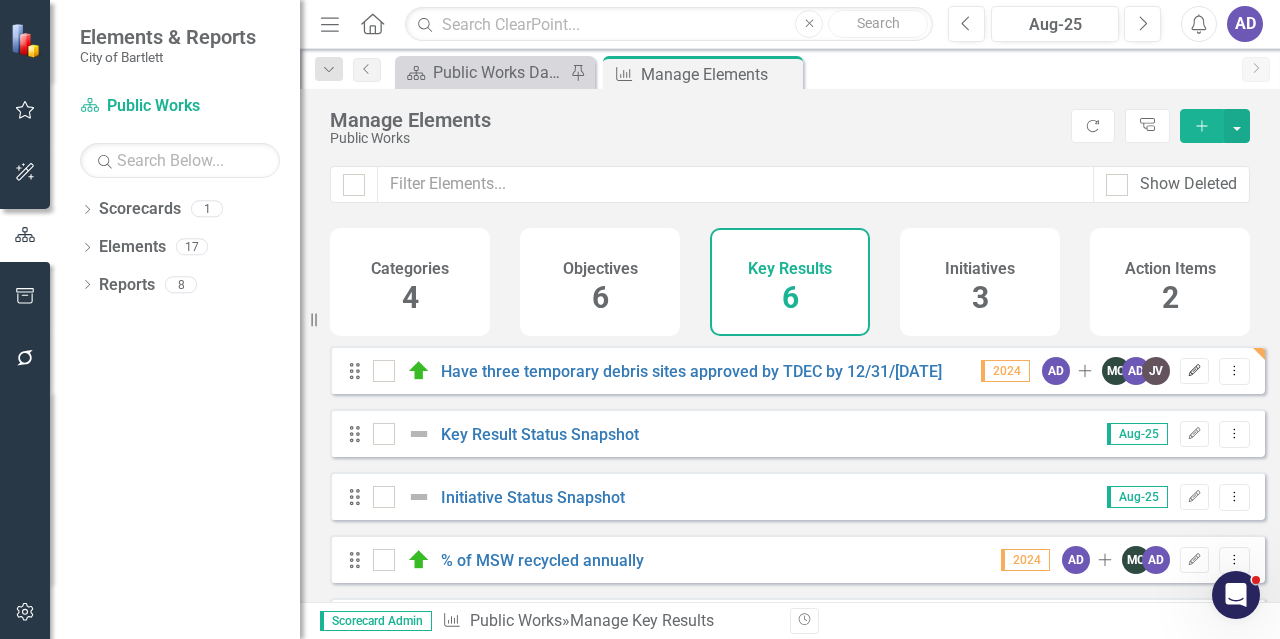 click on "Edit" 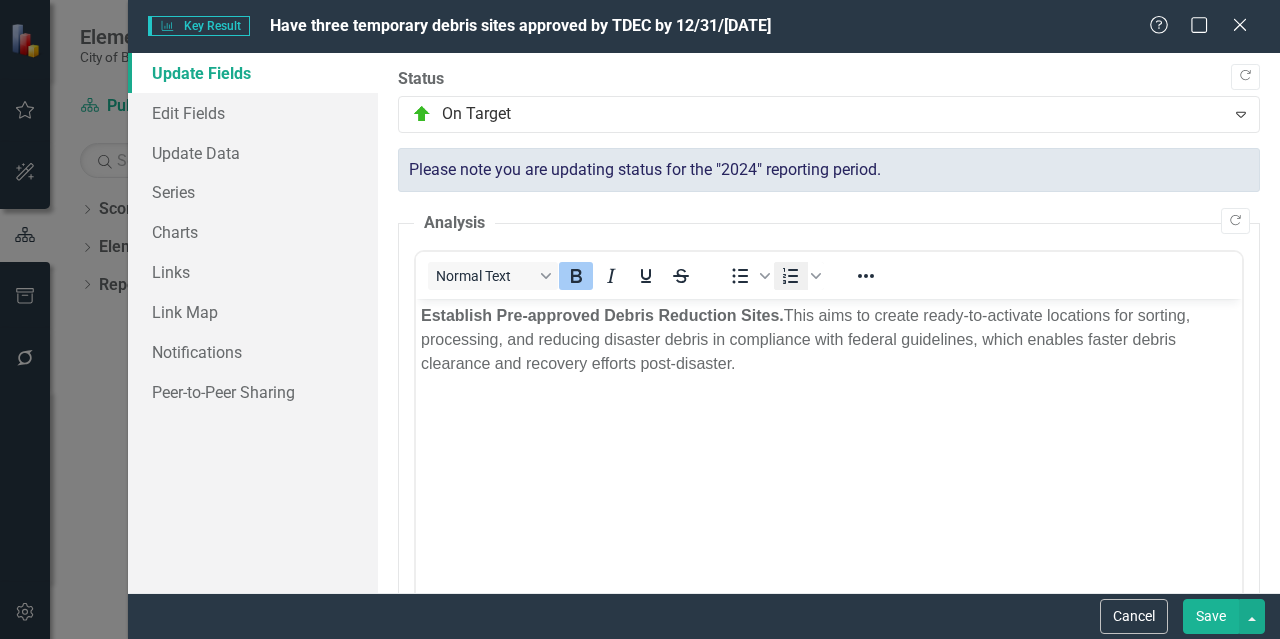 scroll, scrollTop: 0, scrollLeft: 0, axis: both 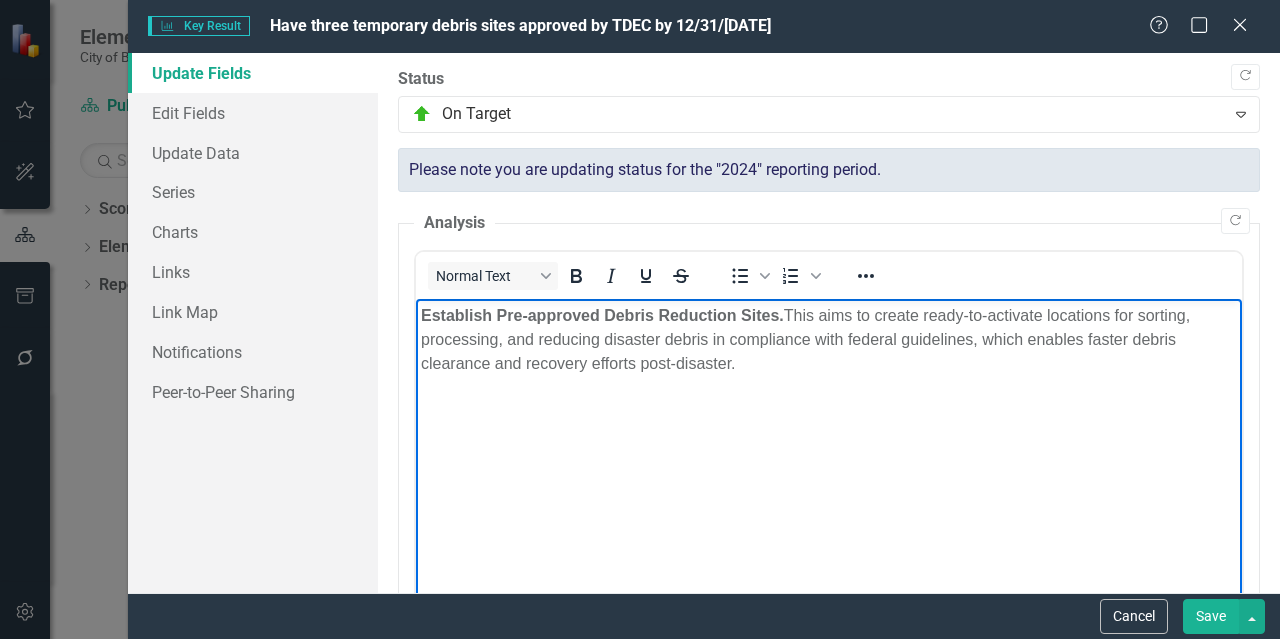 click on "Establish Pre-approved Debris Reduction Sites. This aims to create ready-to-activate locations for sorting, processing, and reducing disaster debris in compliance with federal guidelines, which enables faster debris clearance and recovery efforts post-disaster." at bounding box center [829, 340] 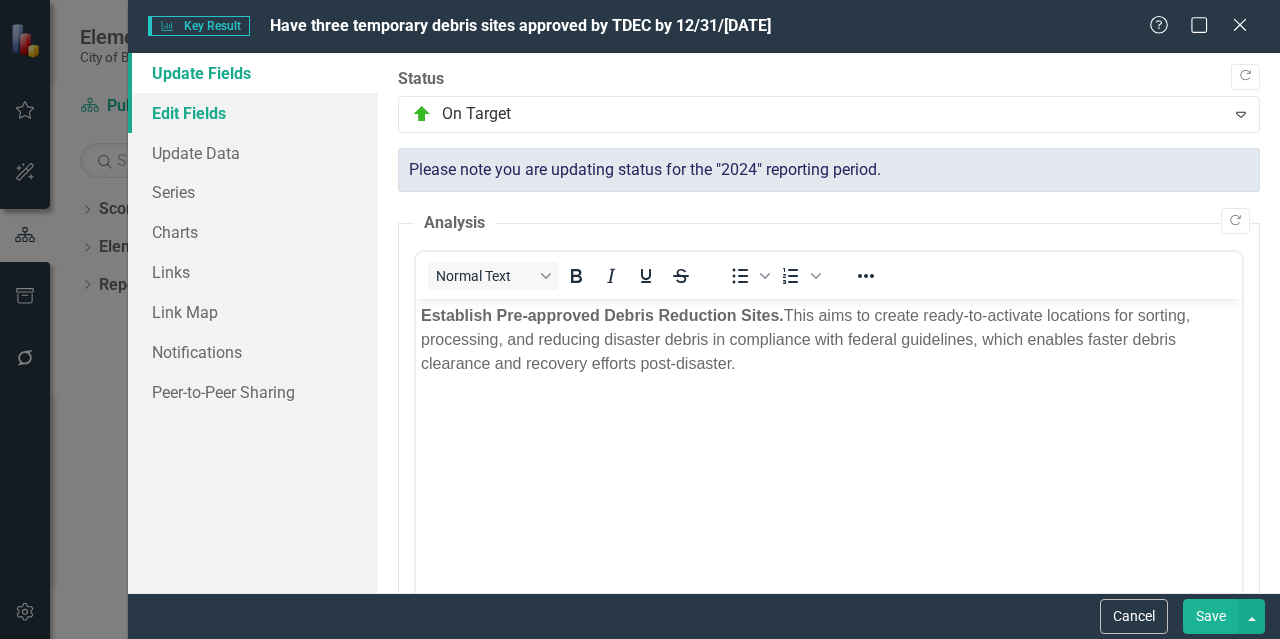 click on "Edit Fields" at bounding box center [253, 113] 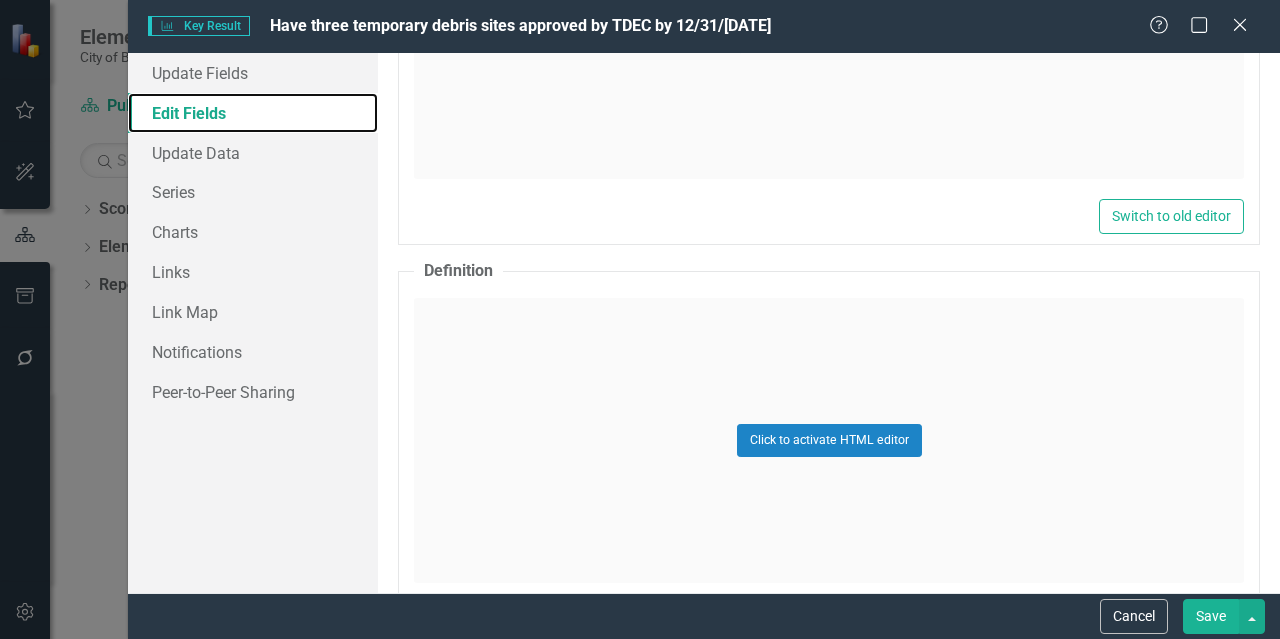 scroll, scrollTop: 2592, scrollLeft: 0, axis: vertical 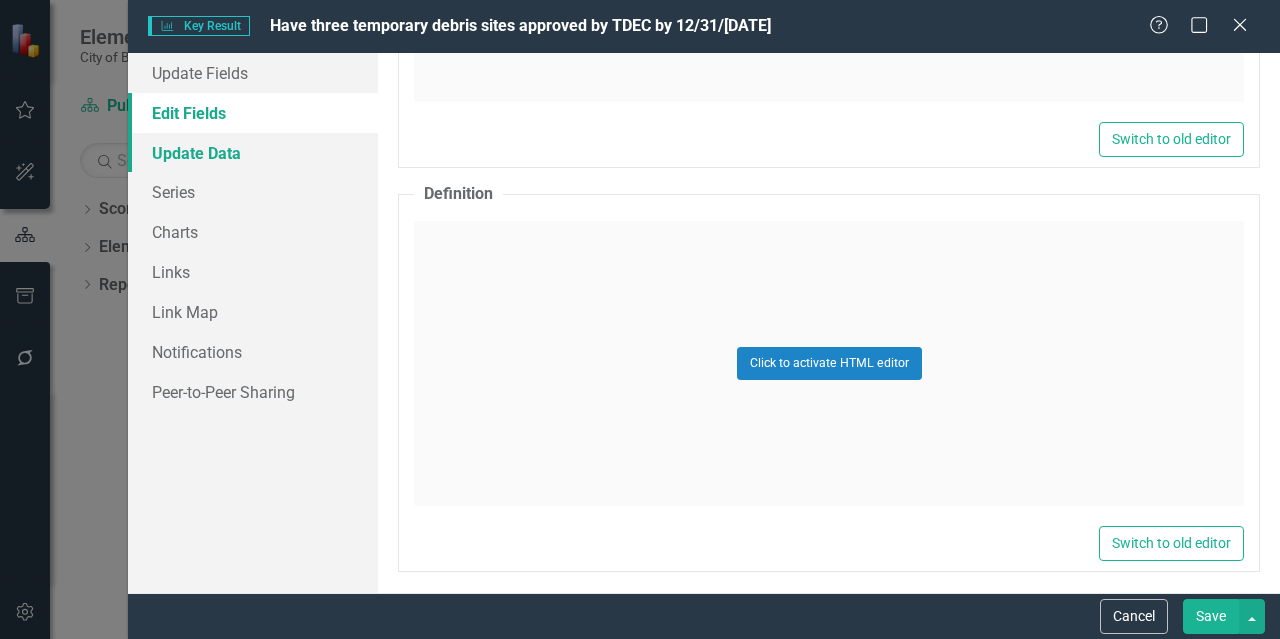 click on "Update  Data" at bounding box center (253, 153) 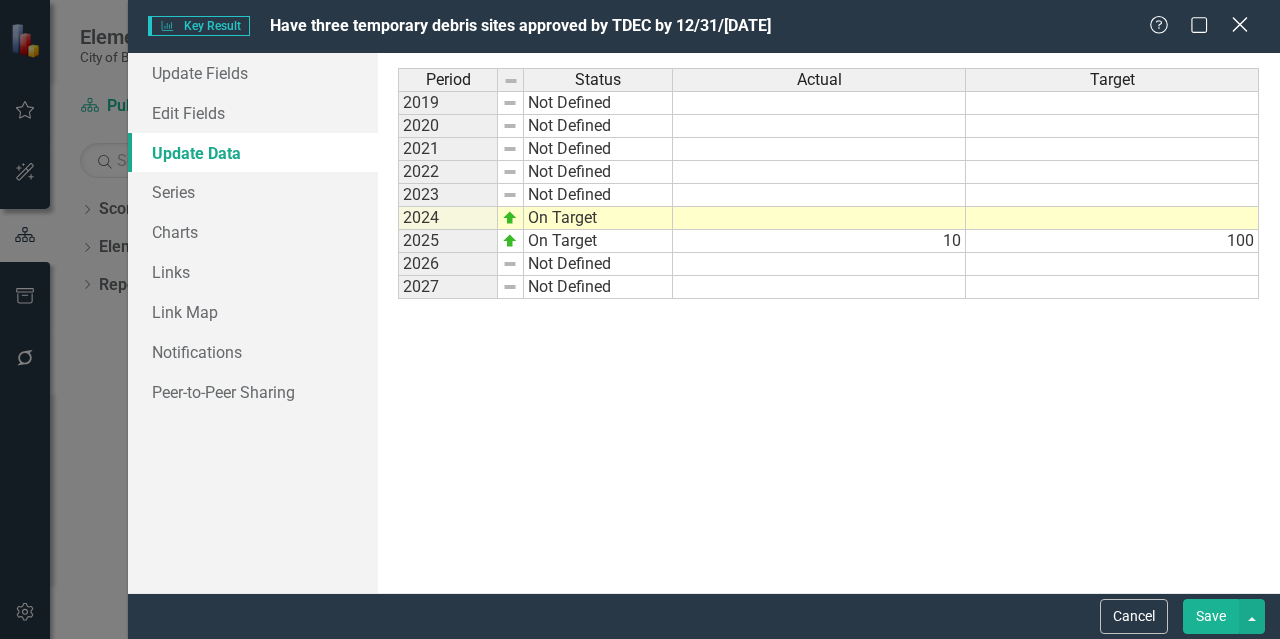 click 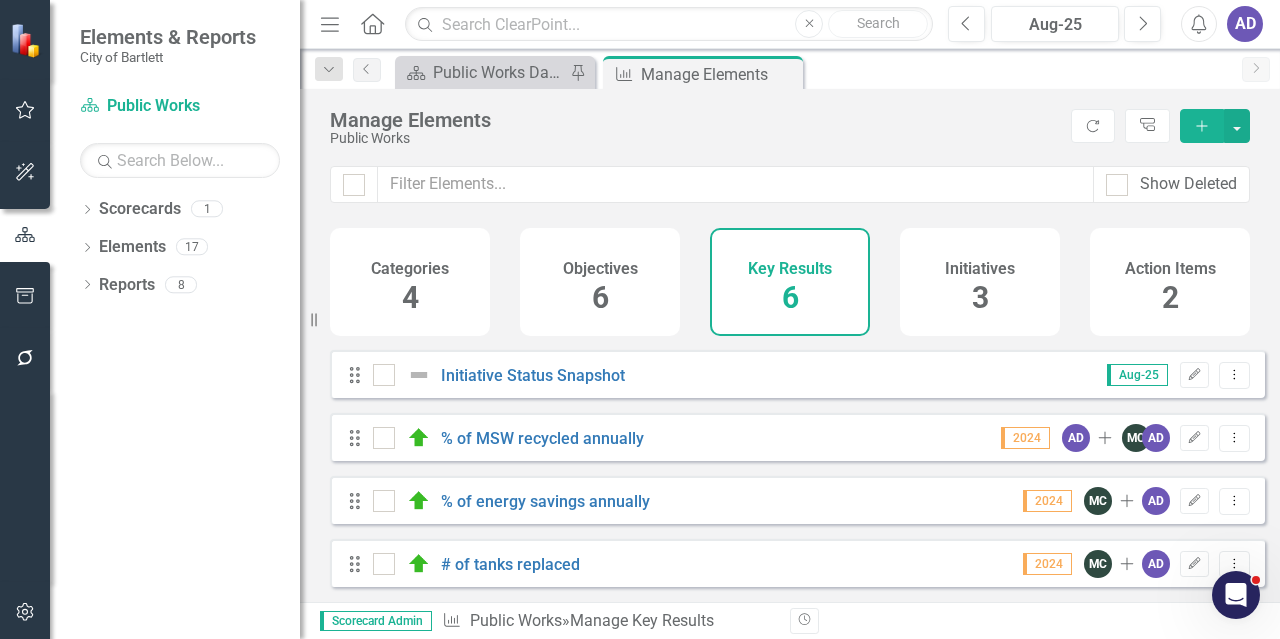 scroll, scrollTop: 135, scrollLeft: 0, axis: vertical 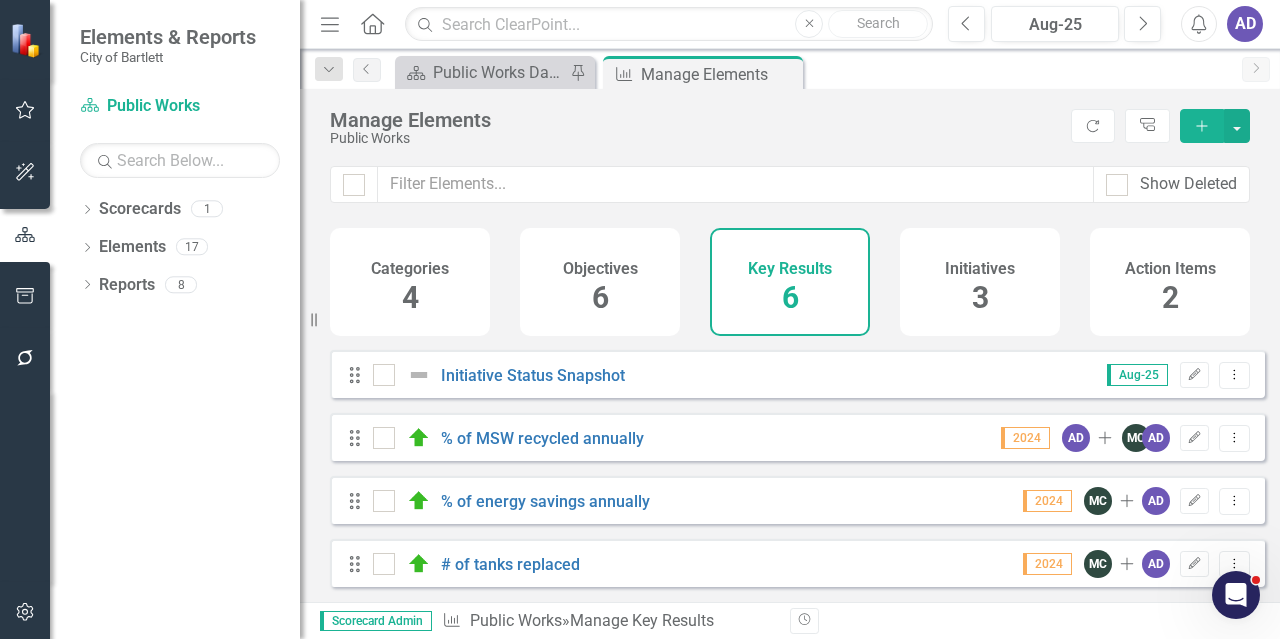 click on "Initiatives" at bounding box center (980, 269) 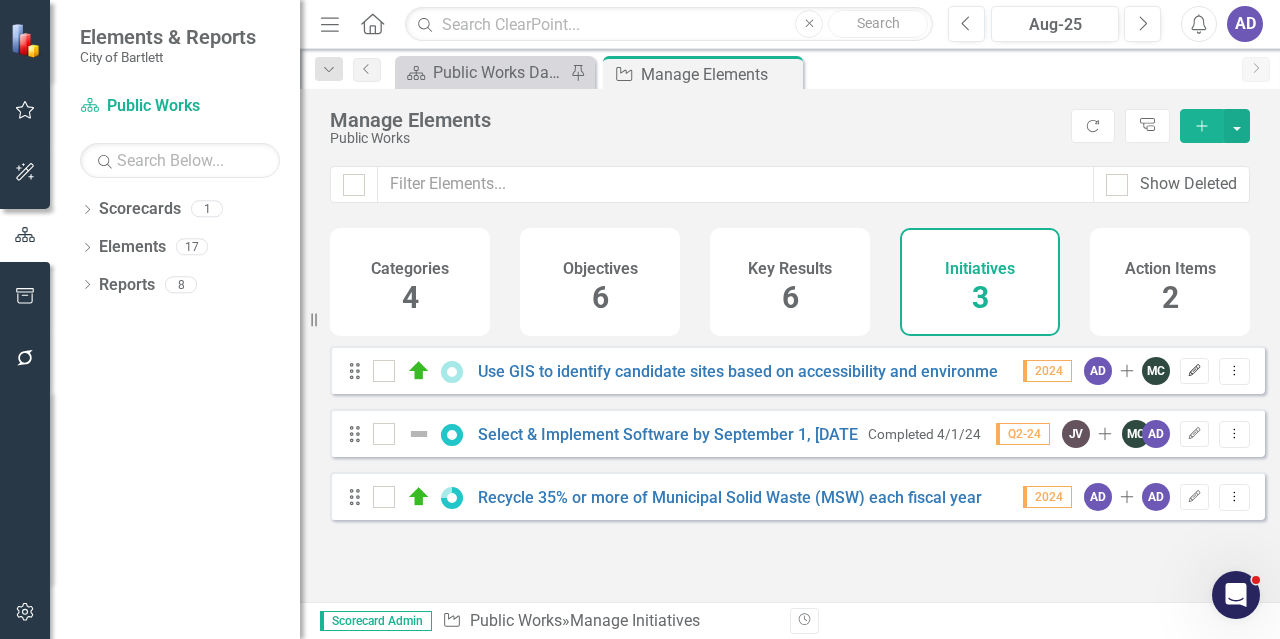 click 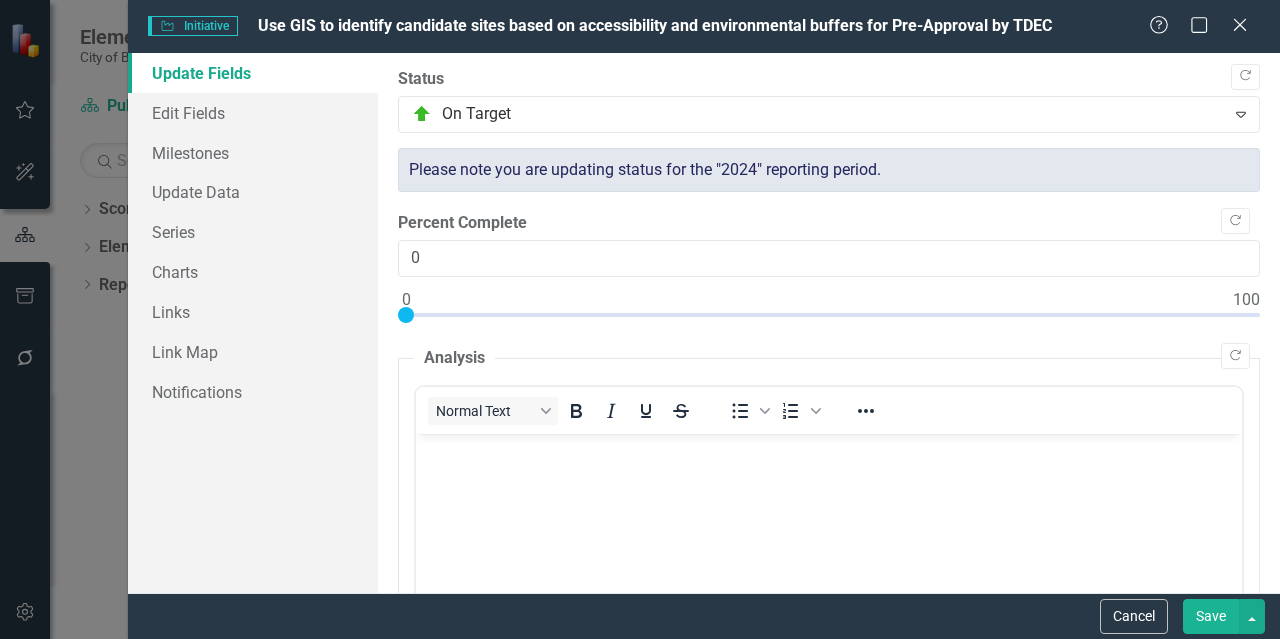 scroll, scrollTop: 0, scrollLeft: 0, axis: both 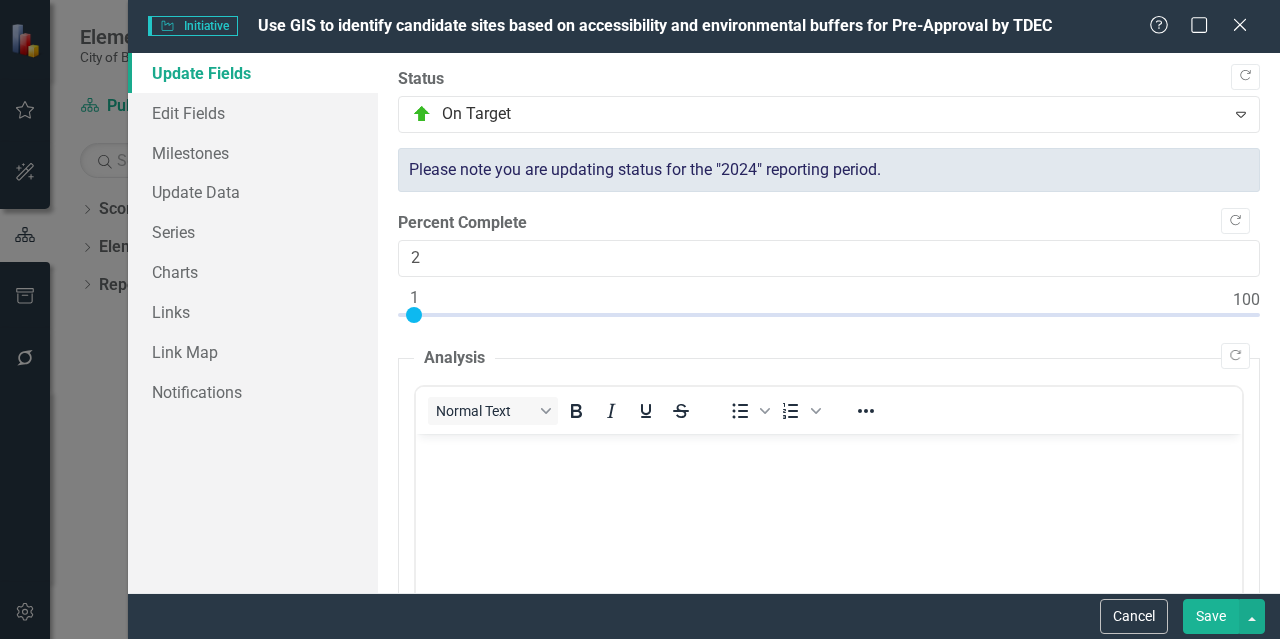 type on "0" 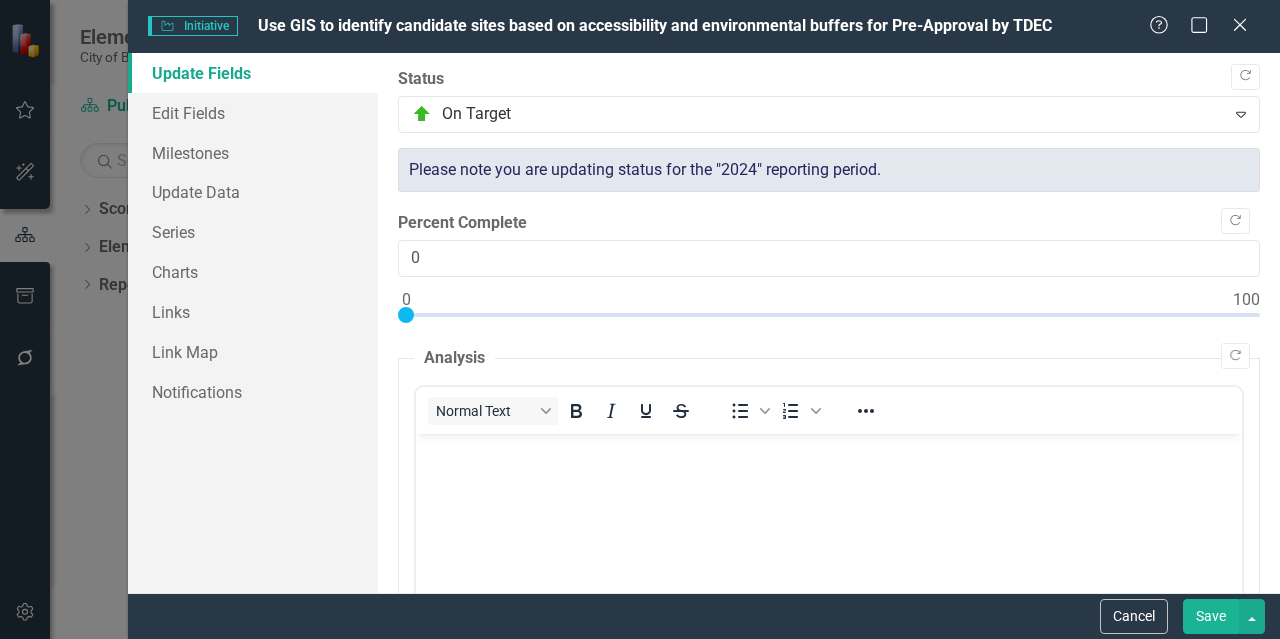 click at bounding box center (406, 315) 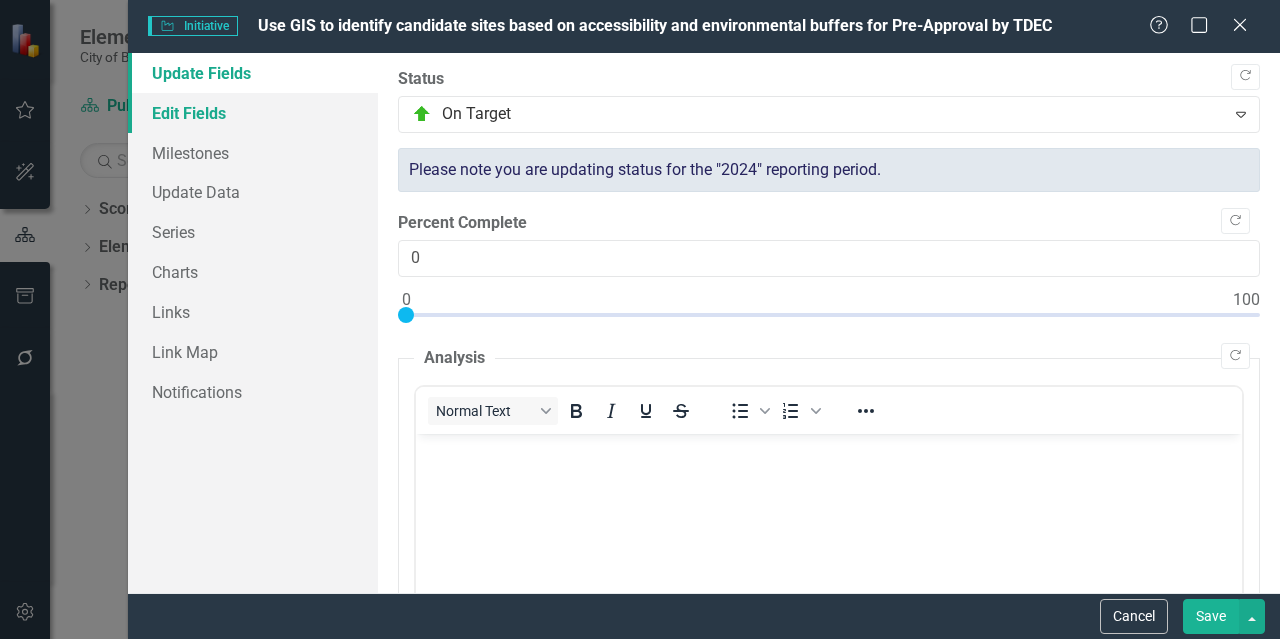 click on "Edit Fields" at bounding box center [253, 113] 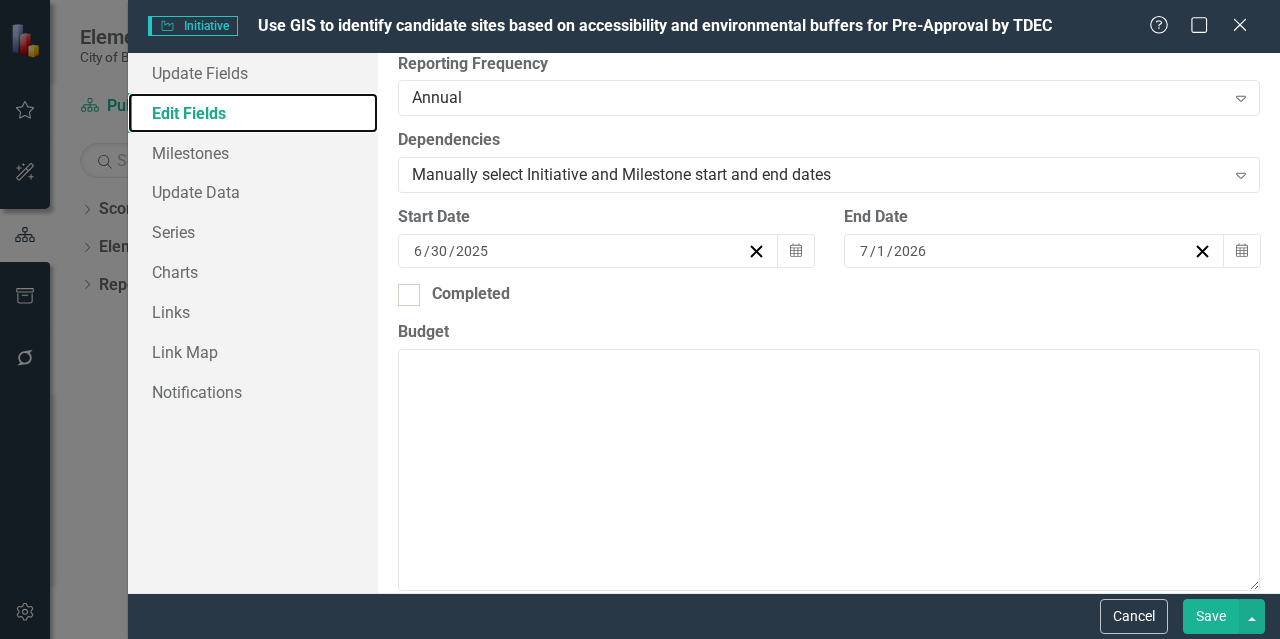 scroll, scrollTop: 500, scrollLeft: 0, axis: vertical 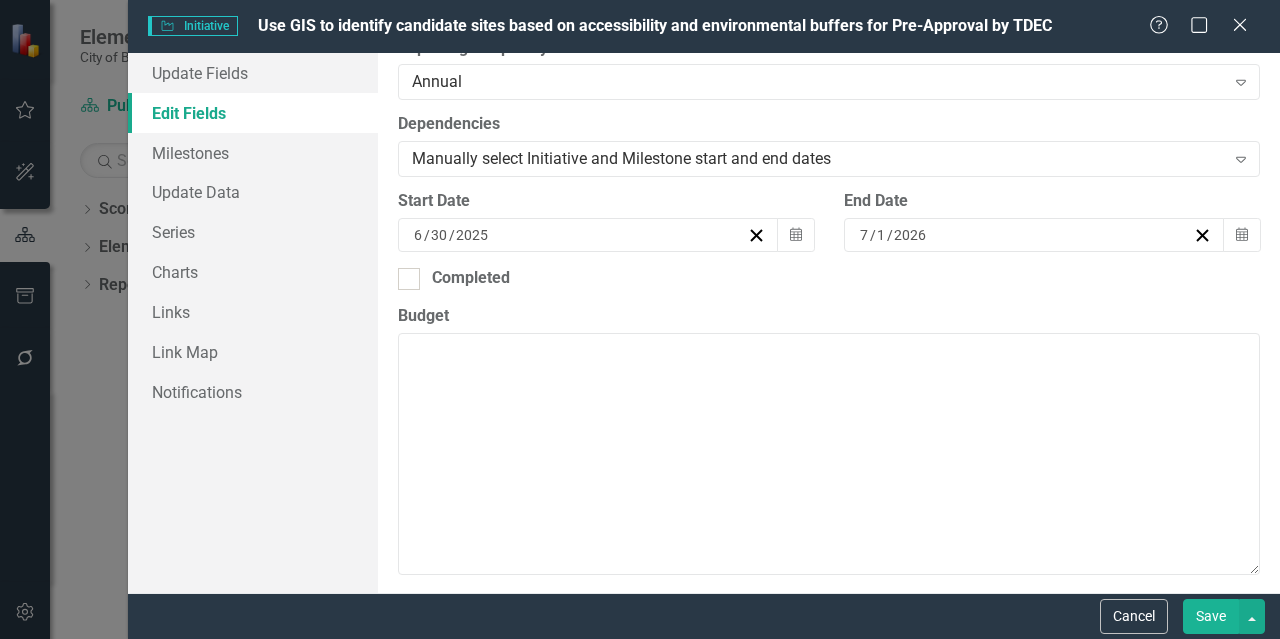 click on "[DATE] / [DATE] / [DATE]" at bounding box center [1025, 235] 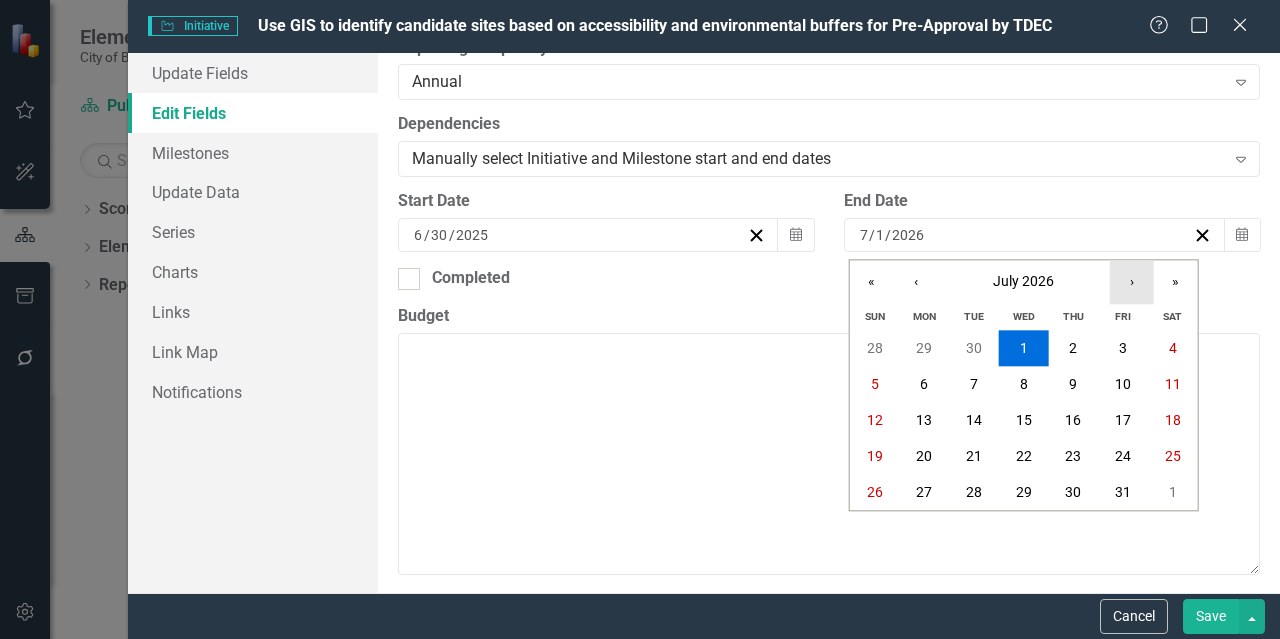 click on "›" at bounding box center [1132, 282] 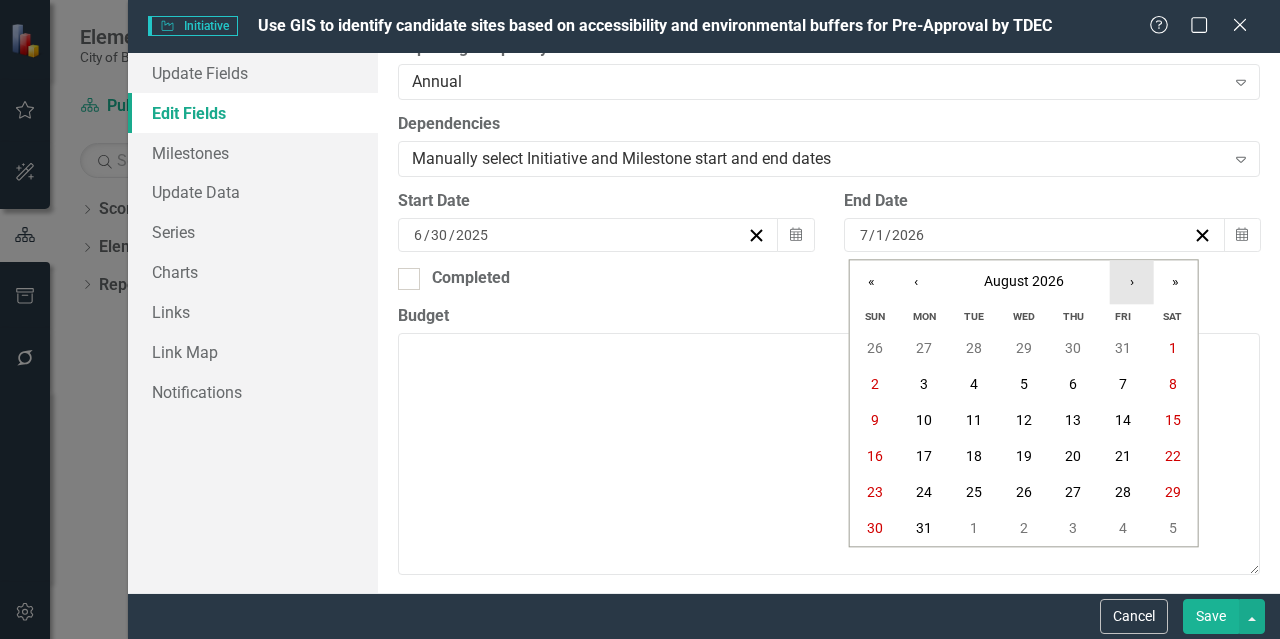 click on "›" at bounding box center [1132, 282] 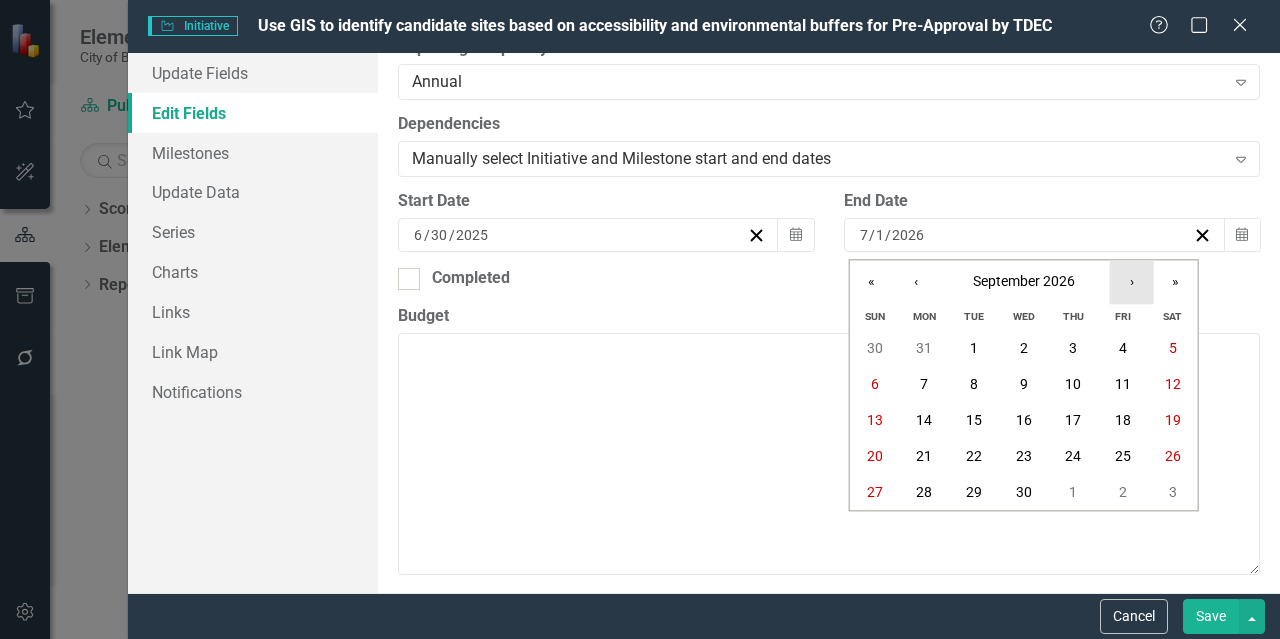 click on "›" at bounding box center [1132, 282] 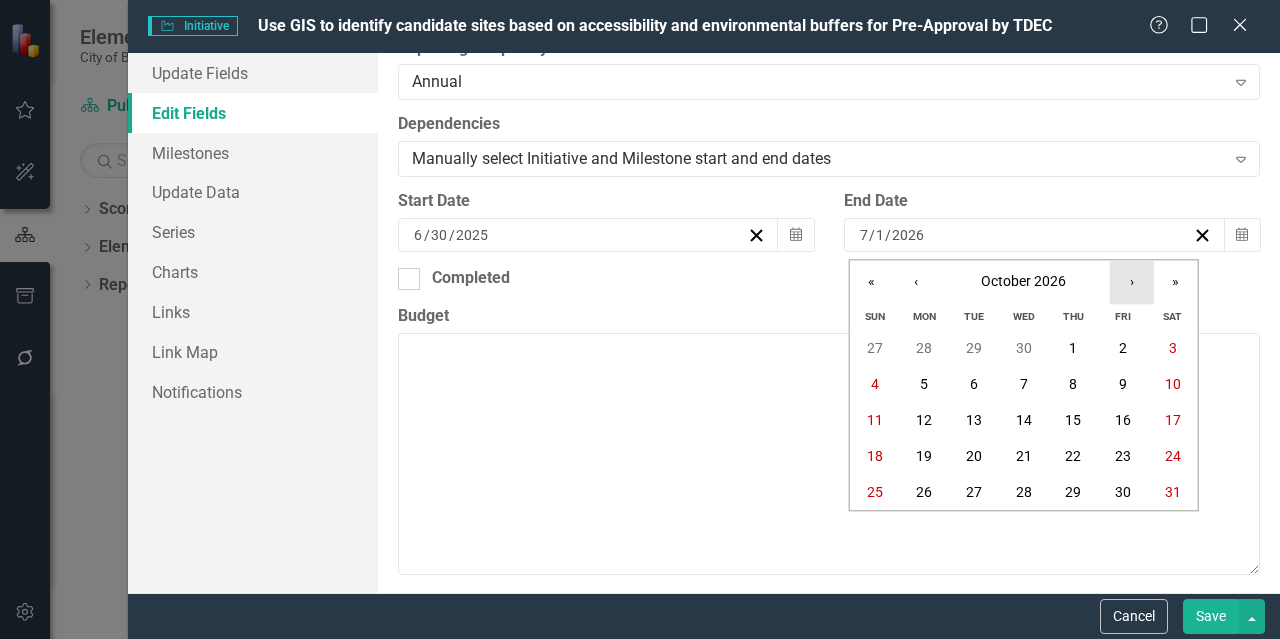 click on "›" at bounding box center (1132, 282) 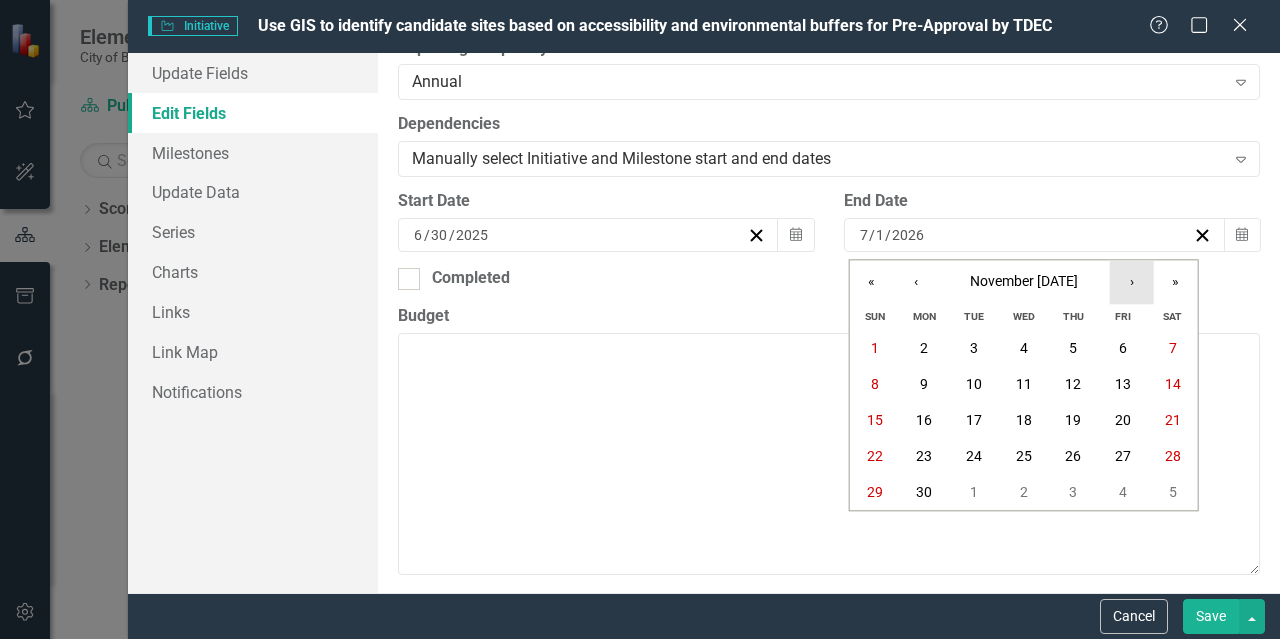 click on "›" at bounding box center [1132, 282] 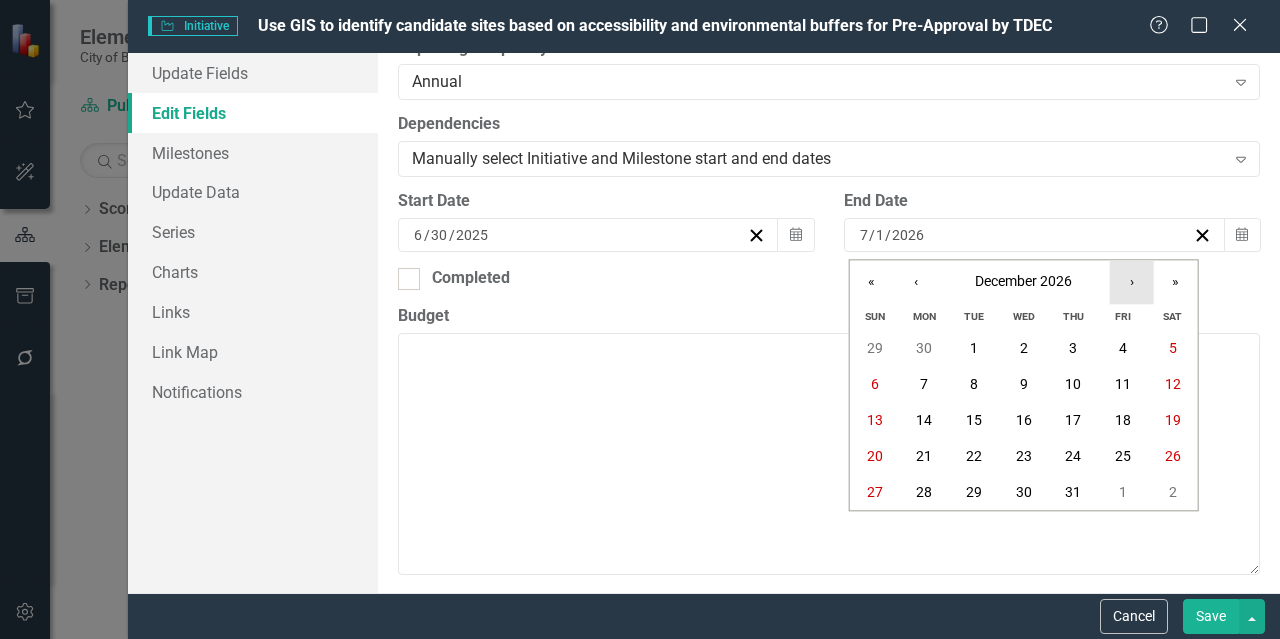 click on "›" at bounding box center (1132, 282) 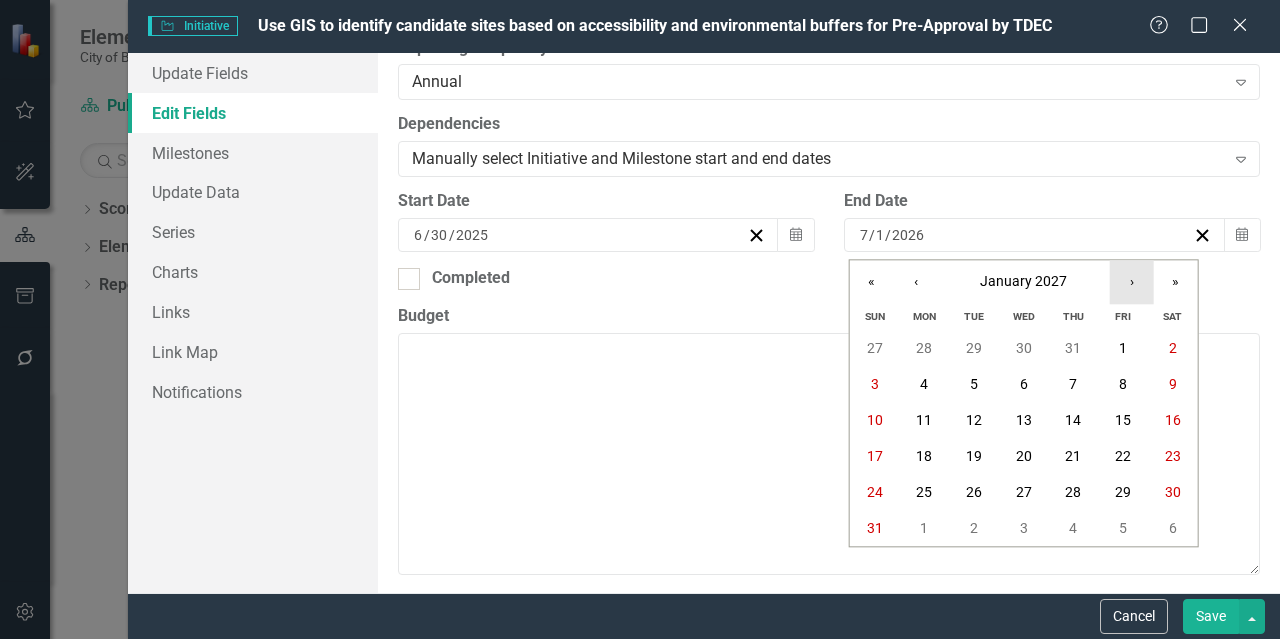click on "›" at bounding box center (1132, 282) 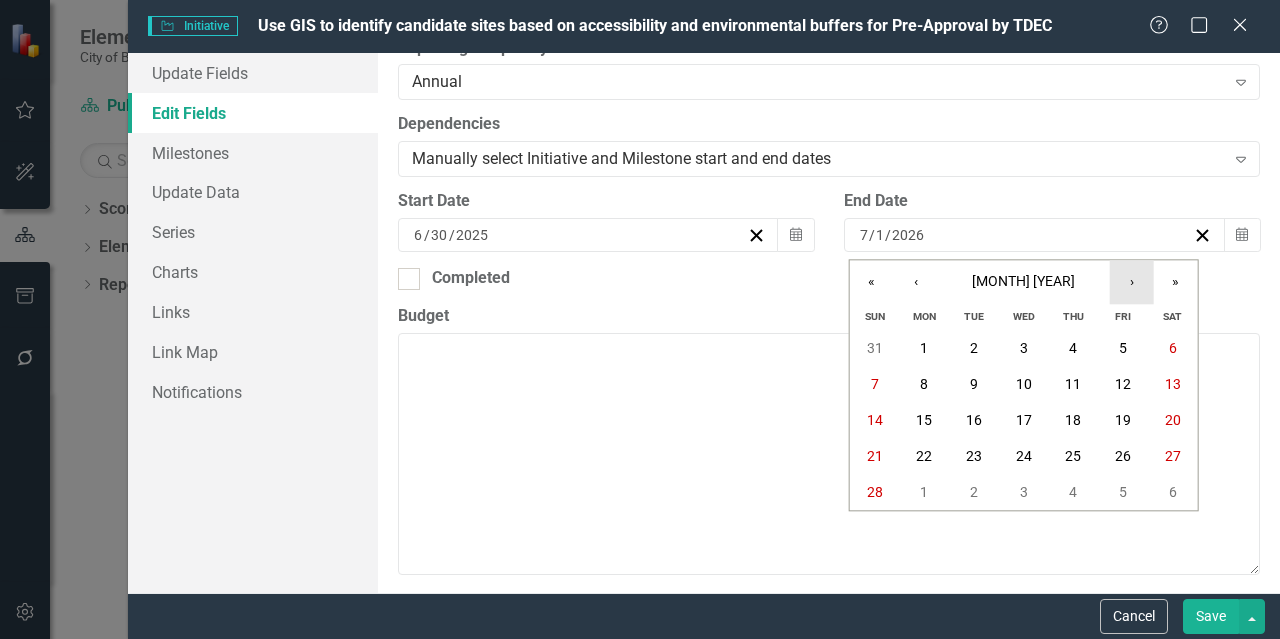 click on "›" at bounding box center [1132, 282] 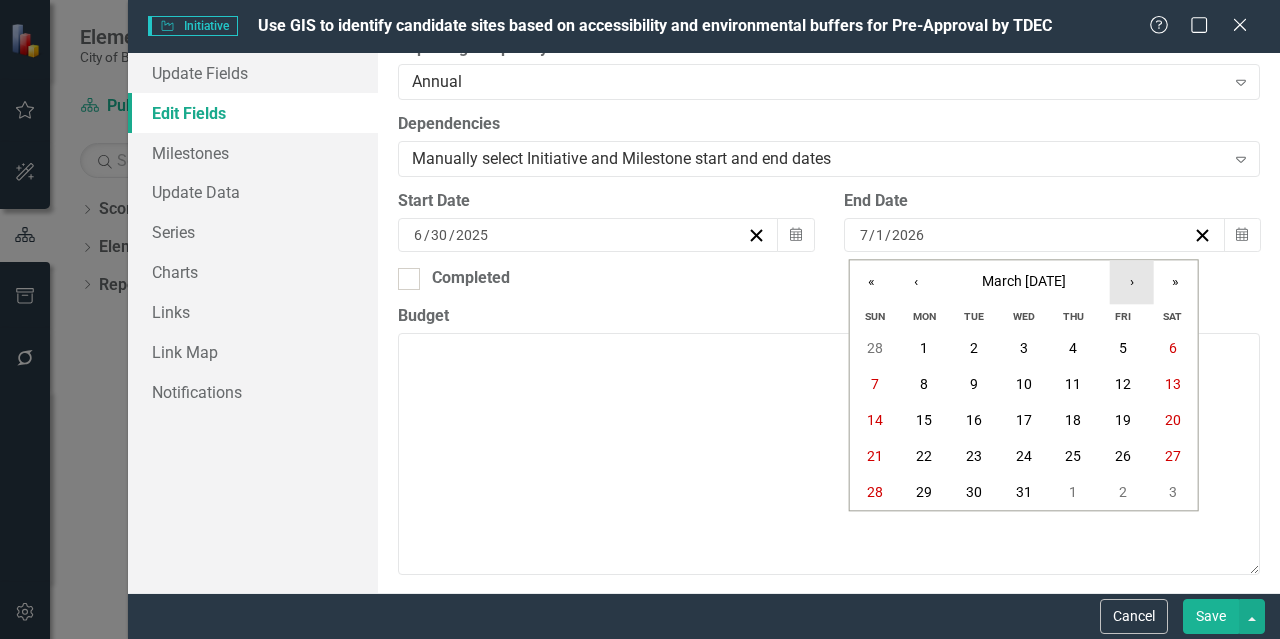 click on "›" at bounding box center [1132, 282] 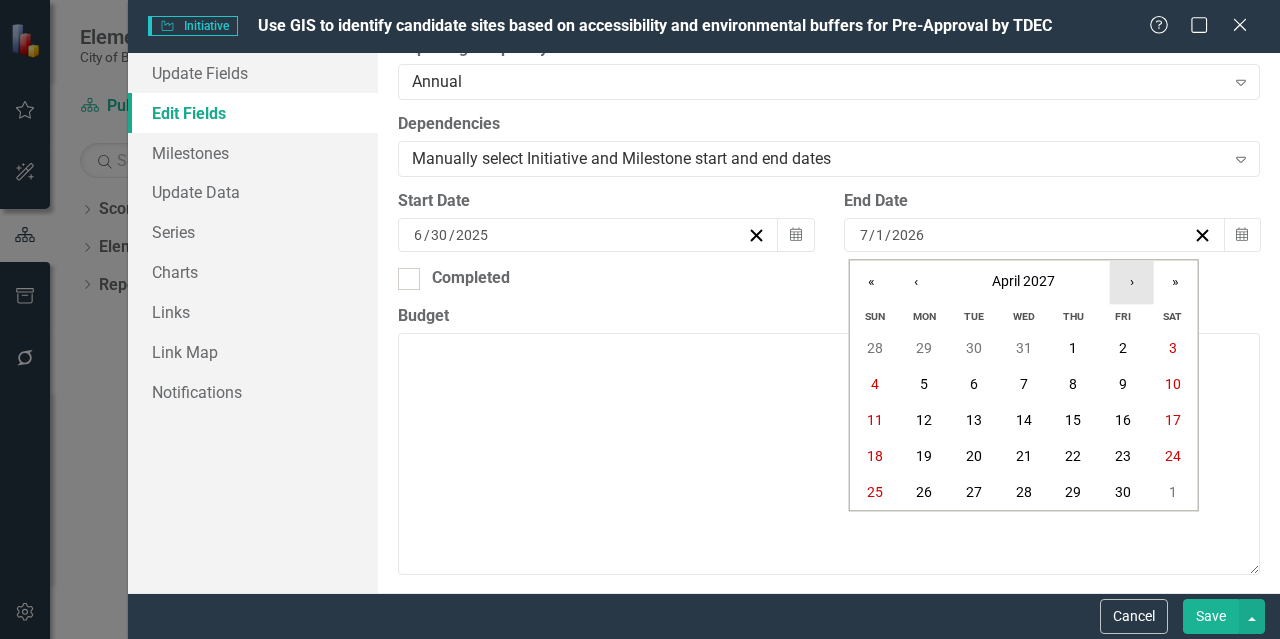 click on "›" at bounding box center (1132, 282) 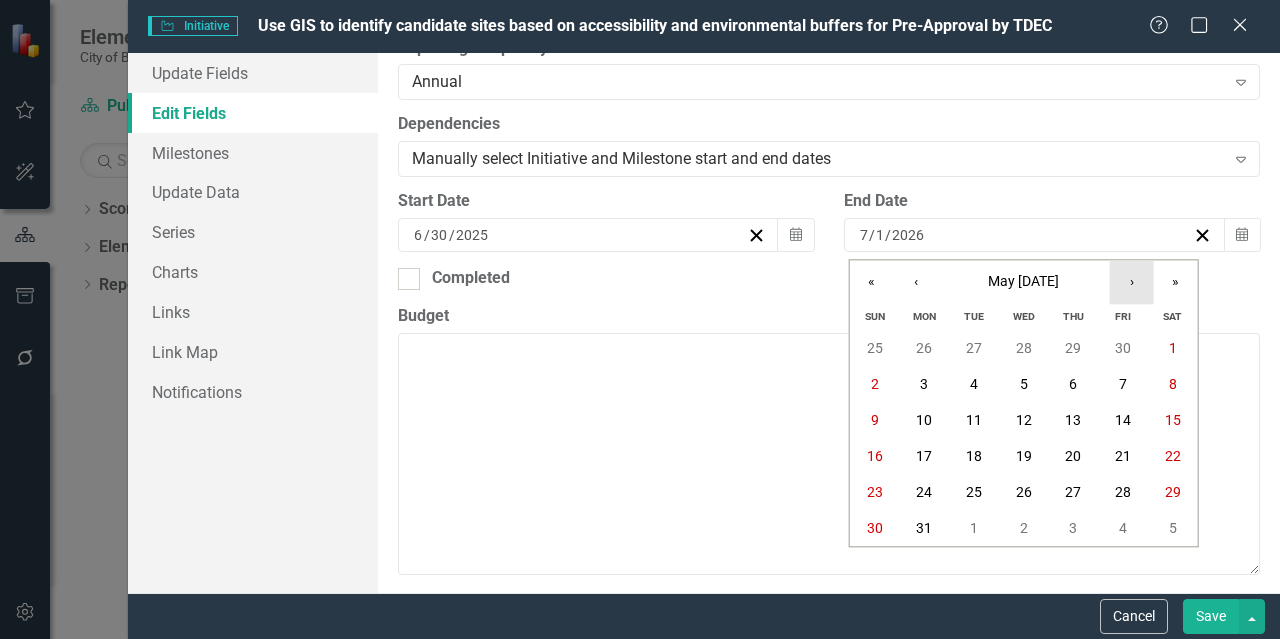 click on "›" at bounding box center (1132, 282) 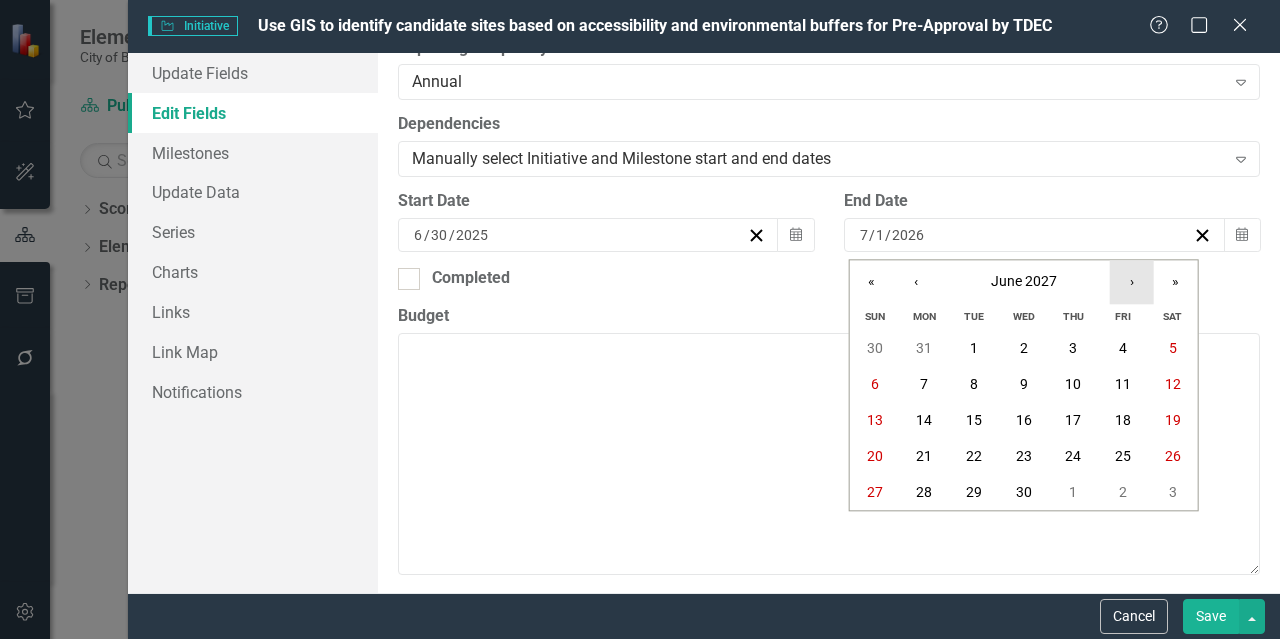 click on "›" at bounding box center (1132, 282) 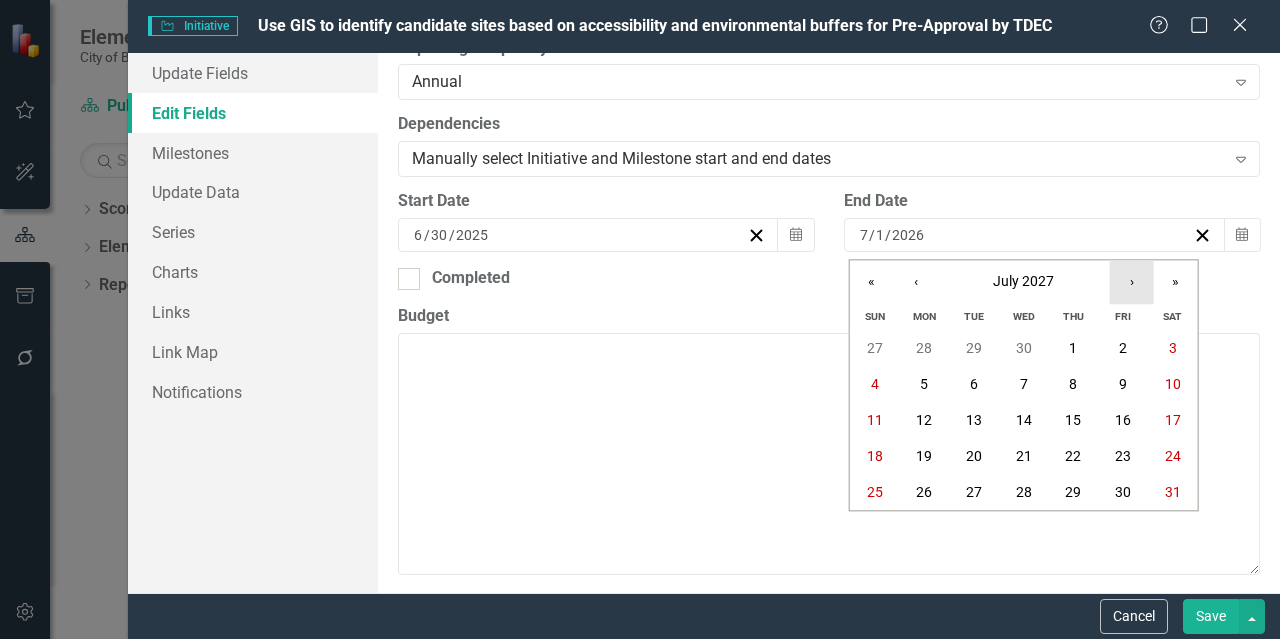 click on "›" at bounding box center (1132, 282) 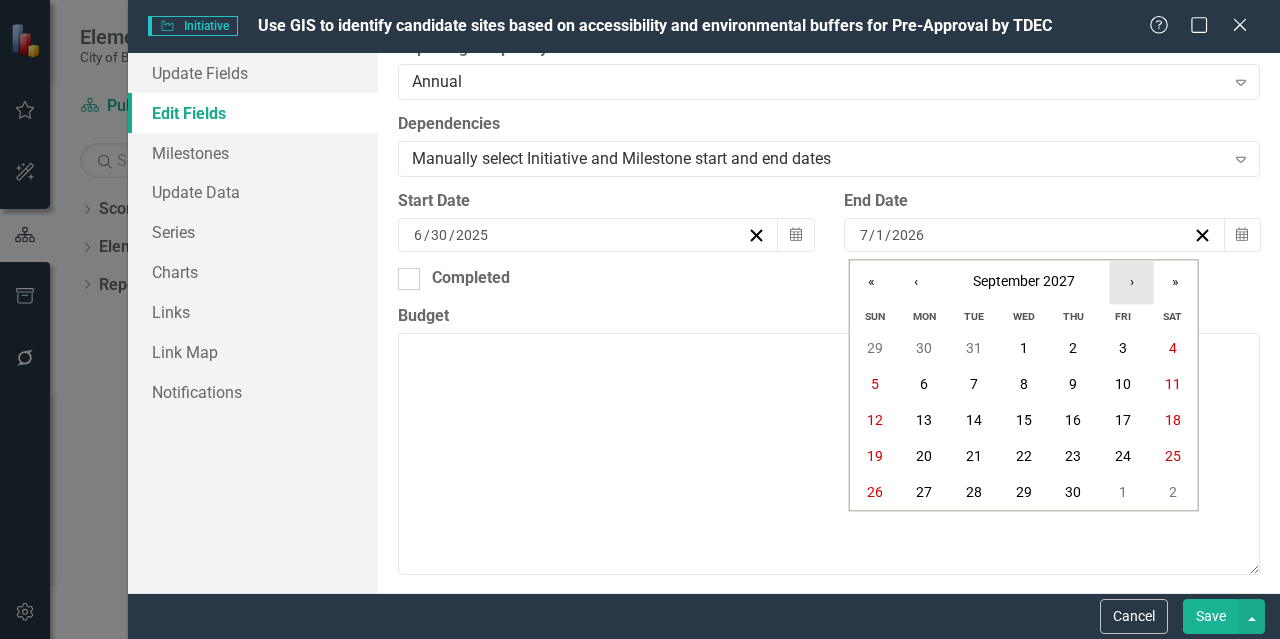 click on "›" at bounding box center [1132, 282] 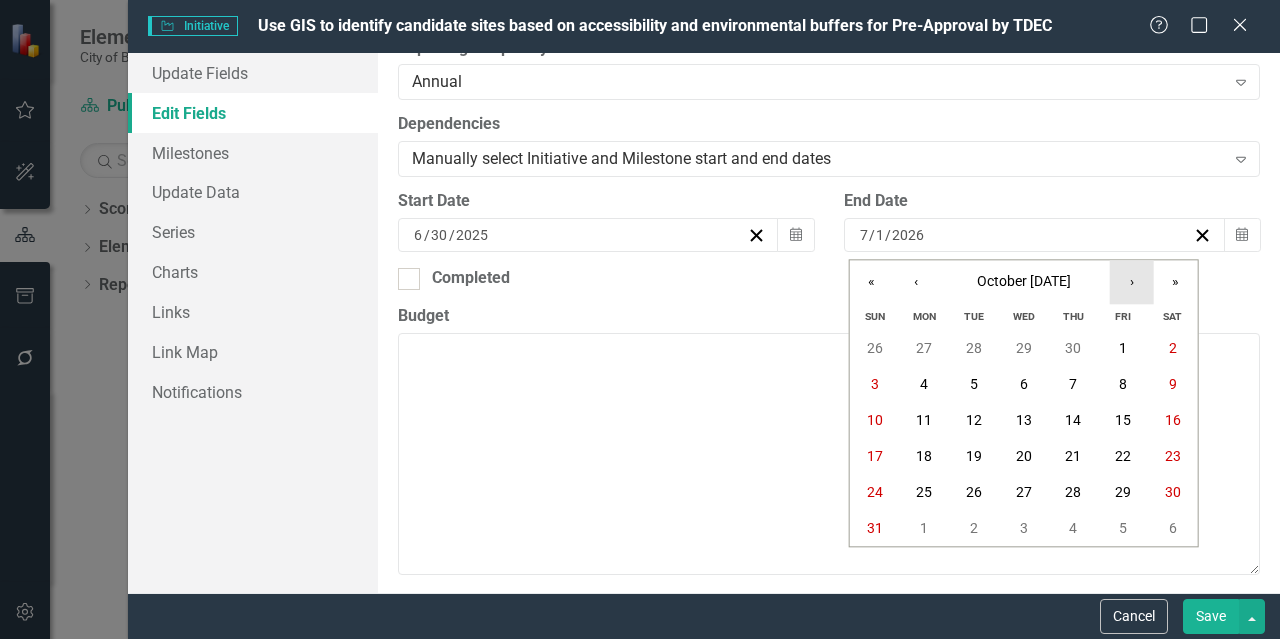 click on "›" at bounding box center (1132, 282) 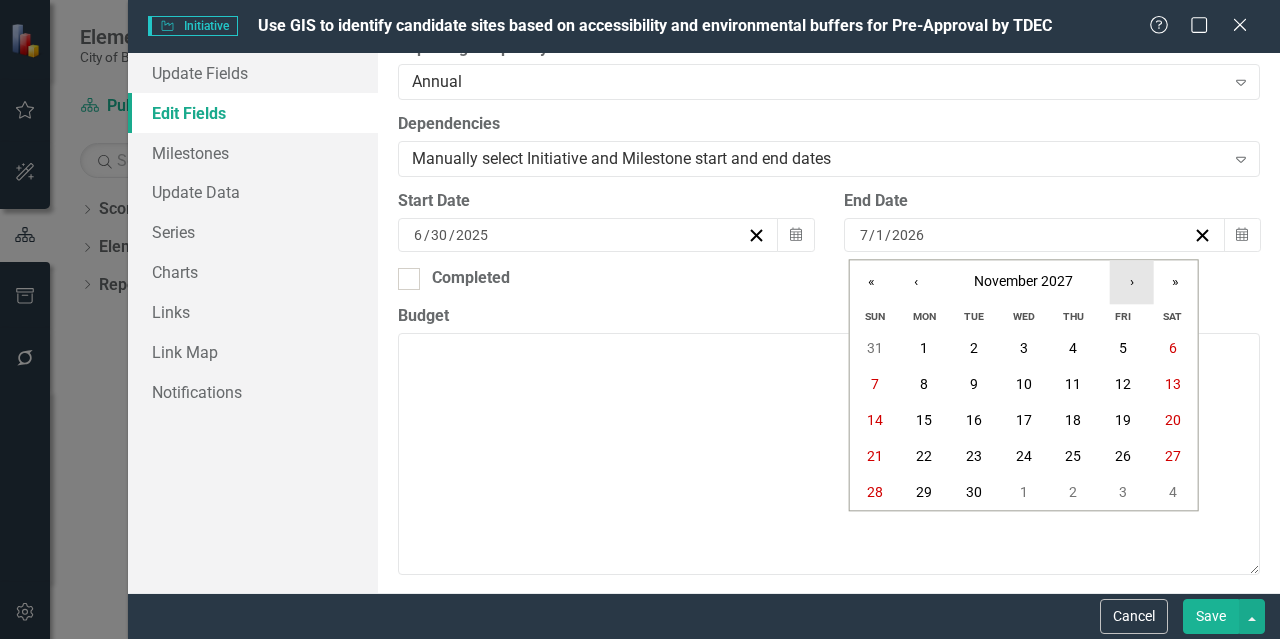 click on "›" at bounding box center [1132, 282] 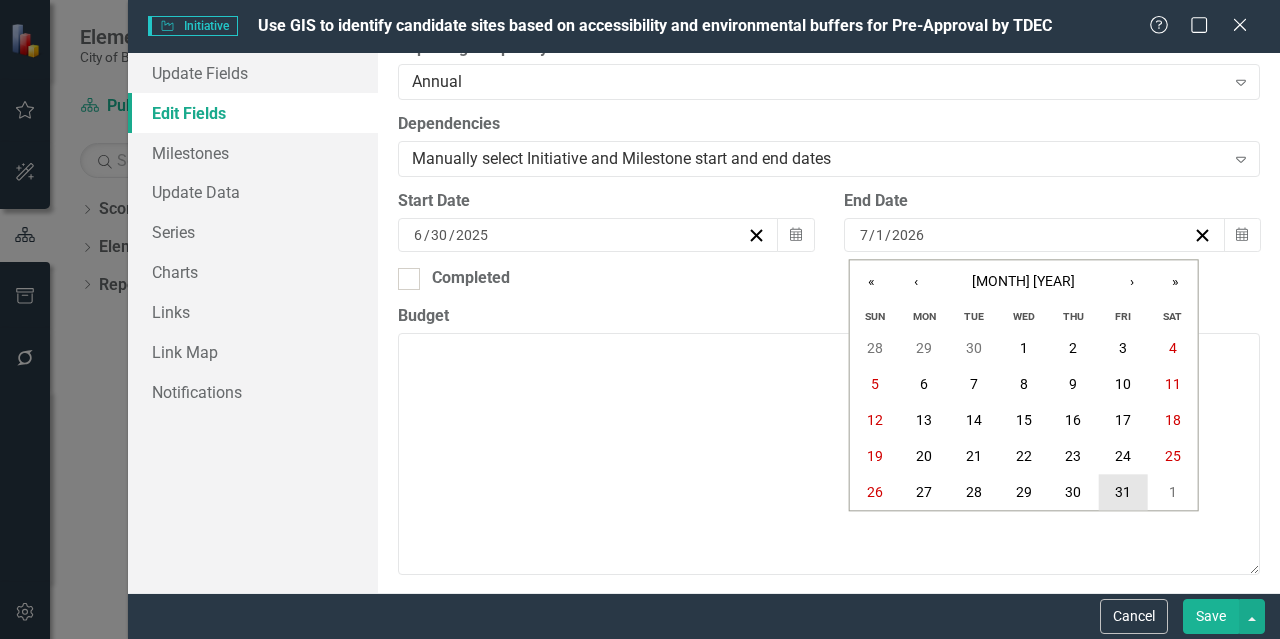 click on "31" at bounding box center [1123, 493] 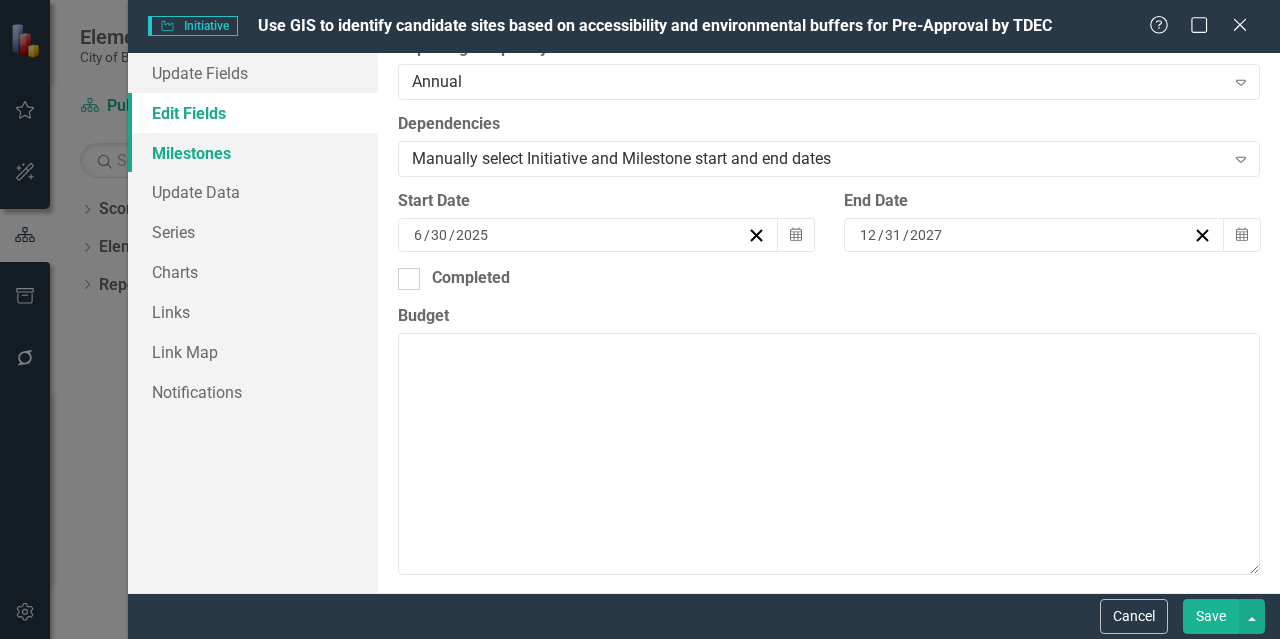 click on "Milestones" at bounding box center [253, 153] 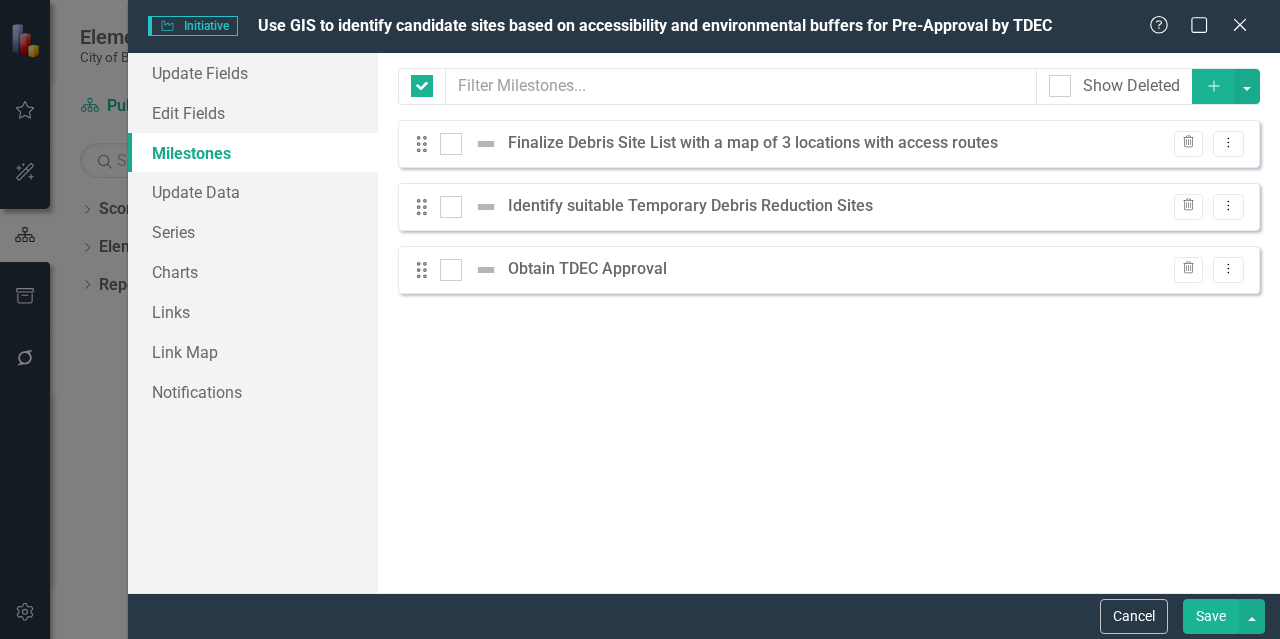 checkbox on "false" 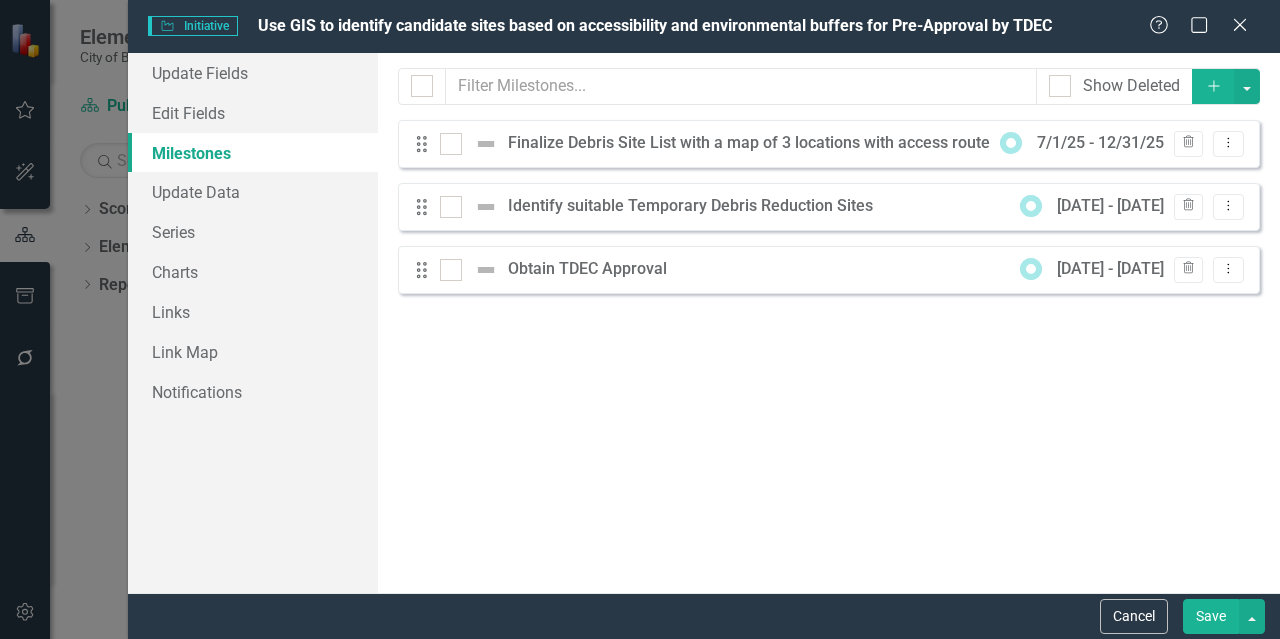 click on "[DATE] - [DATE]" at bounding box center (1110, 269) 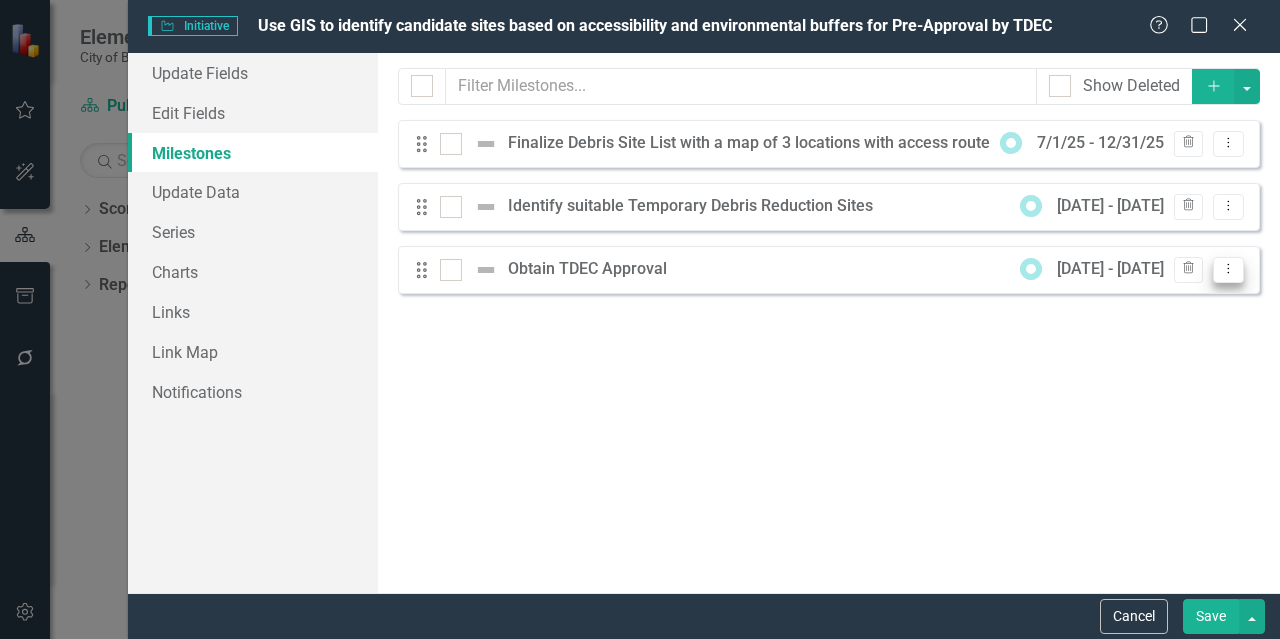 click on "Dropdown Menu" 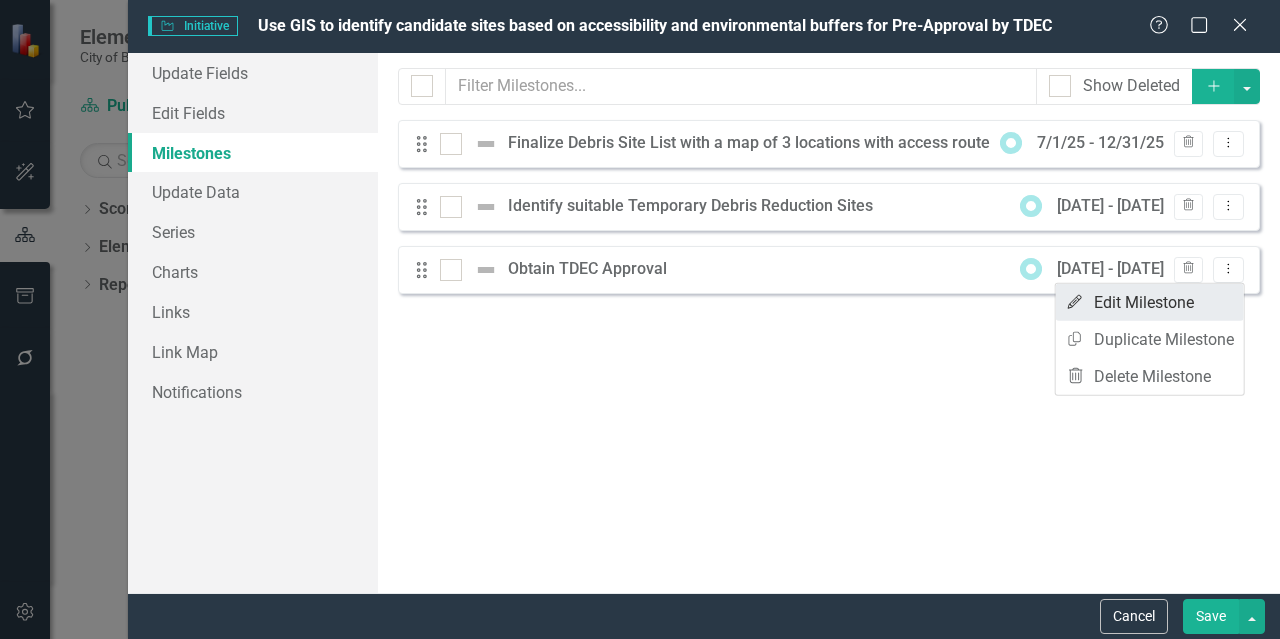 click on "Edit Edit Milestone" at bounding box center [1150, 302] 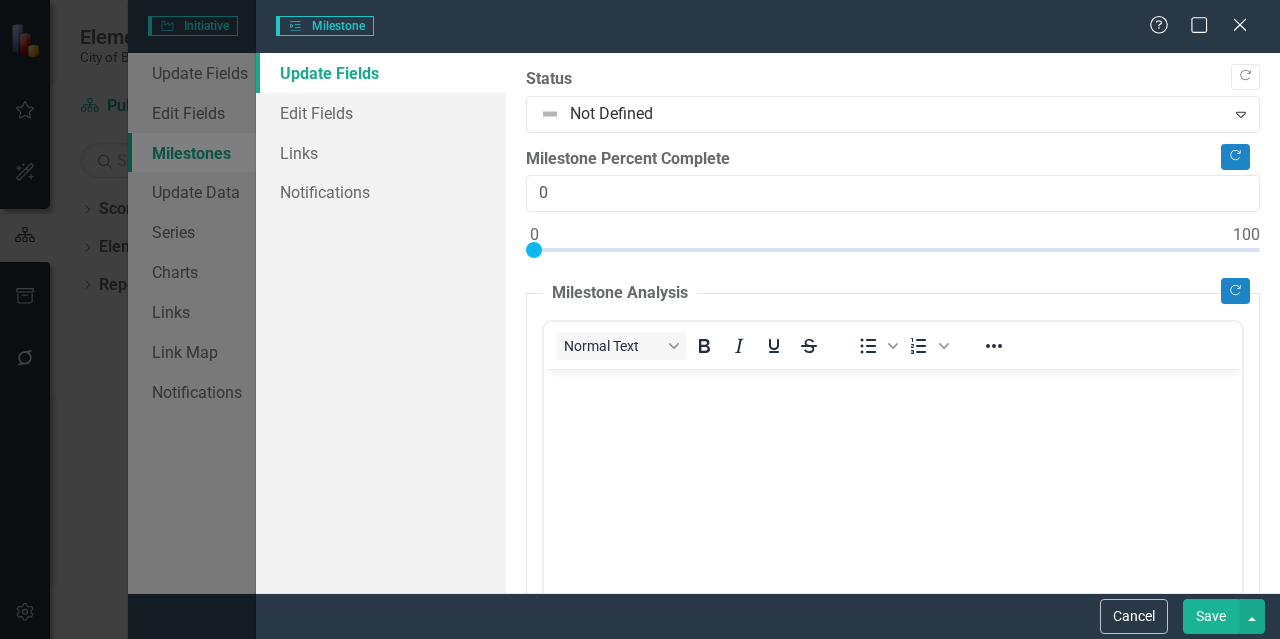 scroll, scrollTop: 0, scrollLeft: 0, axis: both 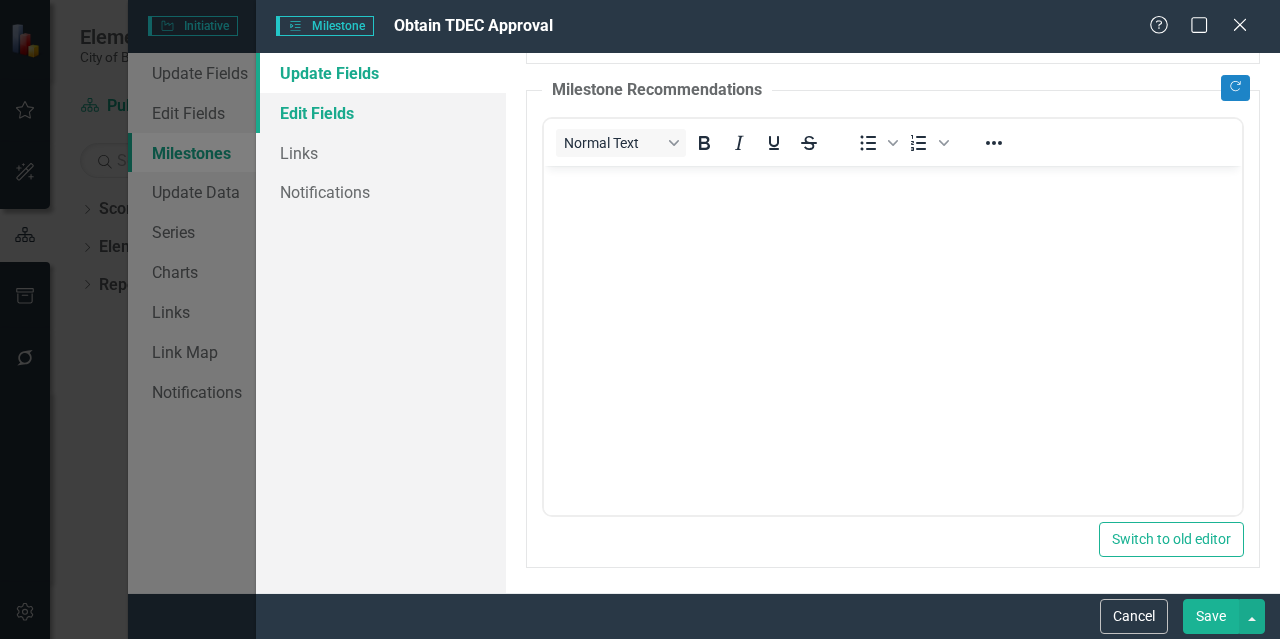 click on "Edit Fields" at bounding box center (381, 113) 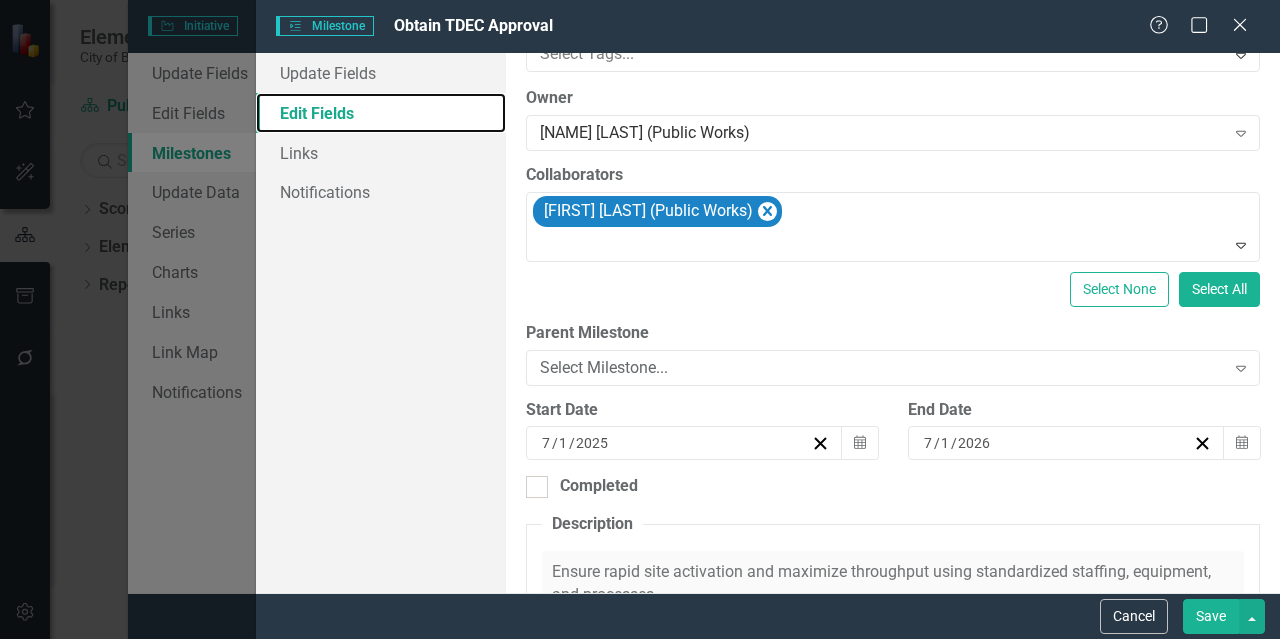 scroll, scrollTop: 300, scrollLeft: 0, axis: vertical 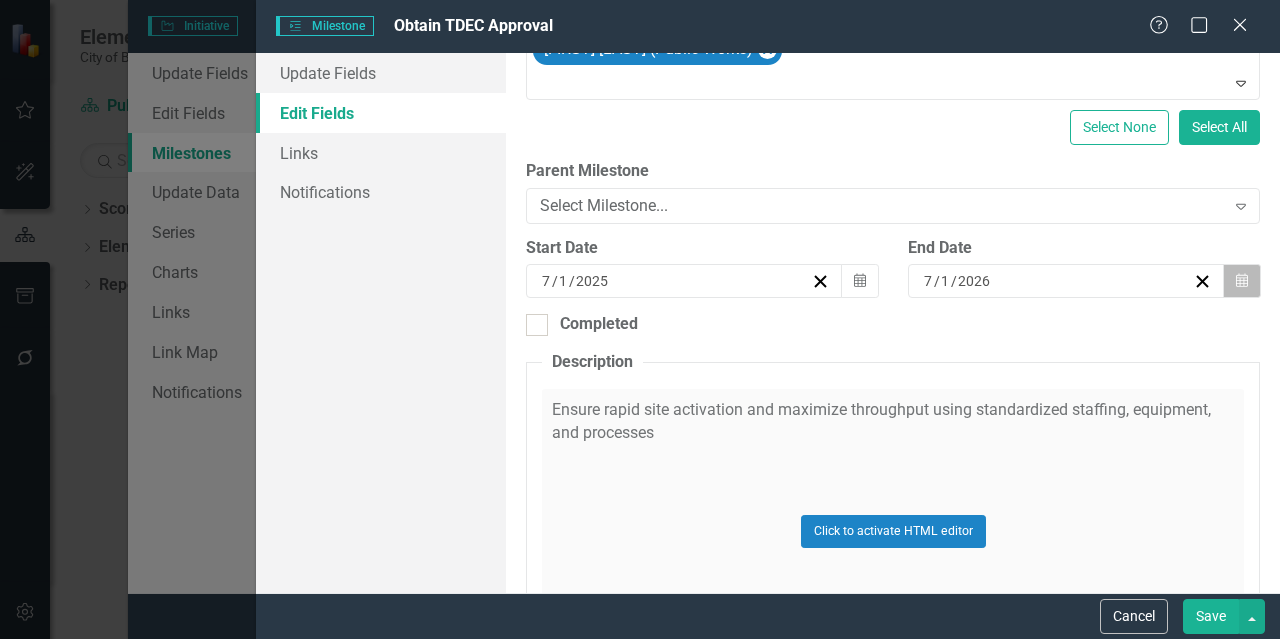 click on "Calendar" 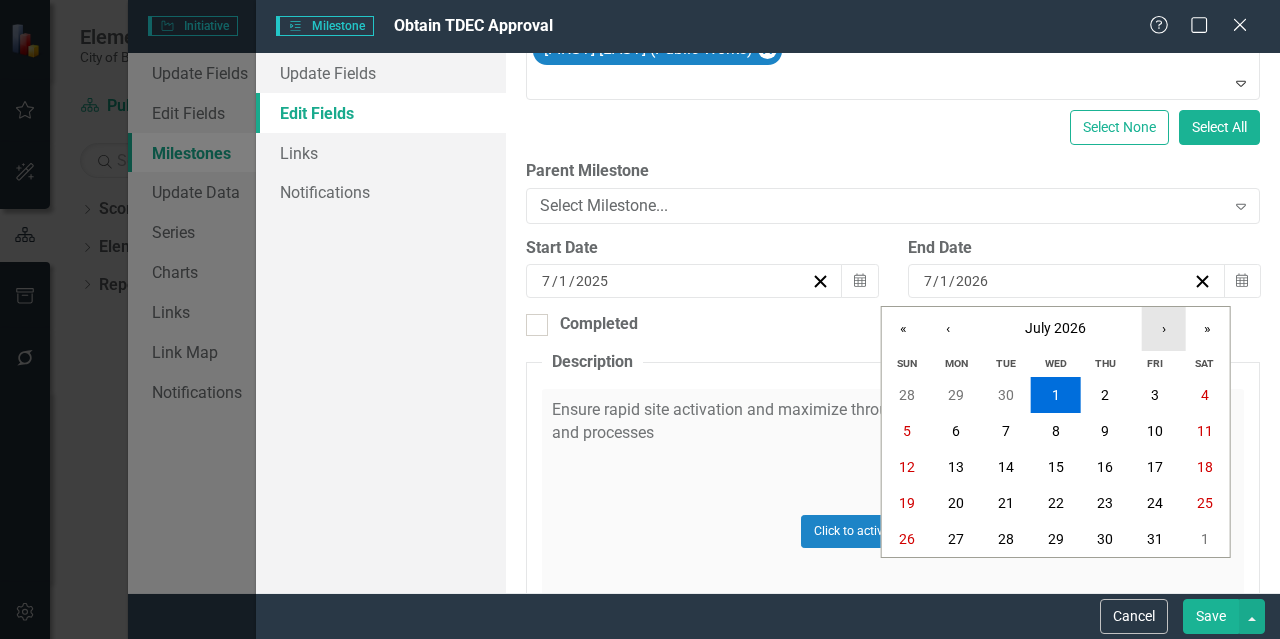 click on "›" at bounding box center (1164, 329) 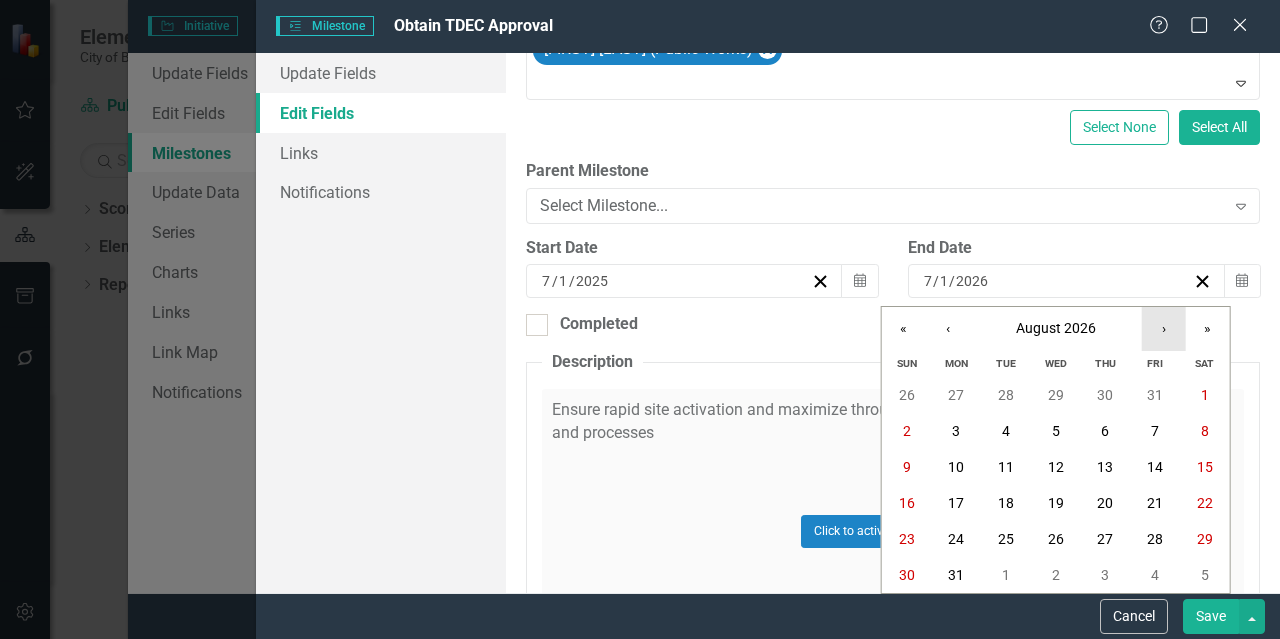 click on "›" at bounding box center [1164, 329] 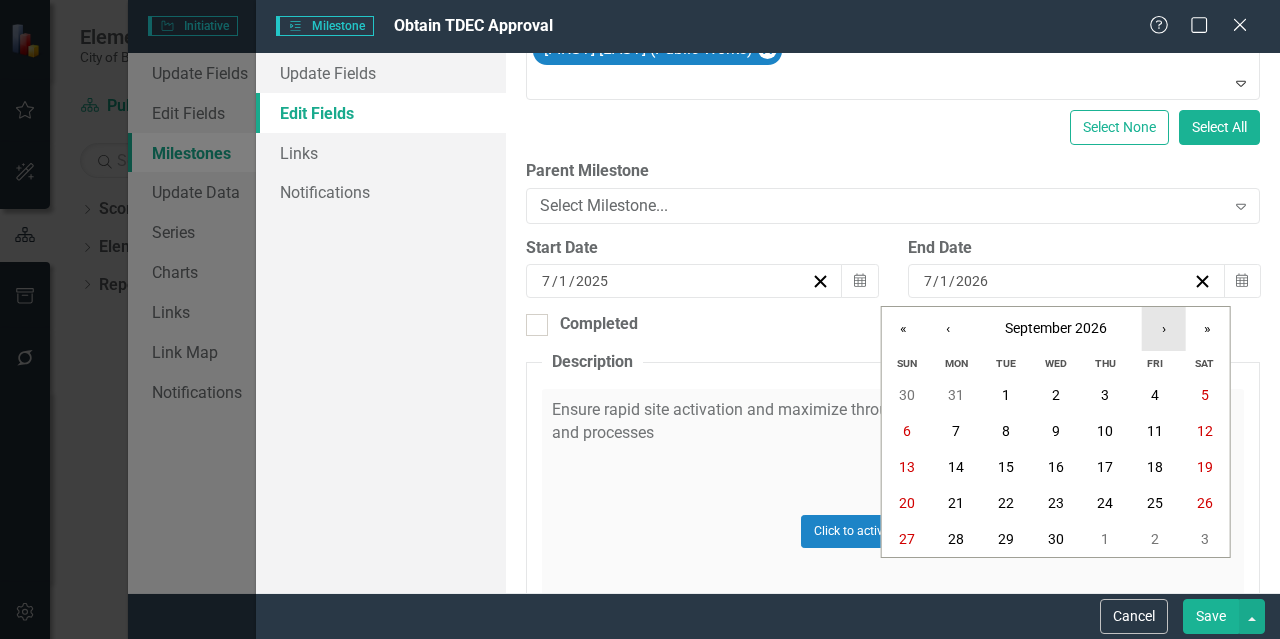 click on "›" at bounding box center (1164, 329) 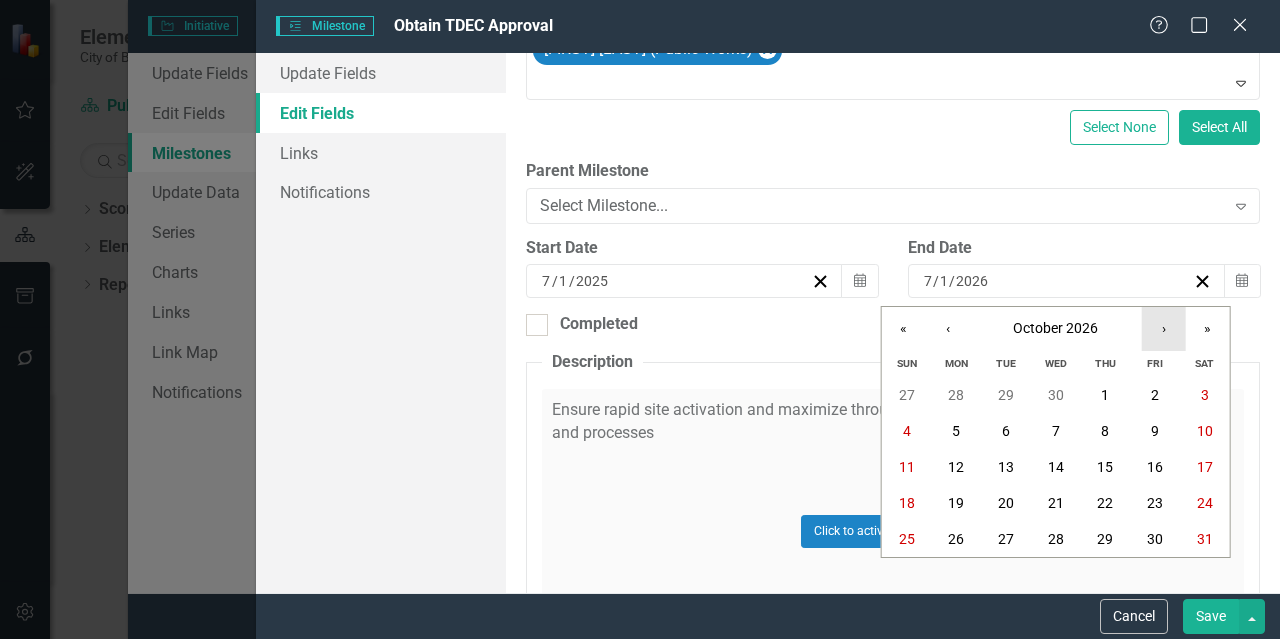 click on "›" at bounding box center [1164, 329] 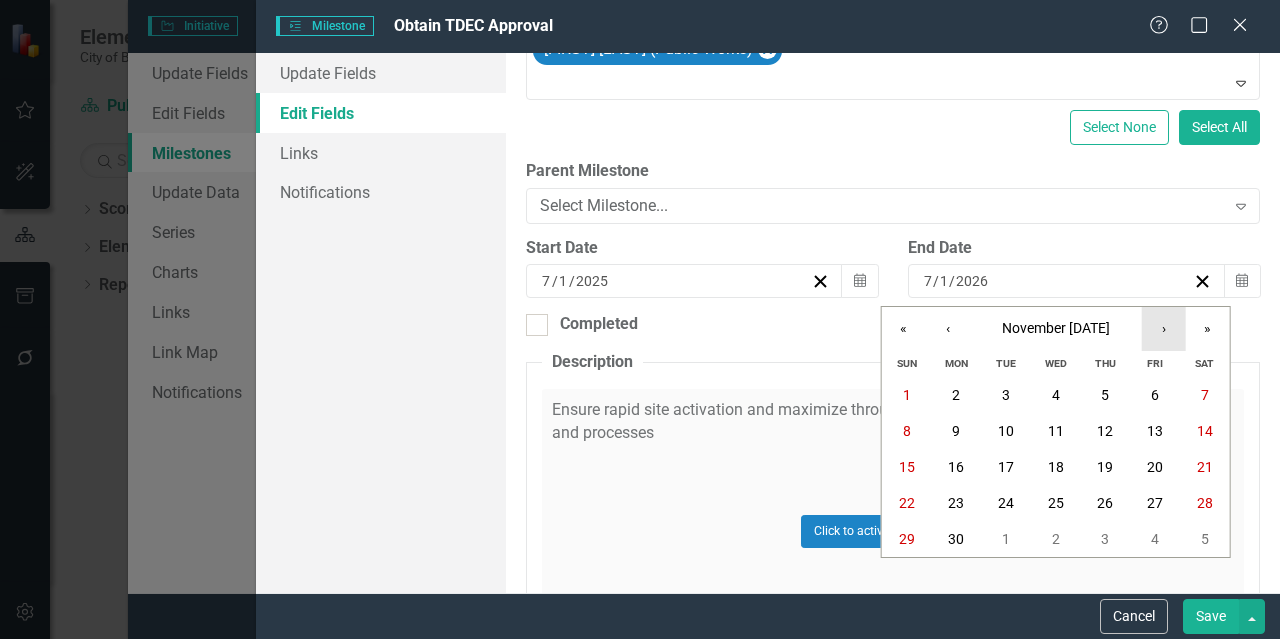 click on "›" at bounding box center [1164, 329] 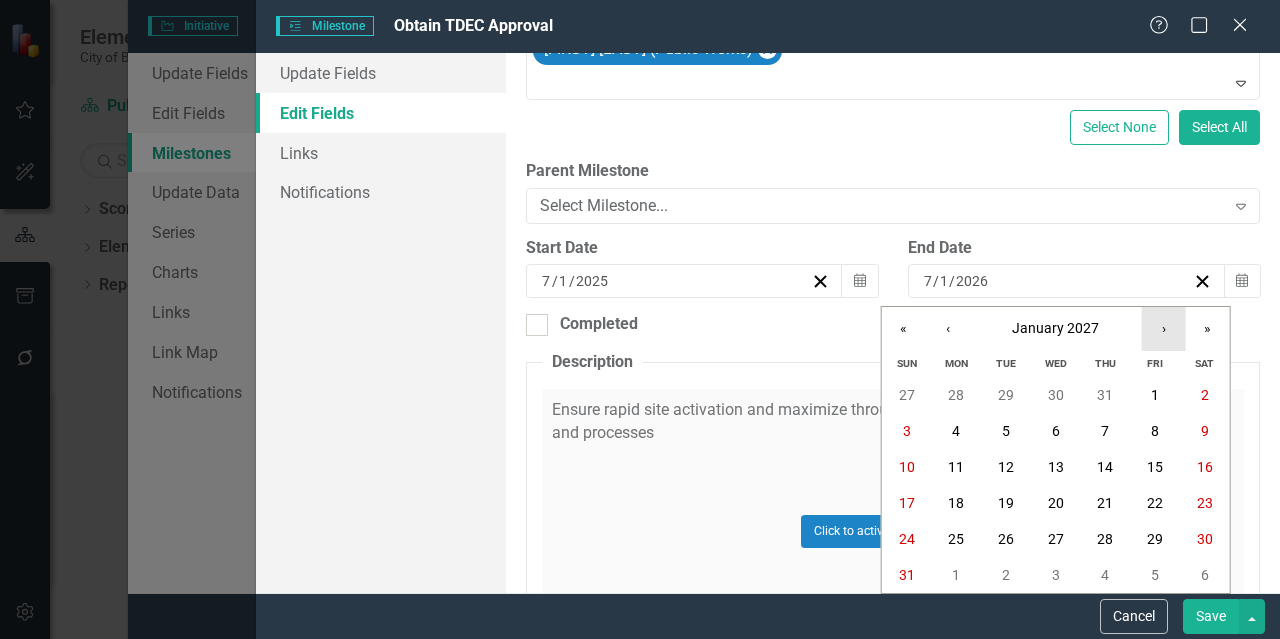 click on "›" at bounding box center (1164, 329) 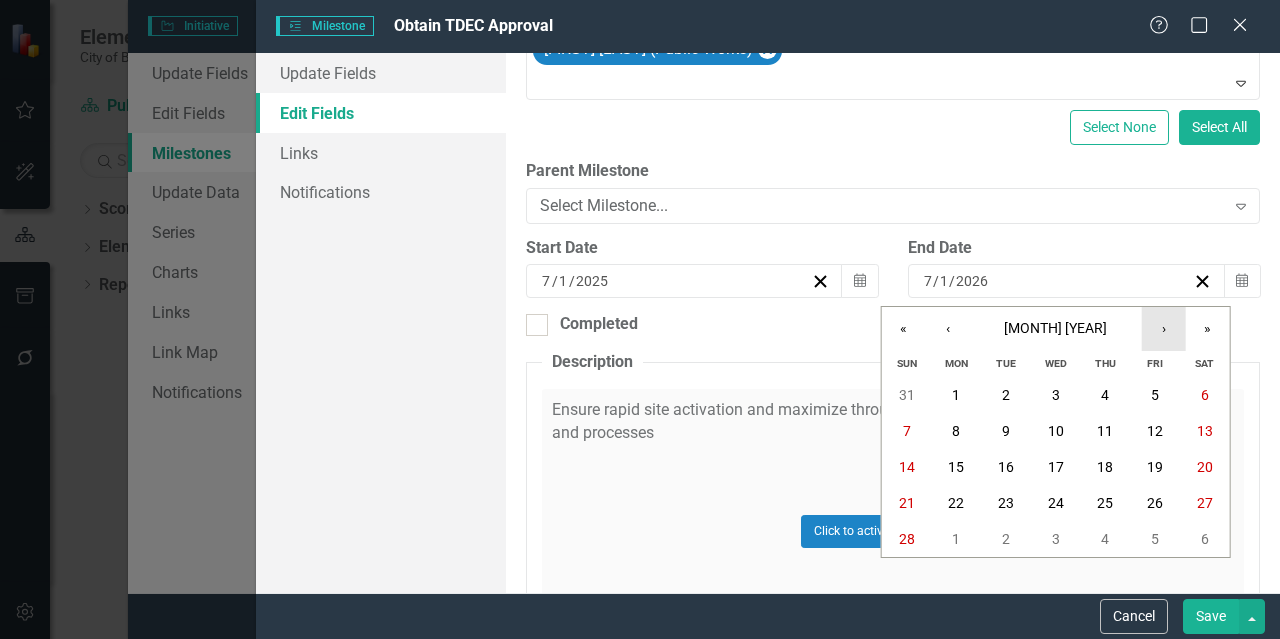 click on "›" at bounding box center (1164, 329) 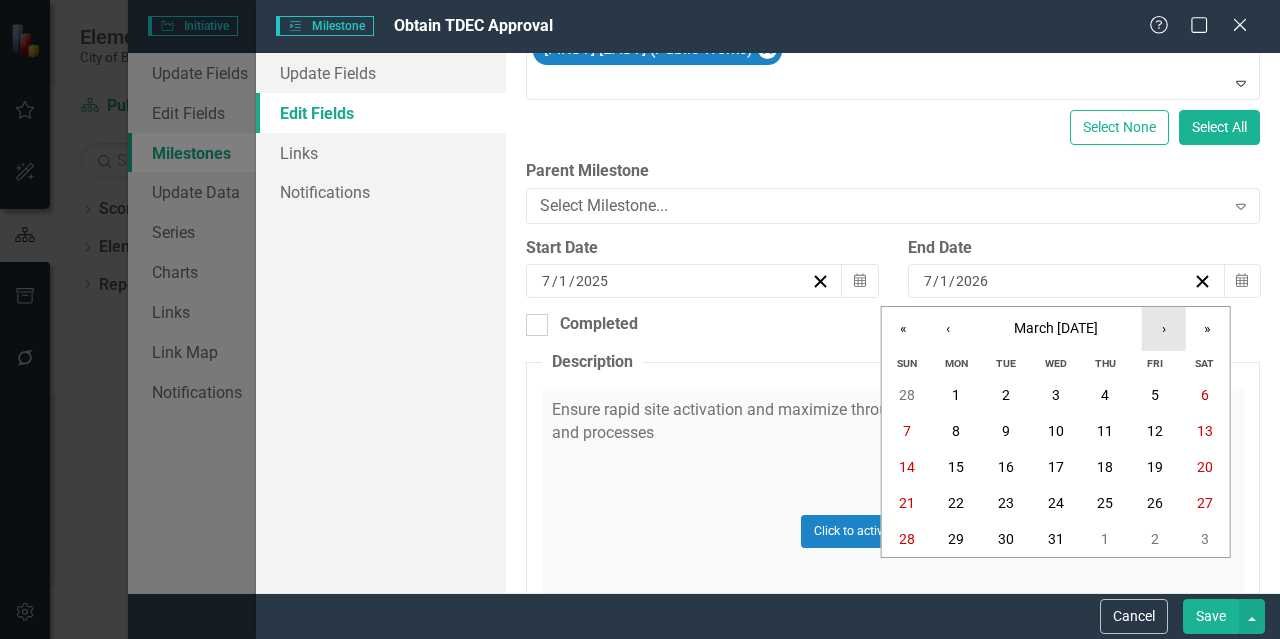 click on "›" at bounding box center (1164, 329) 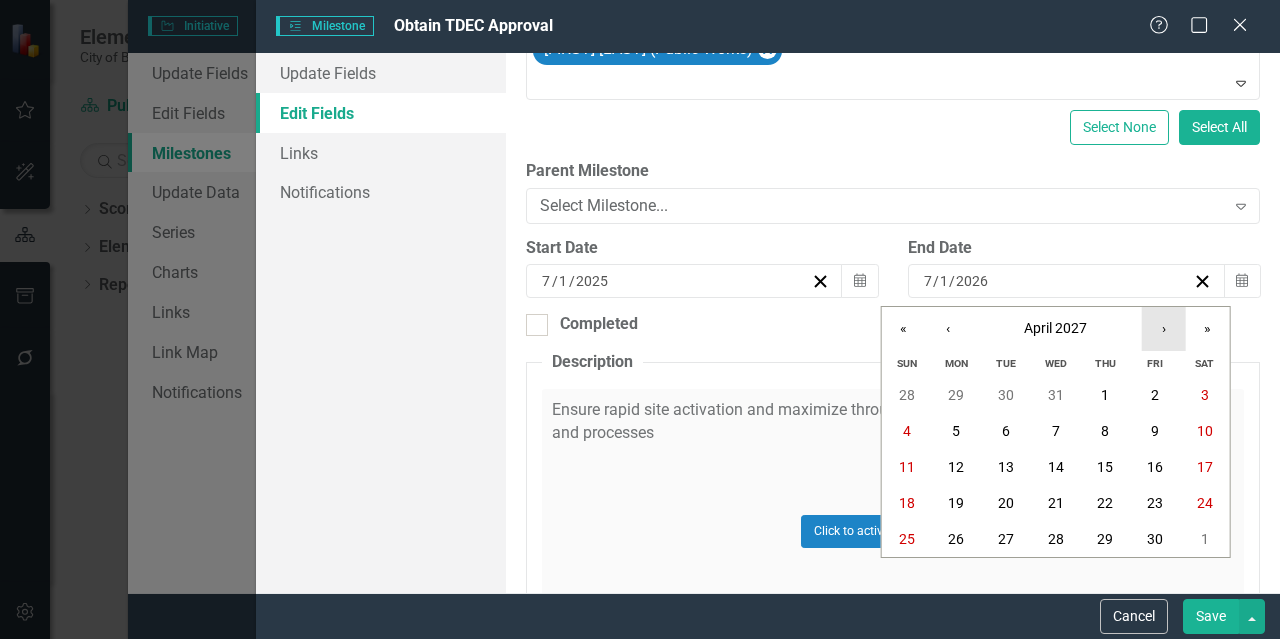 click on "›" at bounding box center (1164, 329) 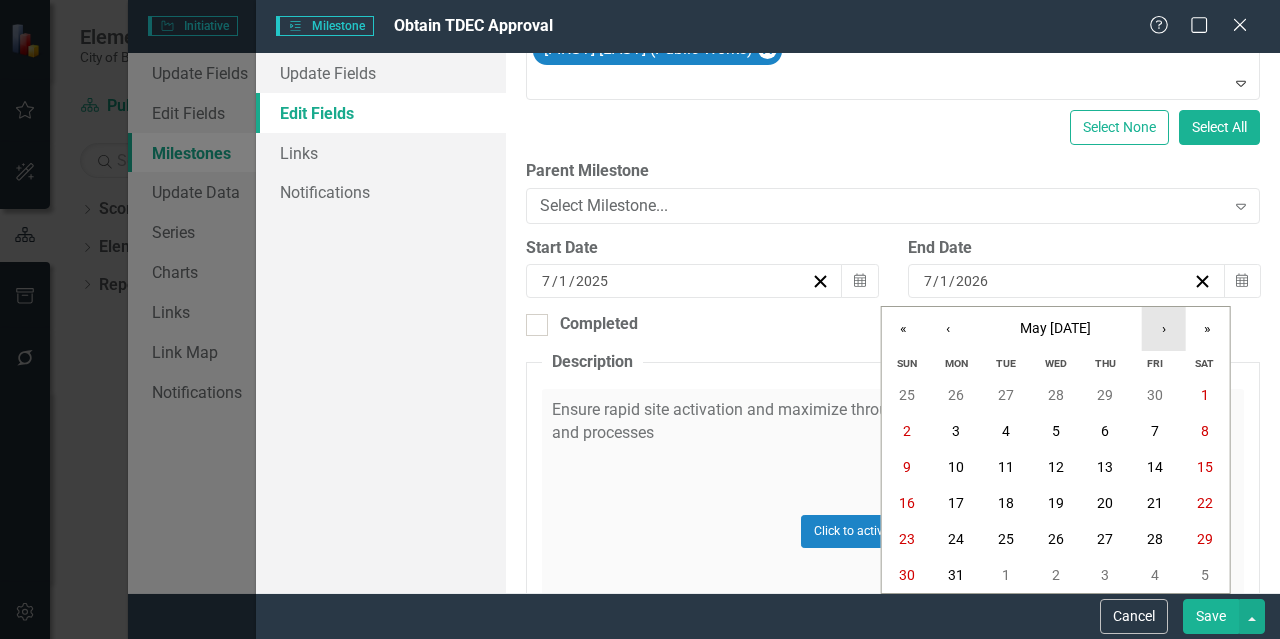 click on "›" at bounding box center [1164, 329] 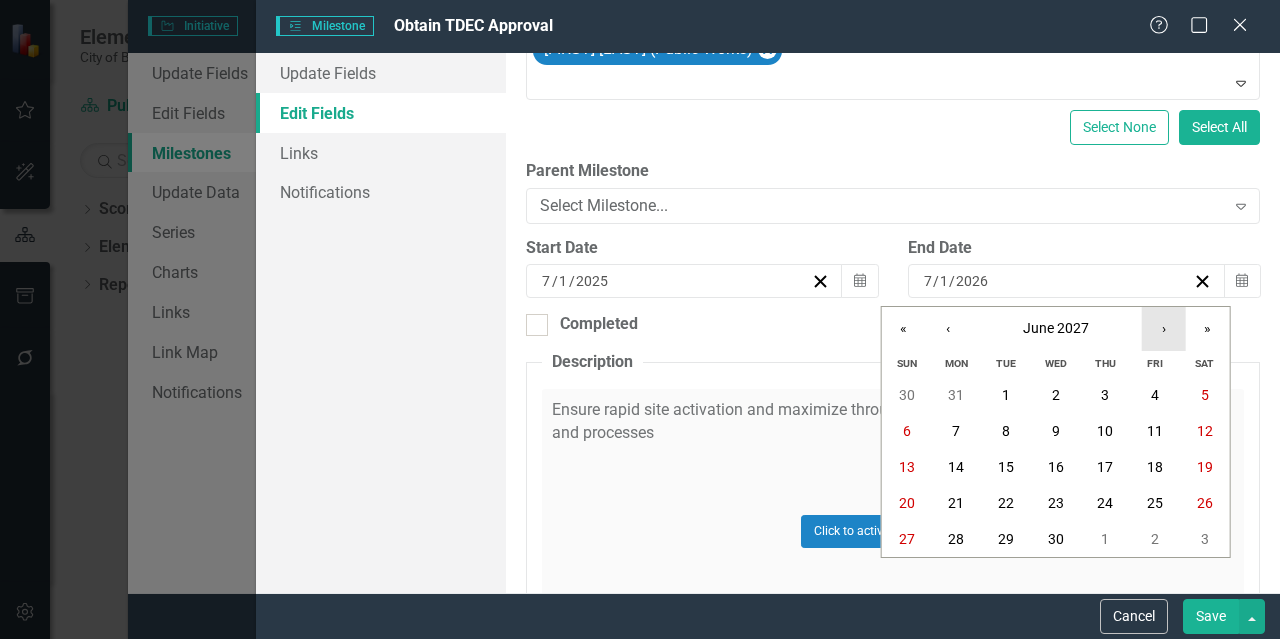 click on "›" at bounding box center [1164, 329] 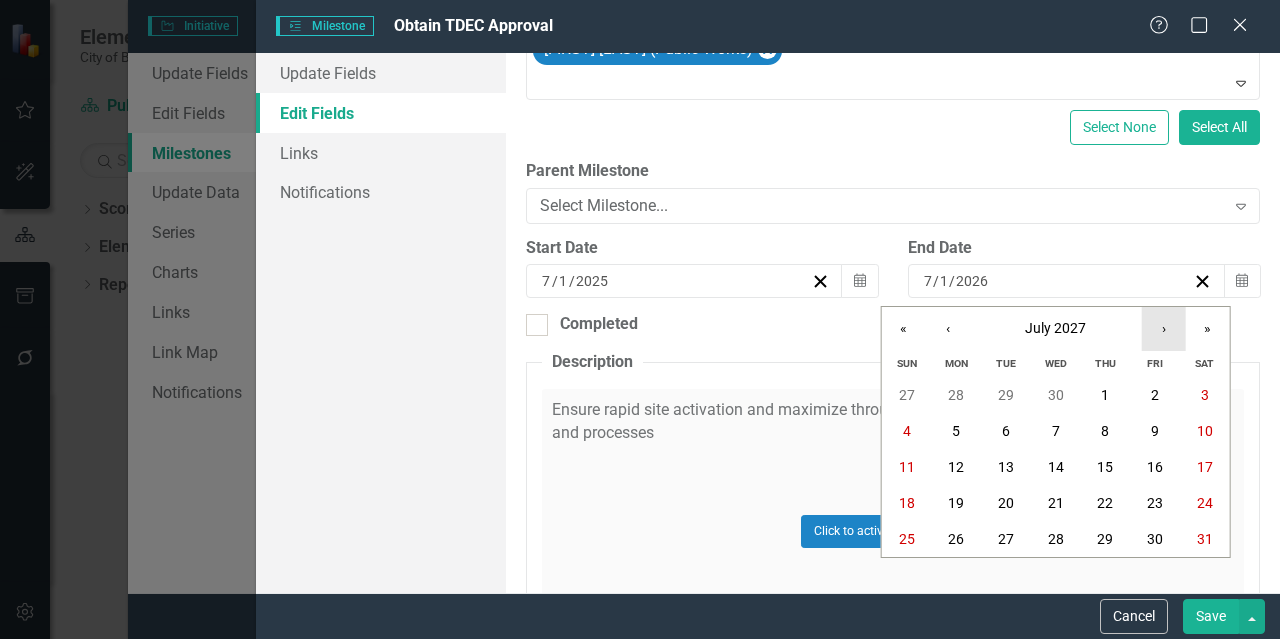 click on "›" at bounding box center [1164, 329] 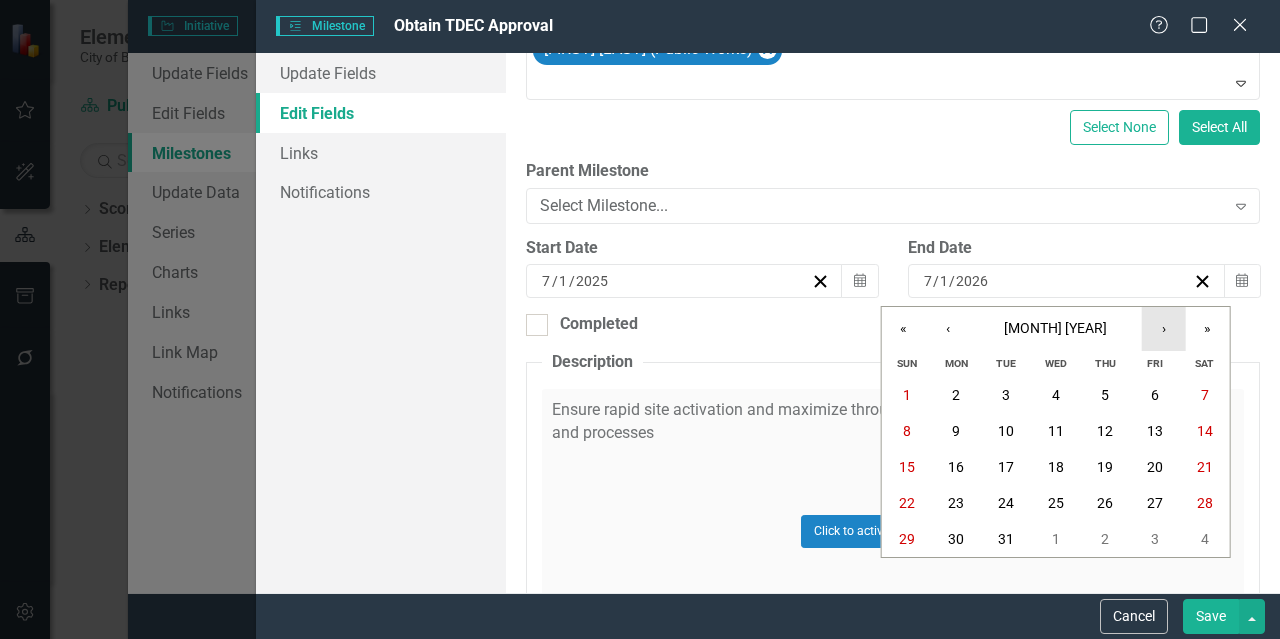 click on "›" at bounding box center [1164, 329] 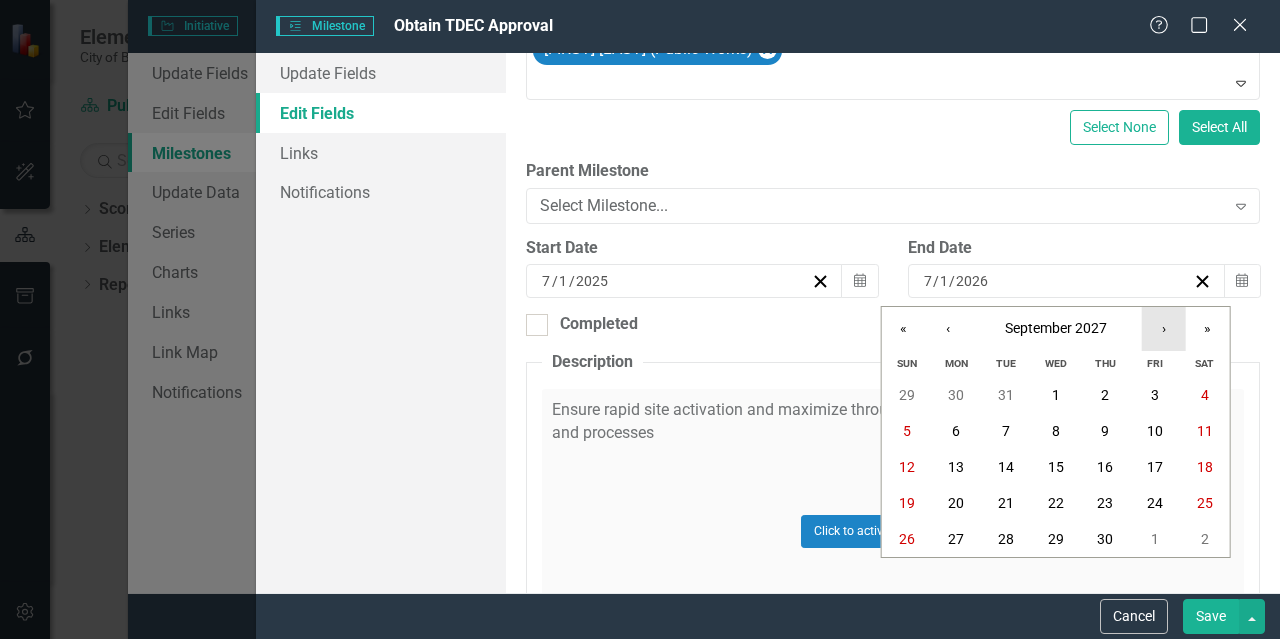 click on "›" at bounding box center (1164, 329) 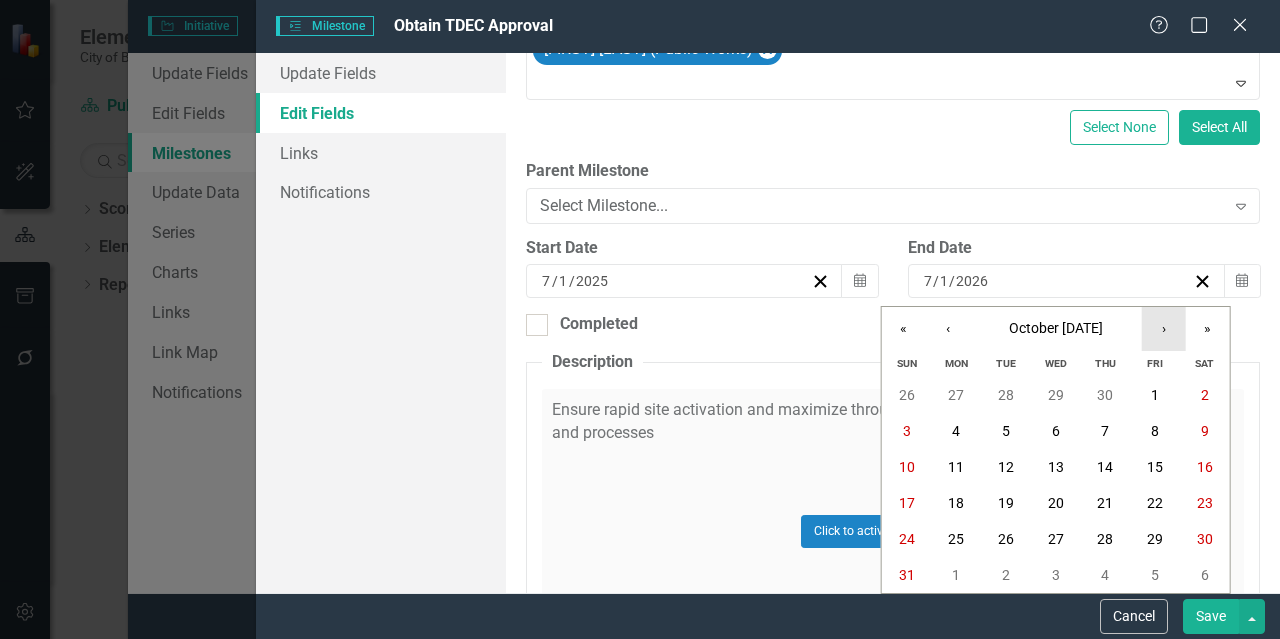click on "›" at bounding box center [1164, 329] 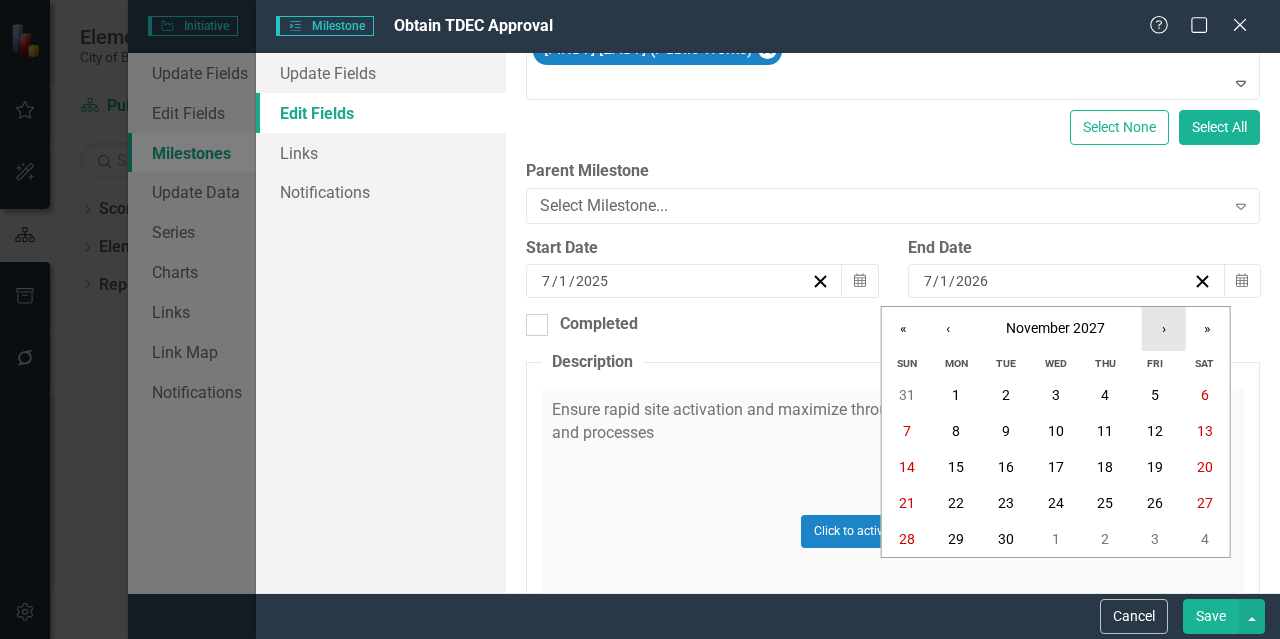 click on "›" at bounding box center (1164, 329) 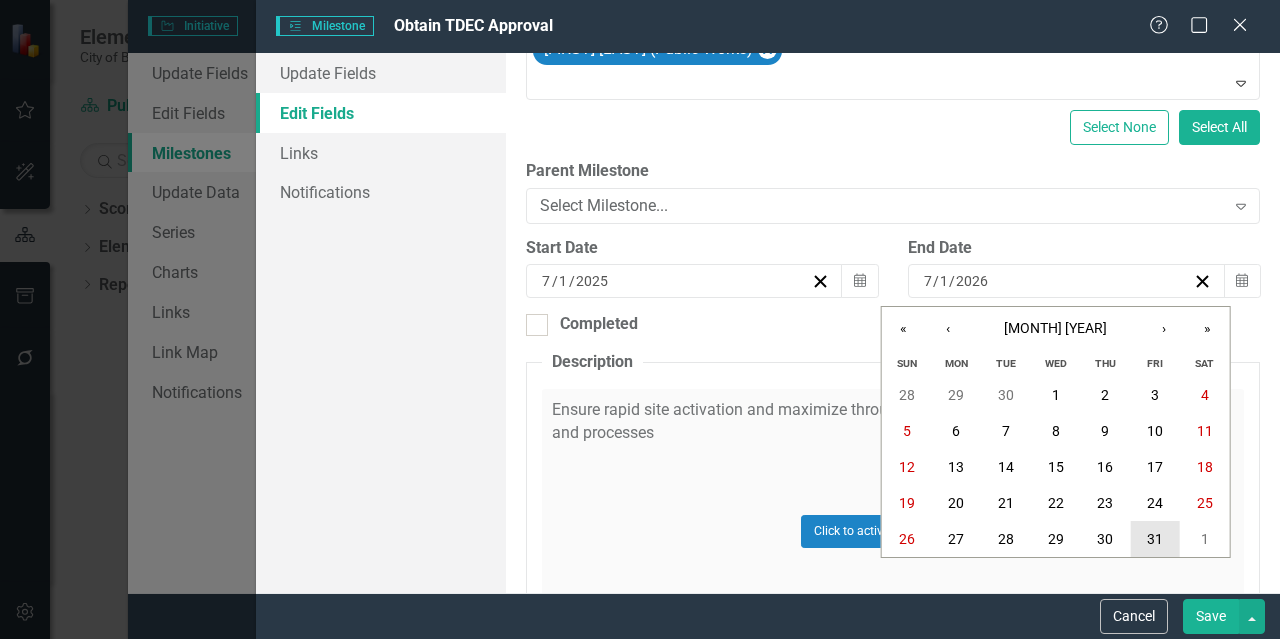 click on "31" at bounding box center [1155, 539] 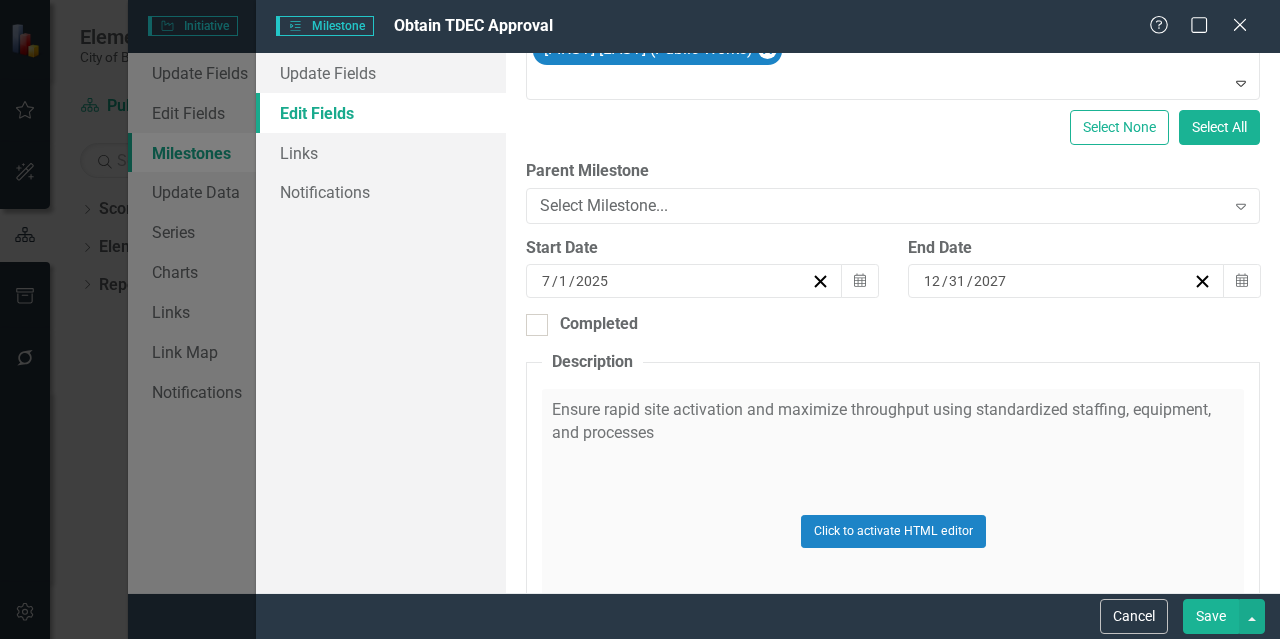 click on "Save" at bounding box center (1211, 616) 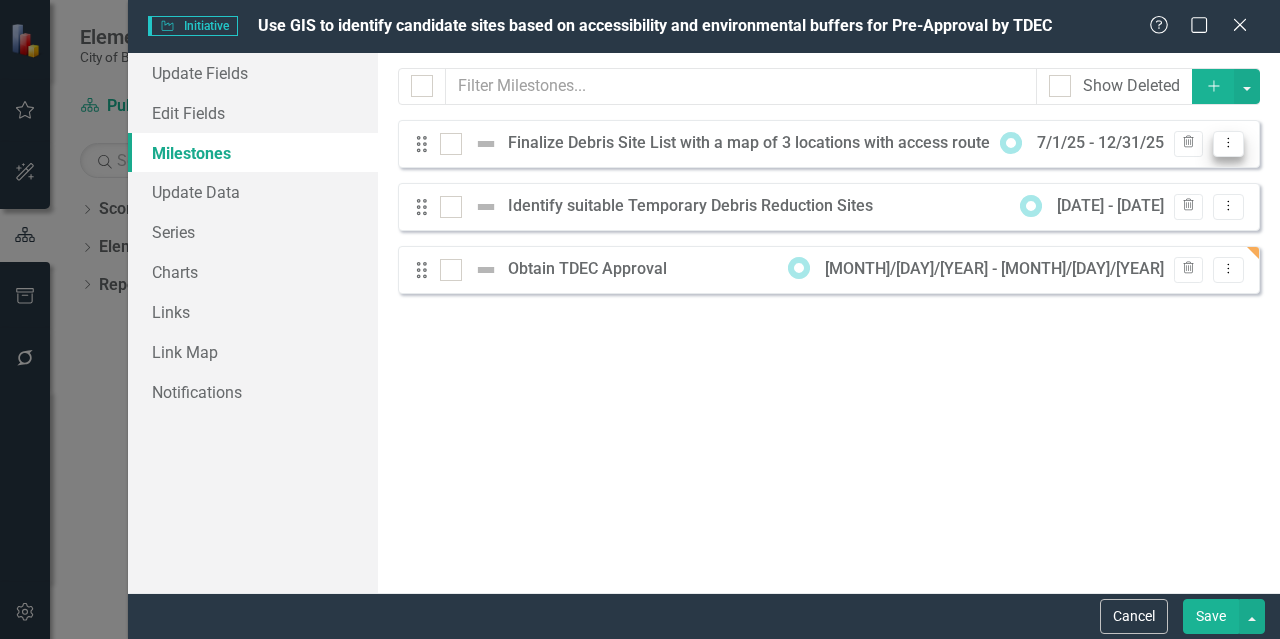 click on "Dropdown Menu" at bounding box center [1228, 144] 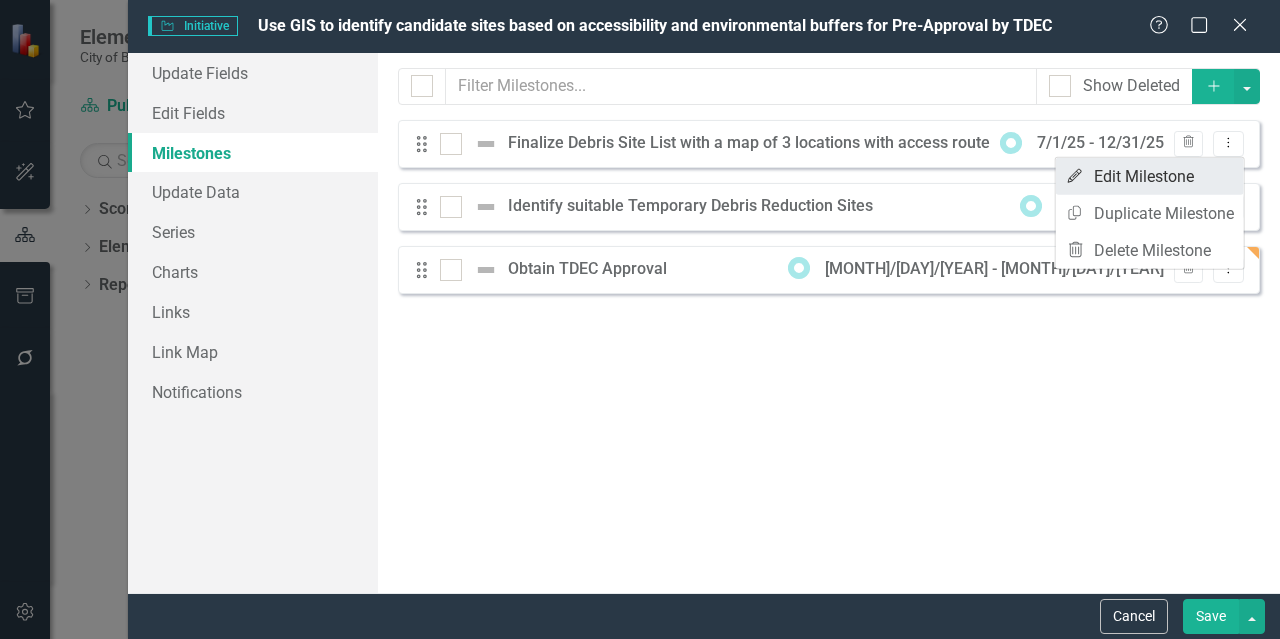 click on "Edit Edit Milestone" at bounding box center (1150, 176) 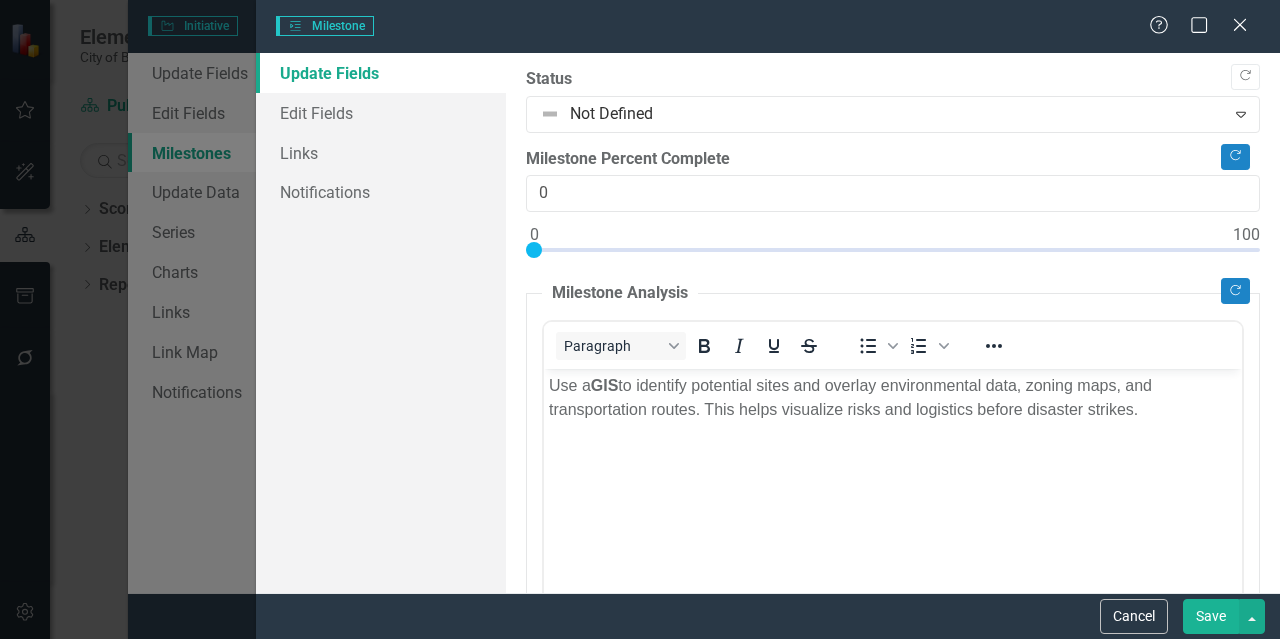 scroll, scrollTop: 0, scrollLeft: 0, axis: both 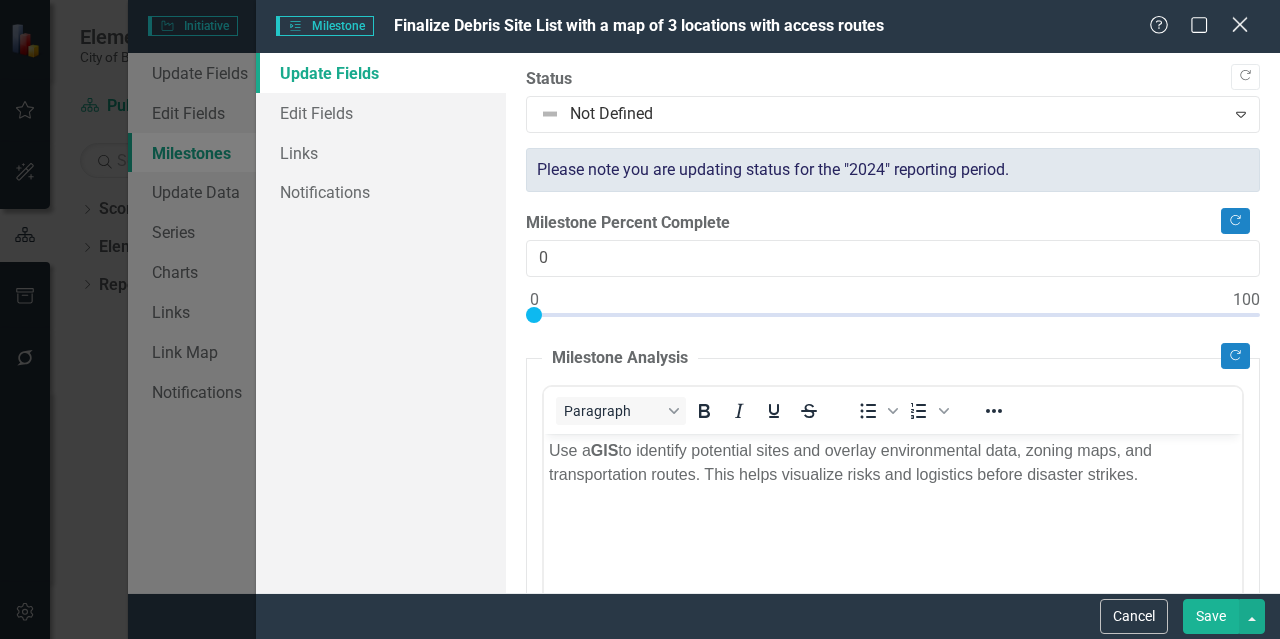 click on "Close" 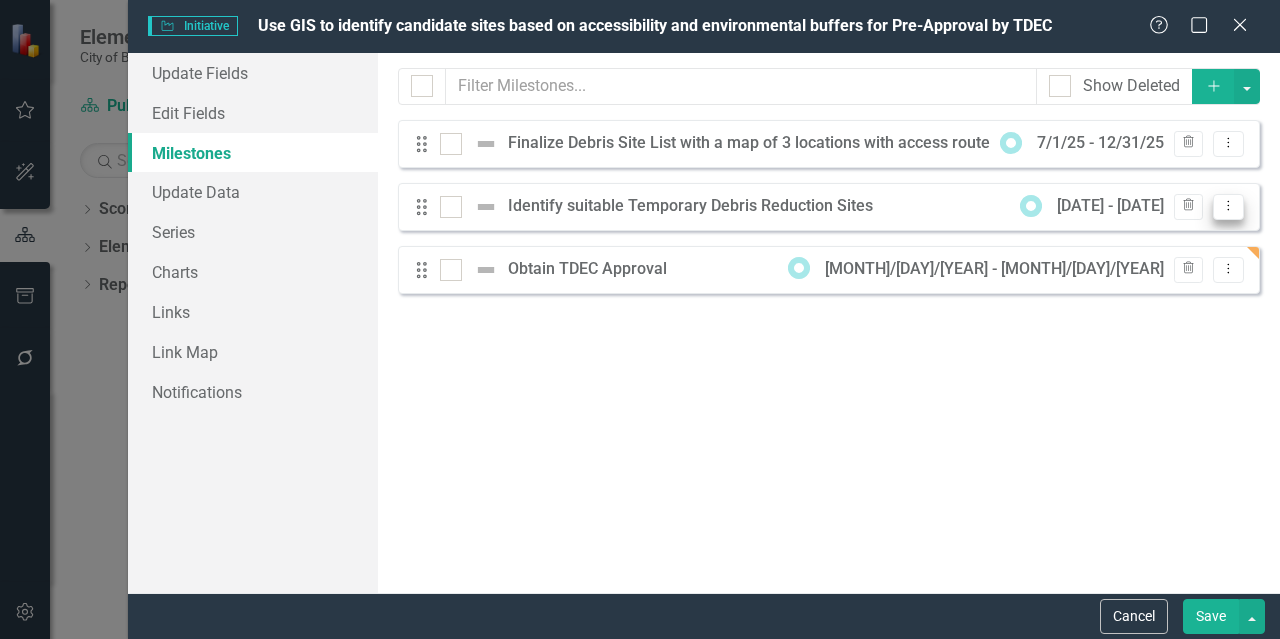 click on "Dropdown Menu" 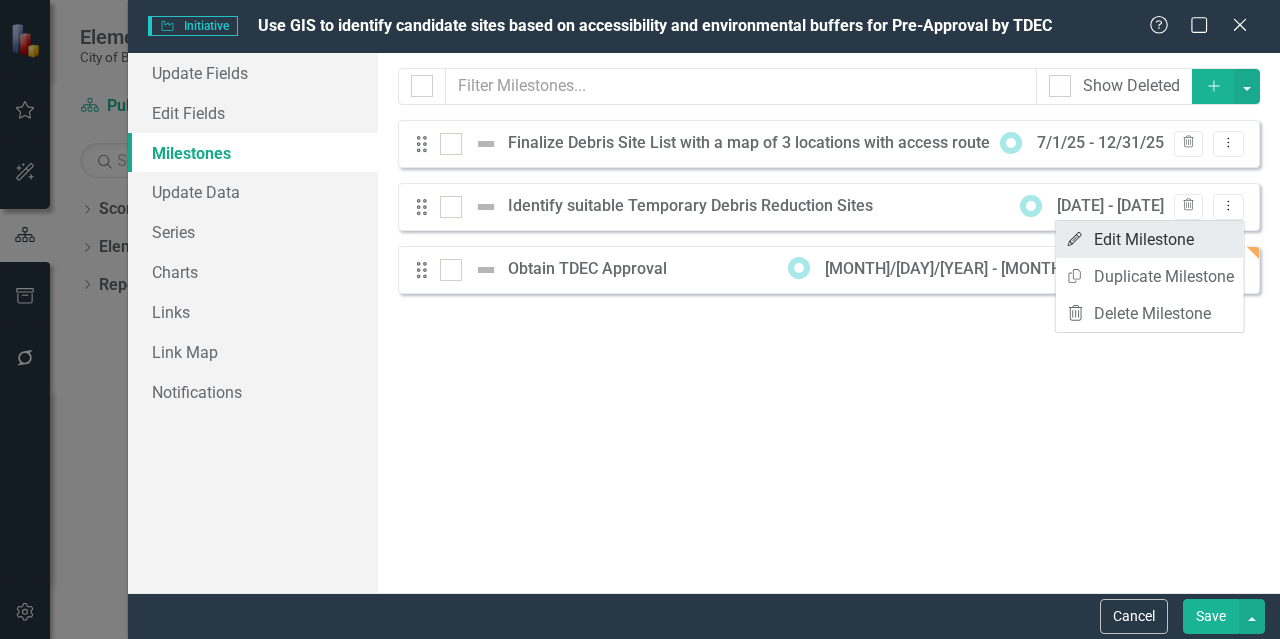 click on "Edit Edit Milestone" at bounding box center [1150, 239] 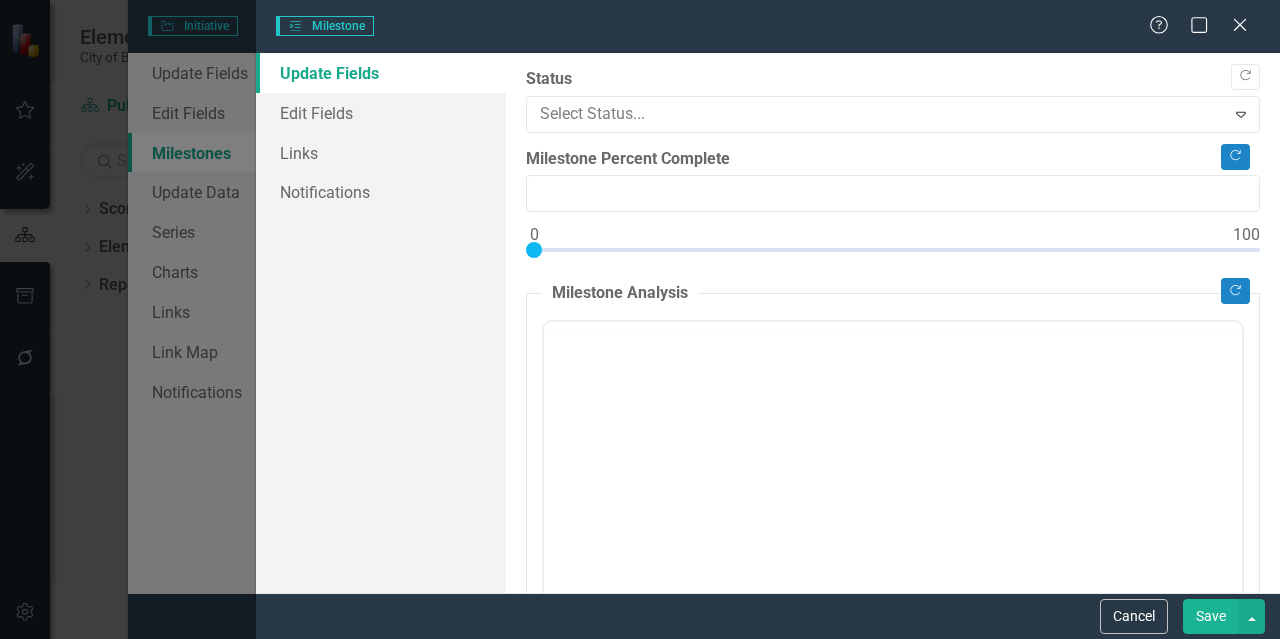 type on "0" 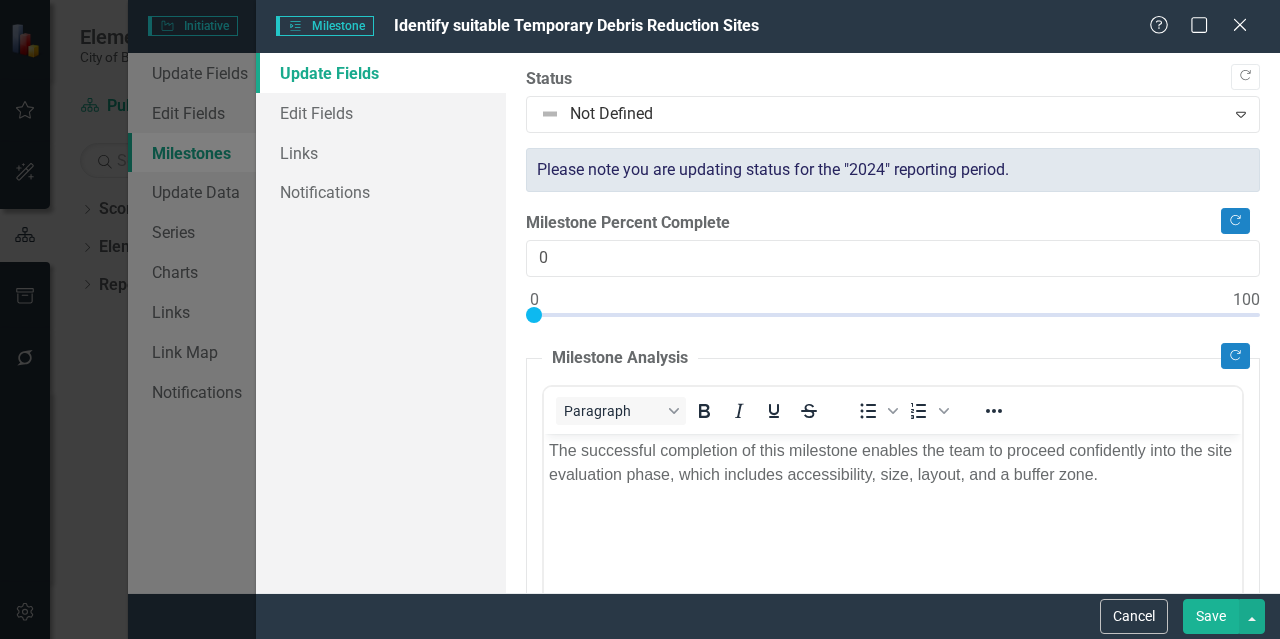 scroll, scrollTop: 0, scrollLeft: 0, axis: both 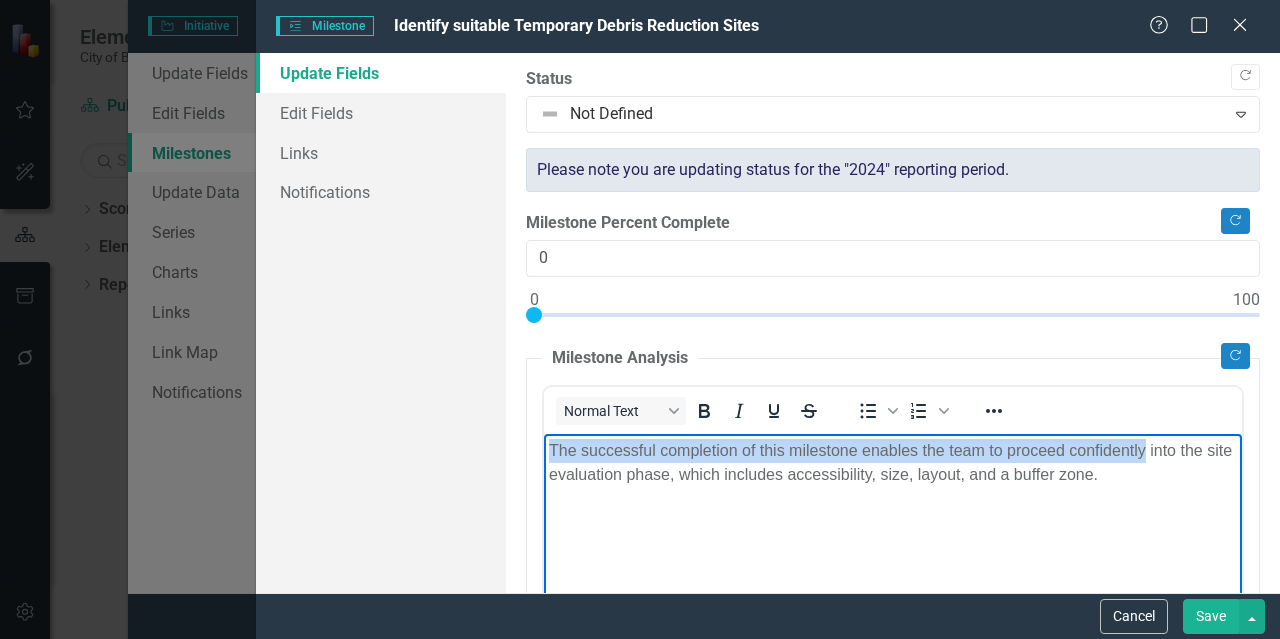 drag, startPoint x: 551, startPoint y: 448, endPoint x: 1145, endPoint y: 450, distance: 594.00336 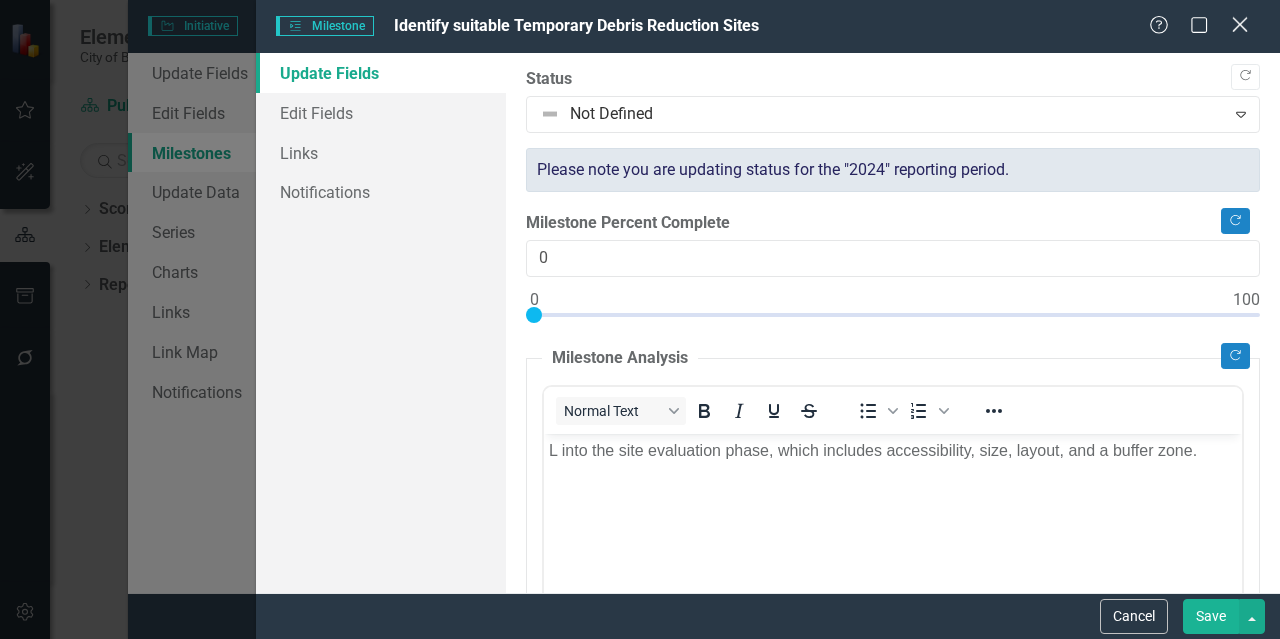 click on "Close" at bounding box center (1239, 26) 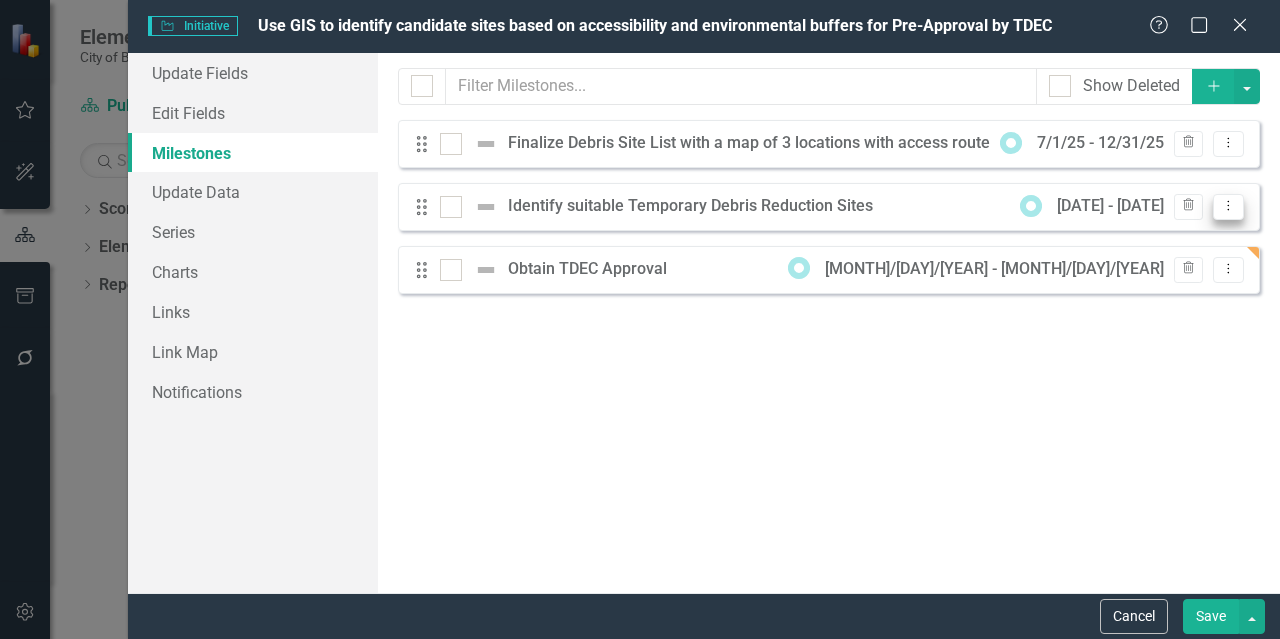 click on "Dropdown Menu" 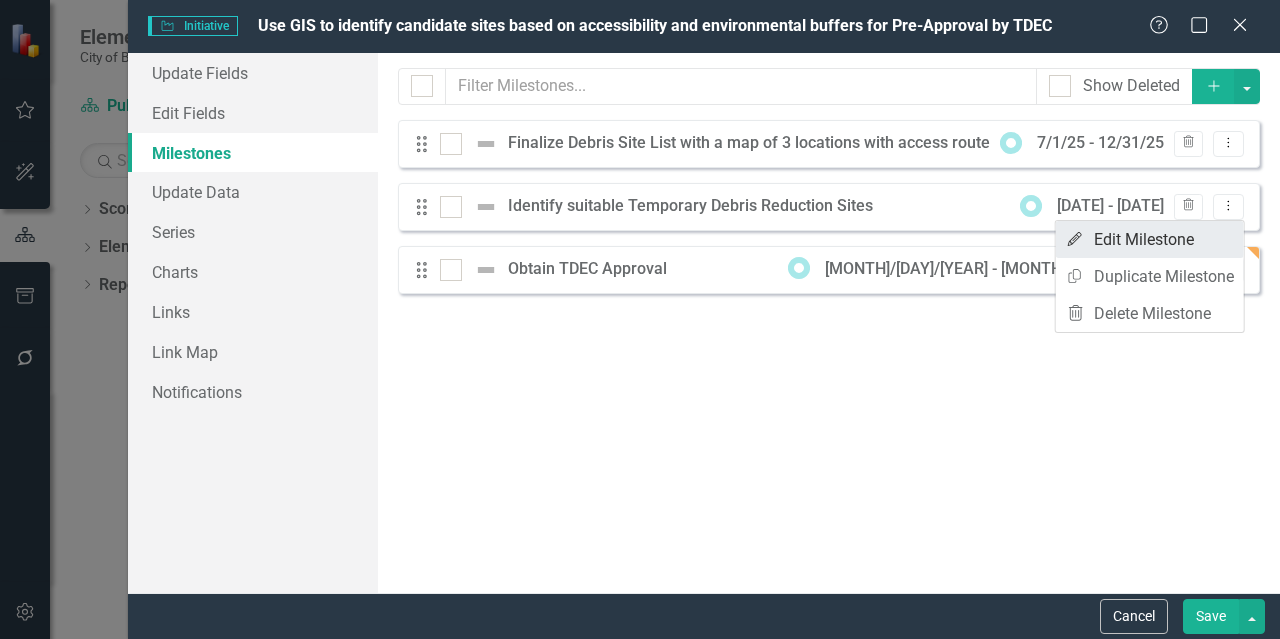 click on "Edit Edit Milestone" at bounding box center [1150, 239] 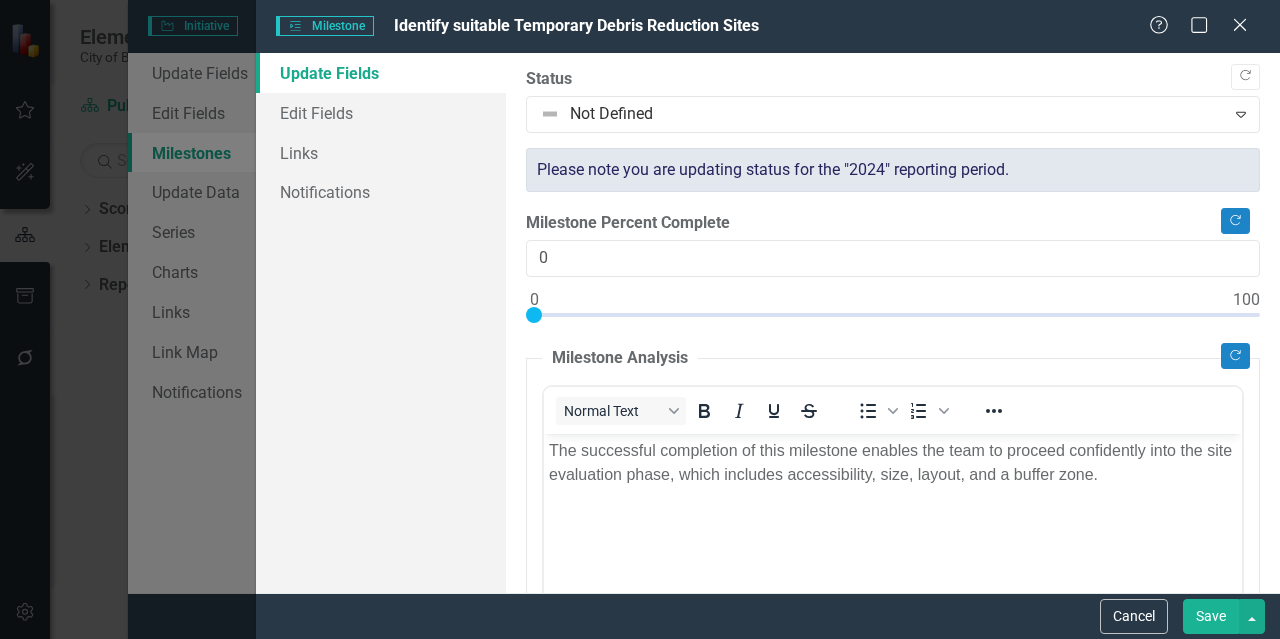 scroll, scrollTop: 0, scrollLeft: 0, axis: both 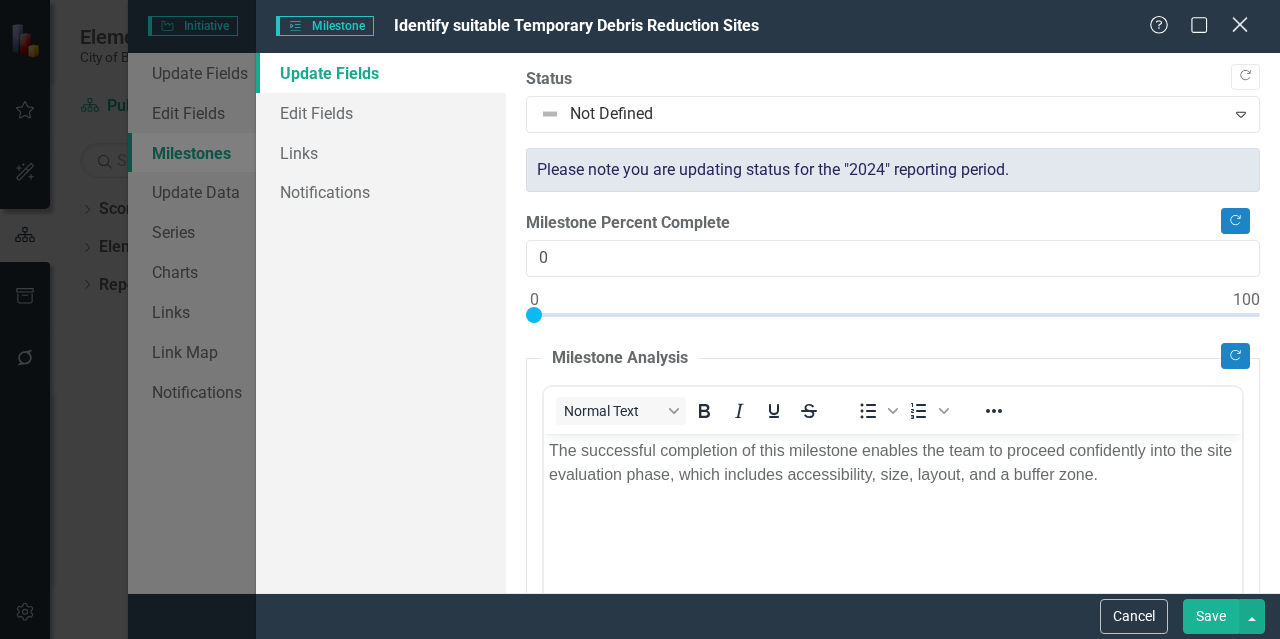 click on "Close" 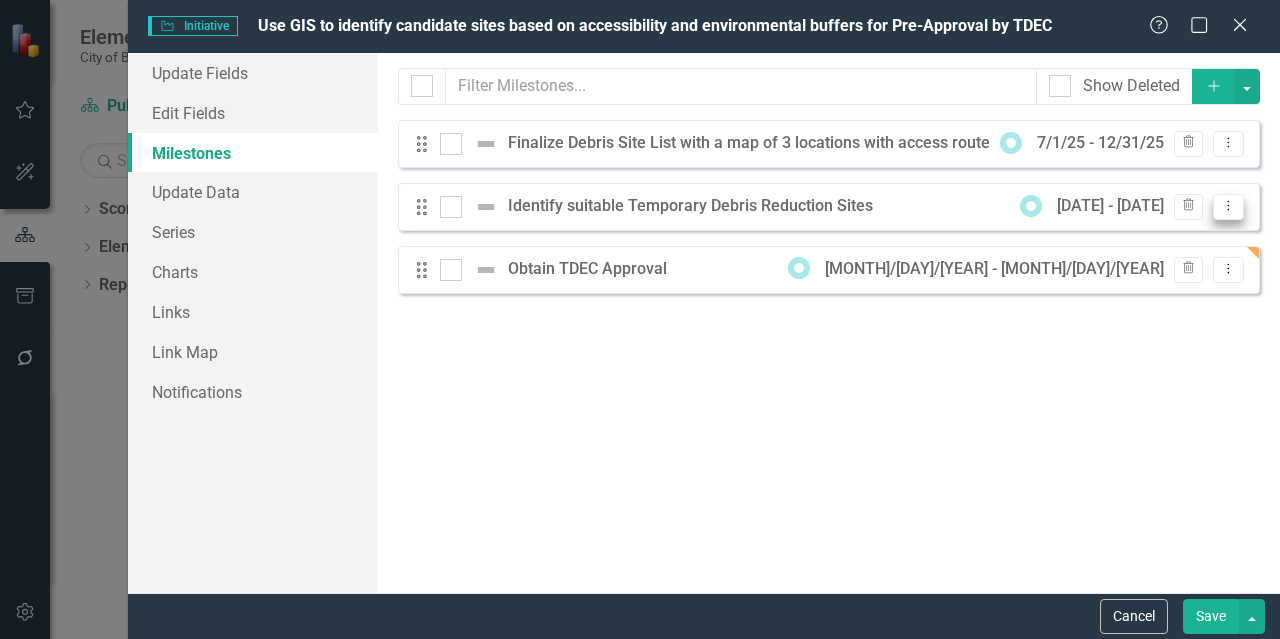 click on "Dropdown Menu" 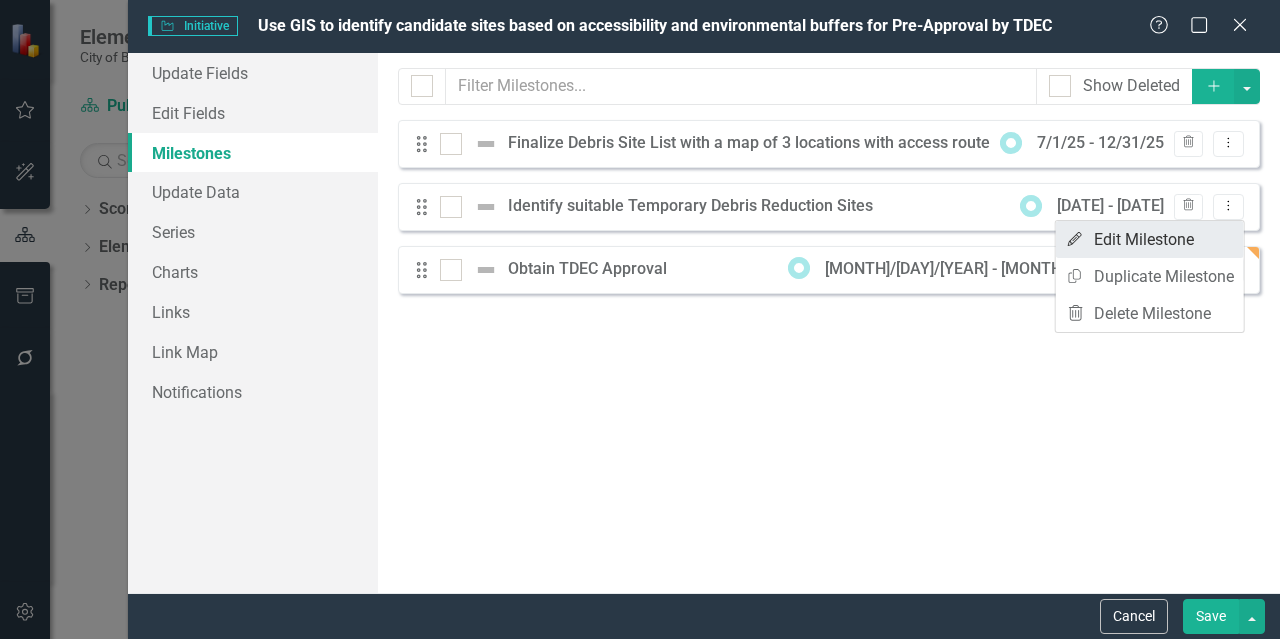 click on "Edit Edit Milestone" at bounding box center (1150, 239) 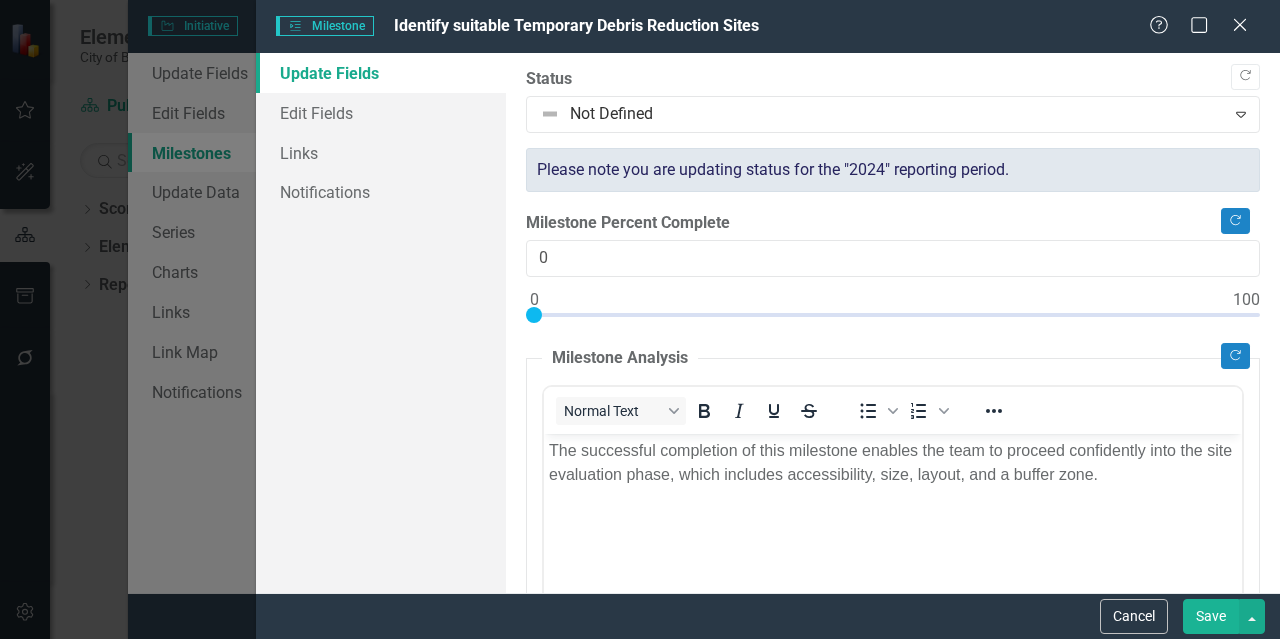 scroll, scrollTop: 0, scrollLeft: 0, axis: both 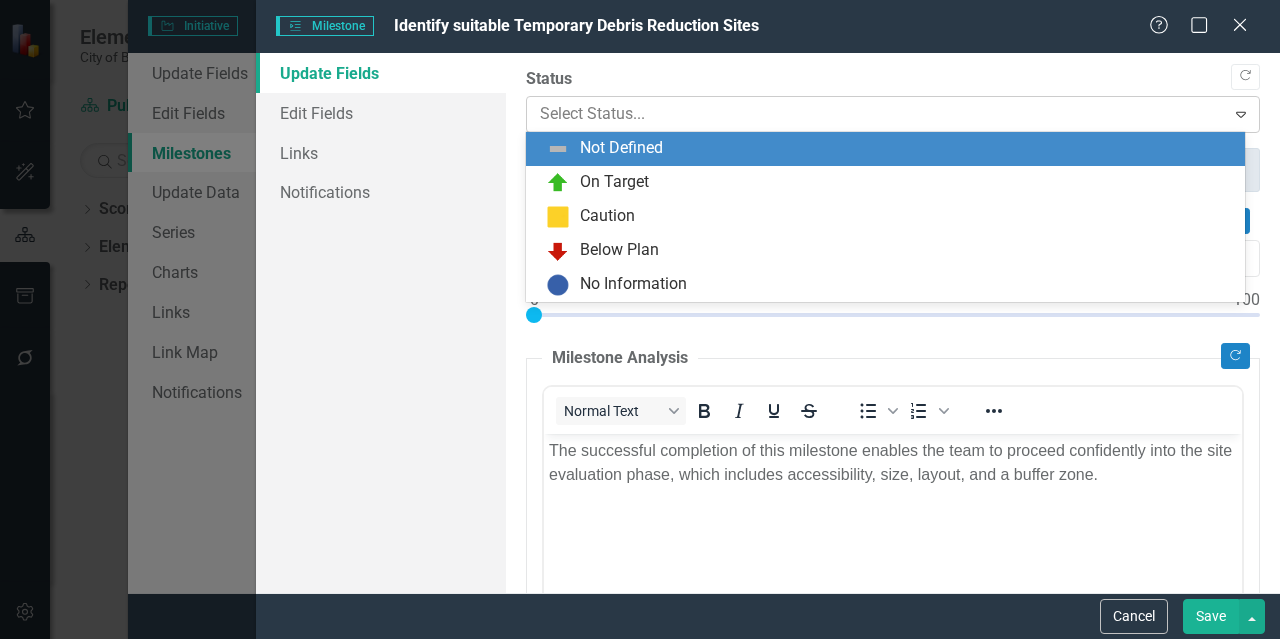 click at bounding box center [876, 114] 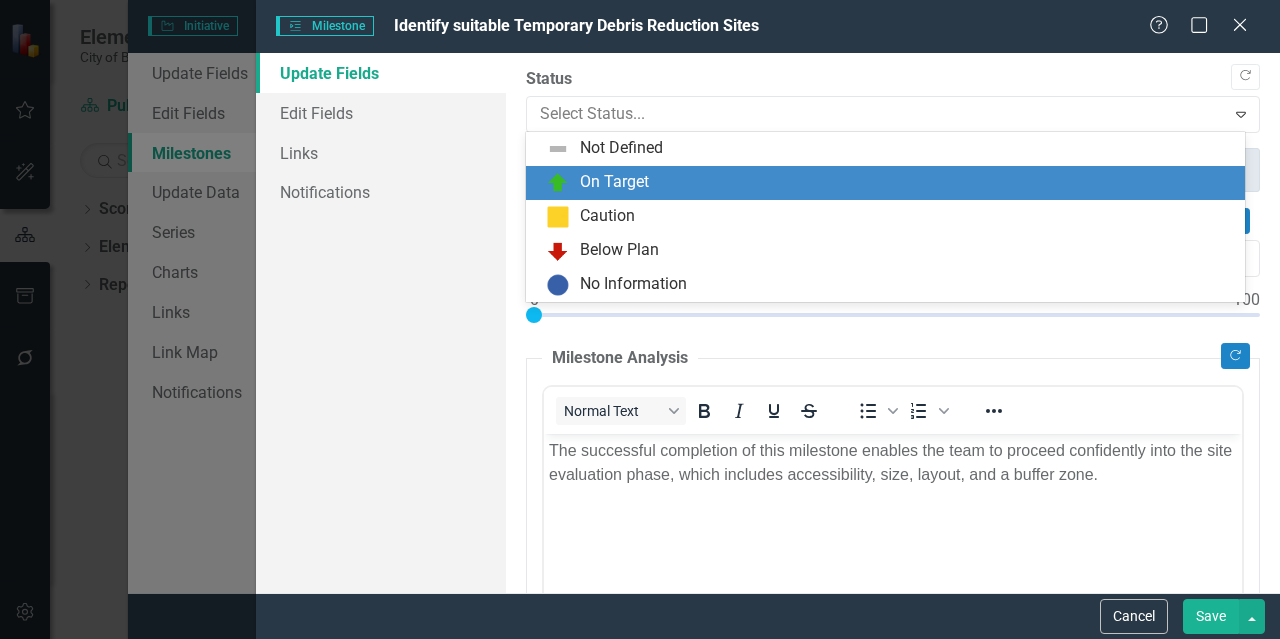 click on "On Target" at bounding box center [614, 182] 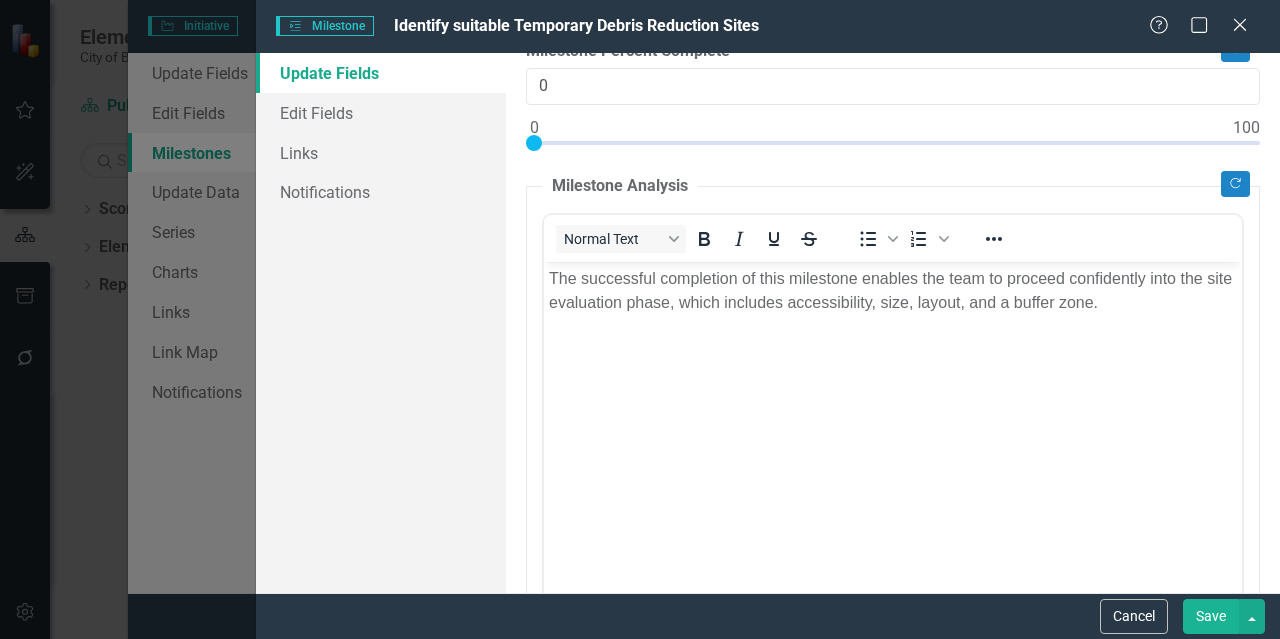 scroll, scrollTop: 0, scrollLeft: 0, axis: both 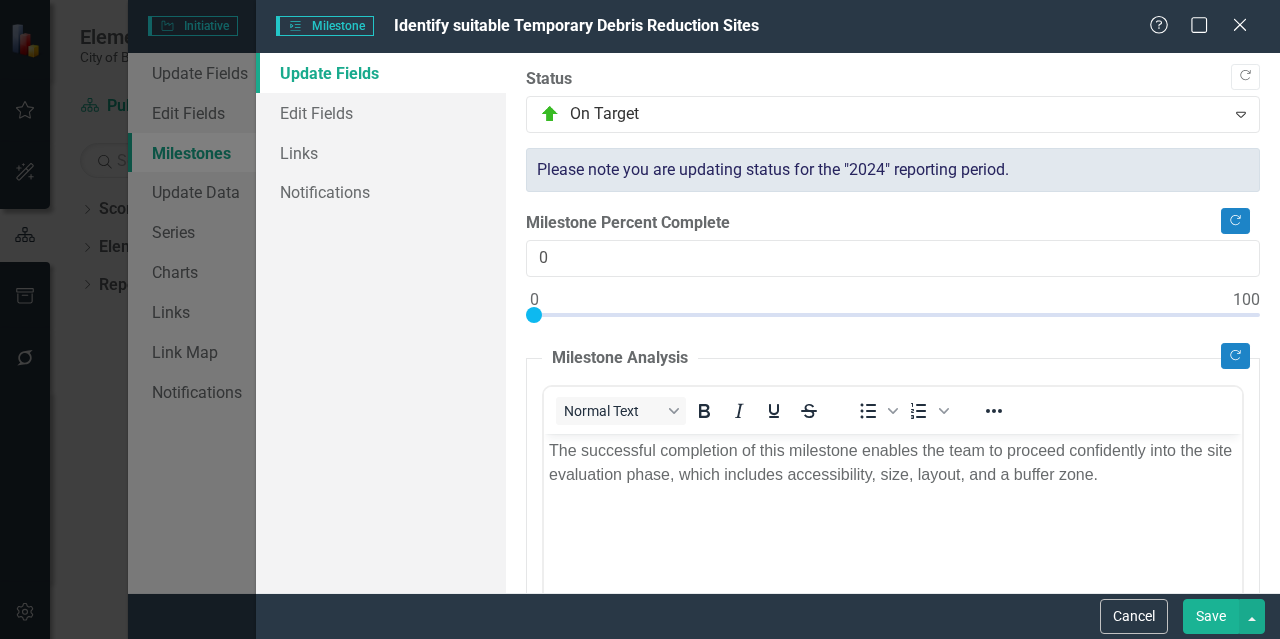 click on "Save" at bounding box center (1211, 616) 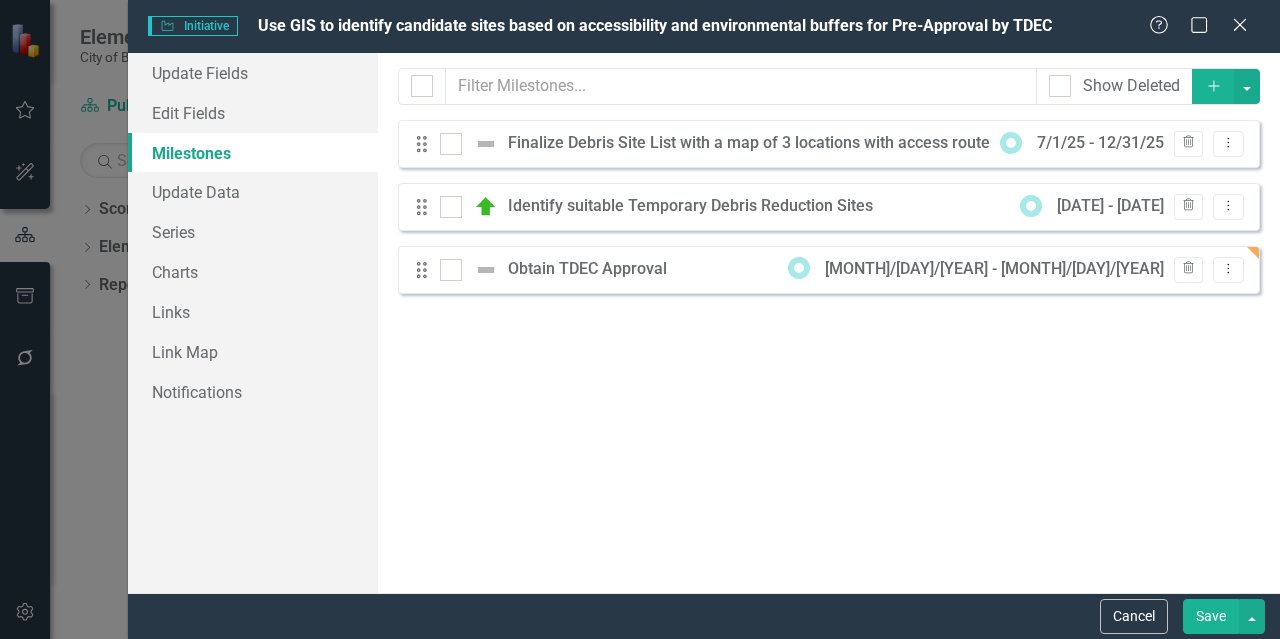 click on "Save" at bounding box center [1211, 616] 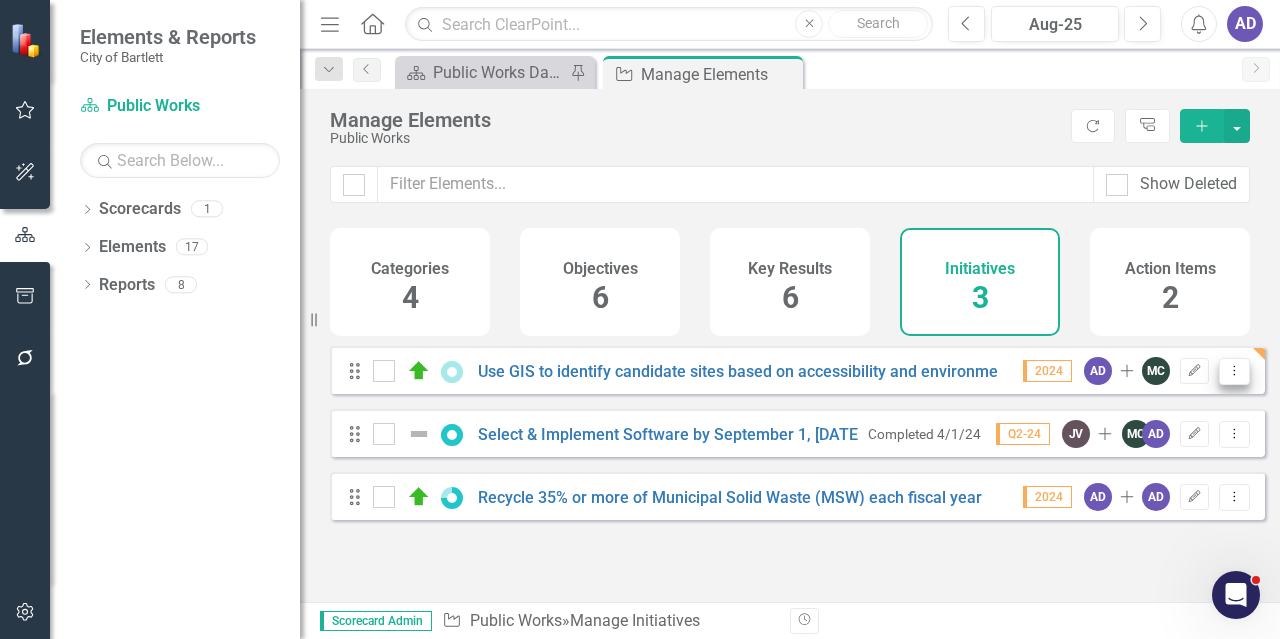 click on "Dropdown Menu" 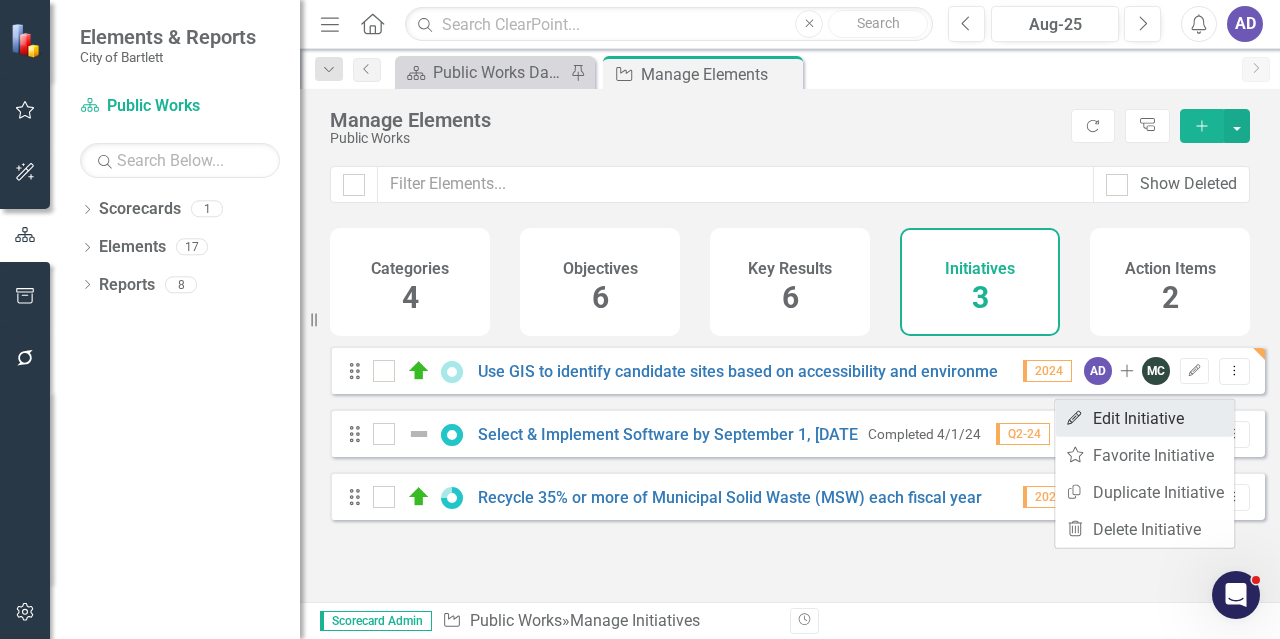 click on "Edit Edit Initiative" at bounding box center [1144, 418] 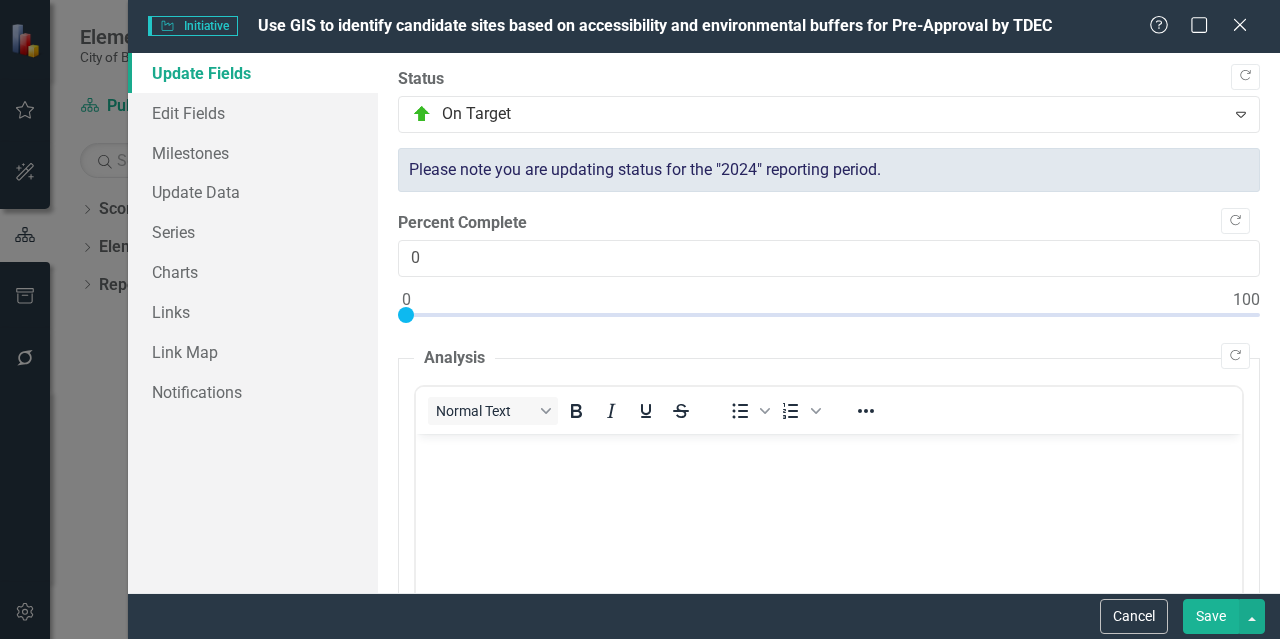 scroll, scrollTop: 0, scrollLeft: 0, axis: both 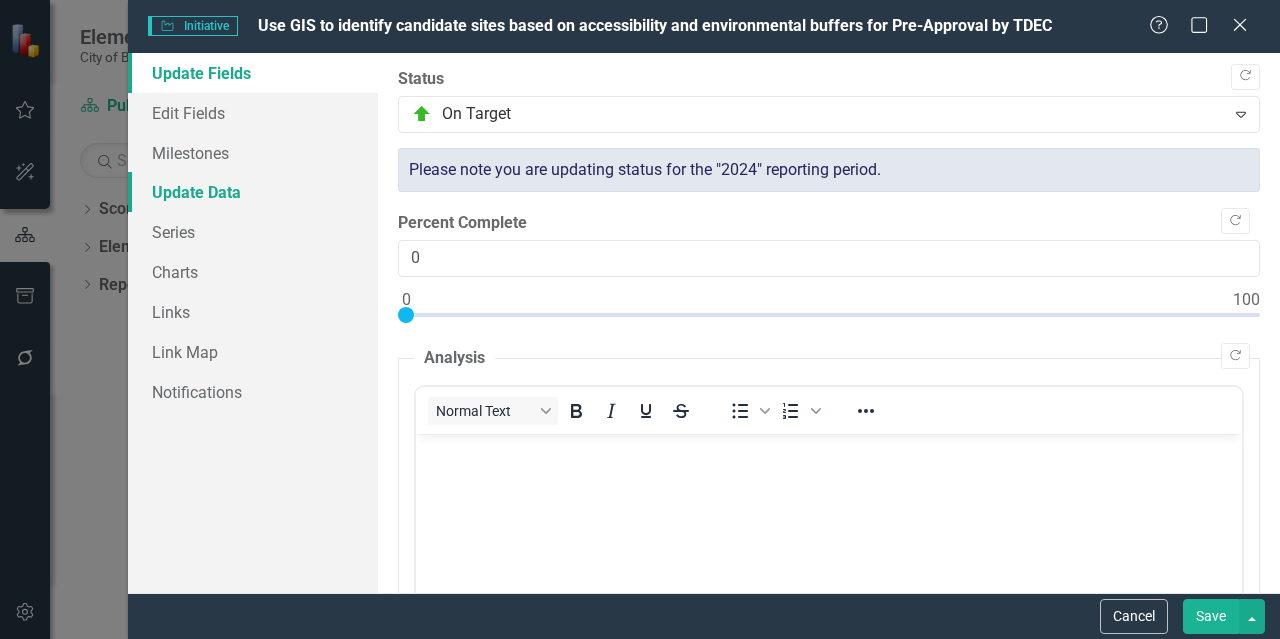 click on "Update  Data" at bounding box center [253, 192] 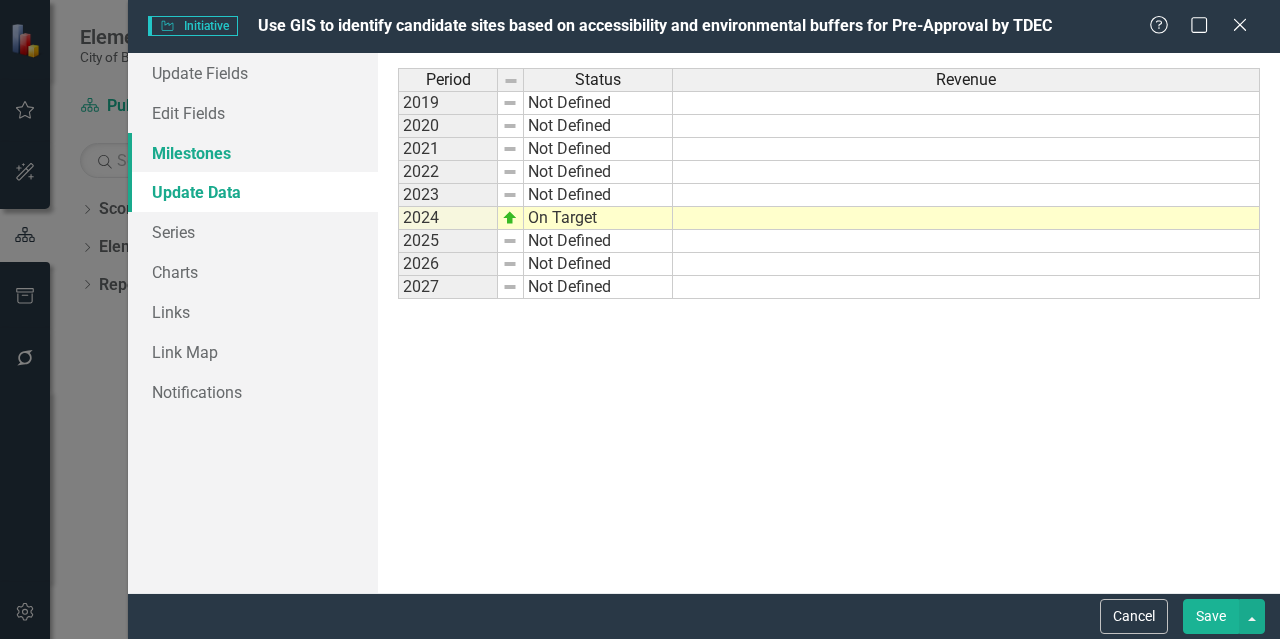 click on "Milestones" at bounding box center [253, 153] 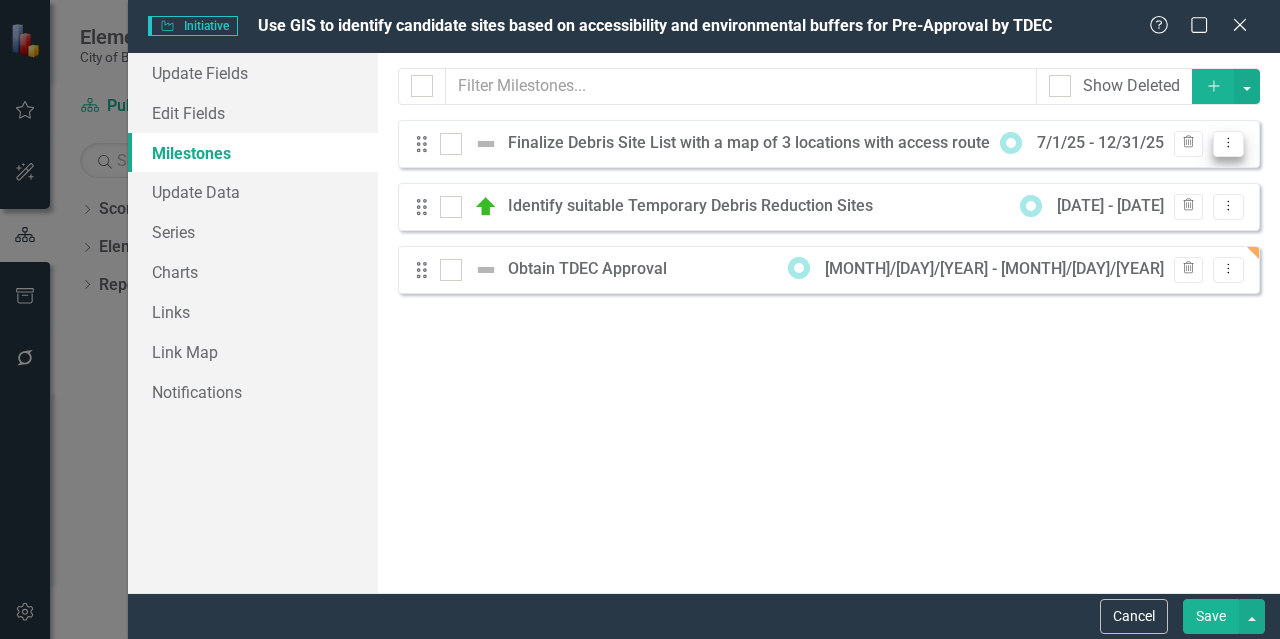 click on "Dropdown Menu" 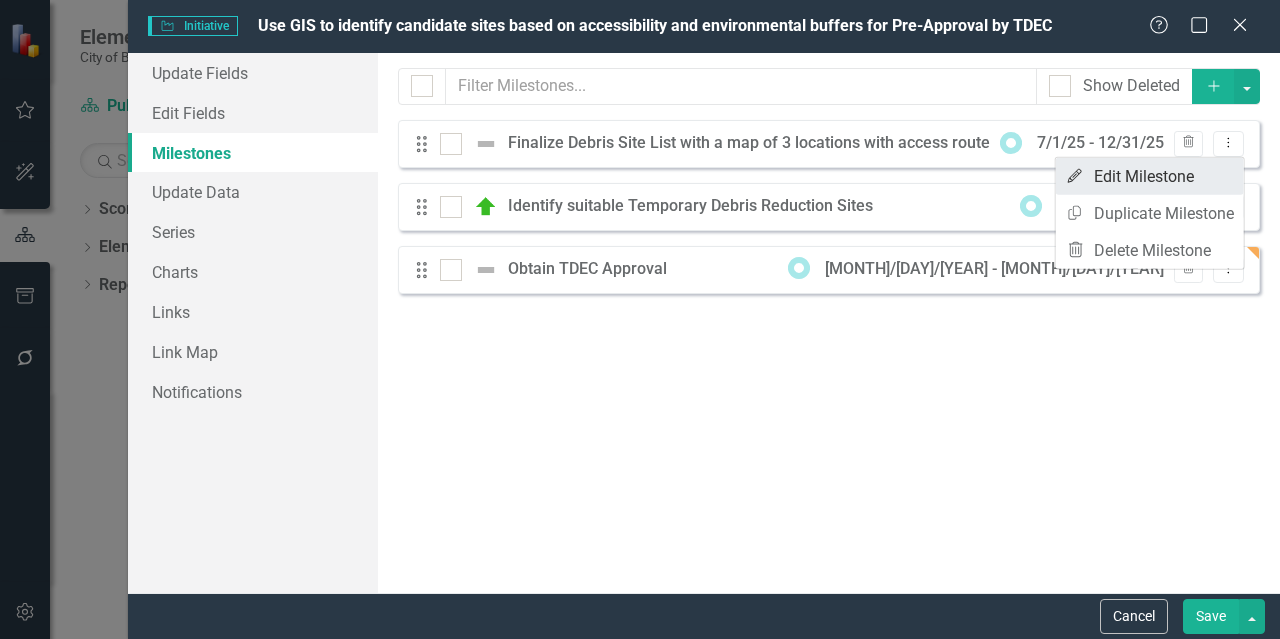 click on "Edit Edit Milestone" at bounding box center [1150, 176] 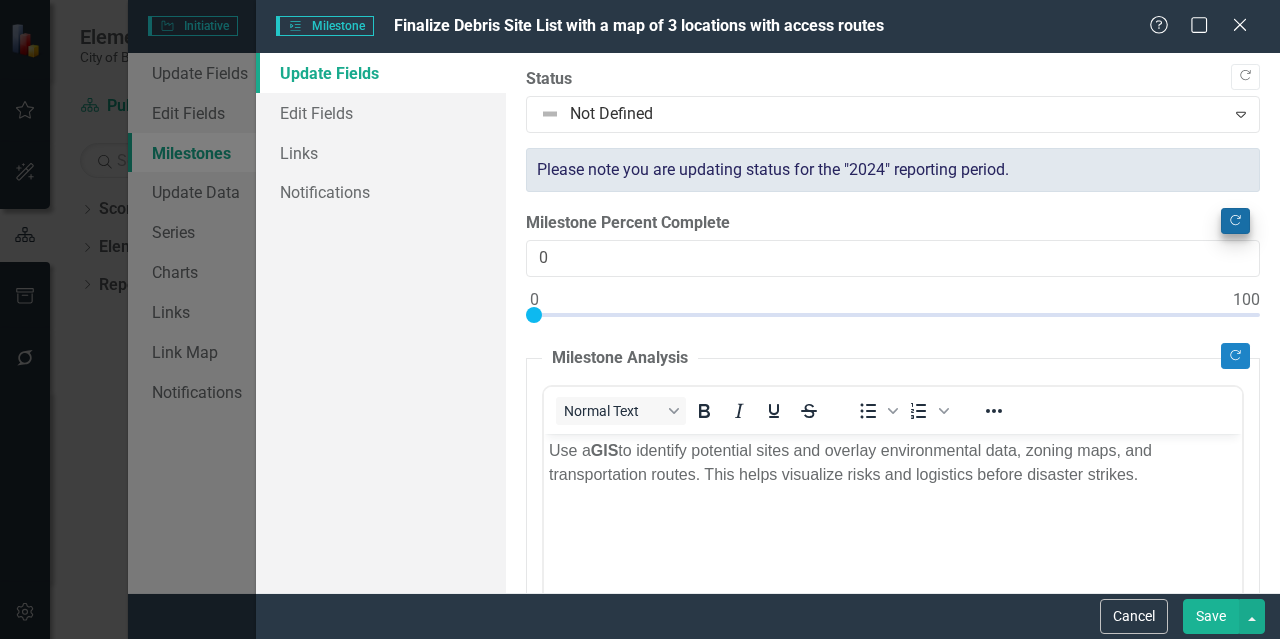 scroll, scrollTop: 0, scrollLeft: 0, axis: both 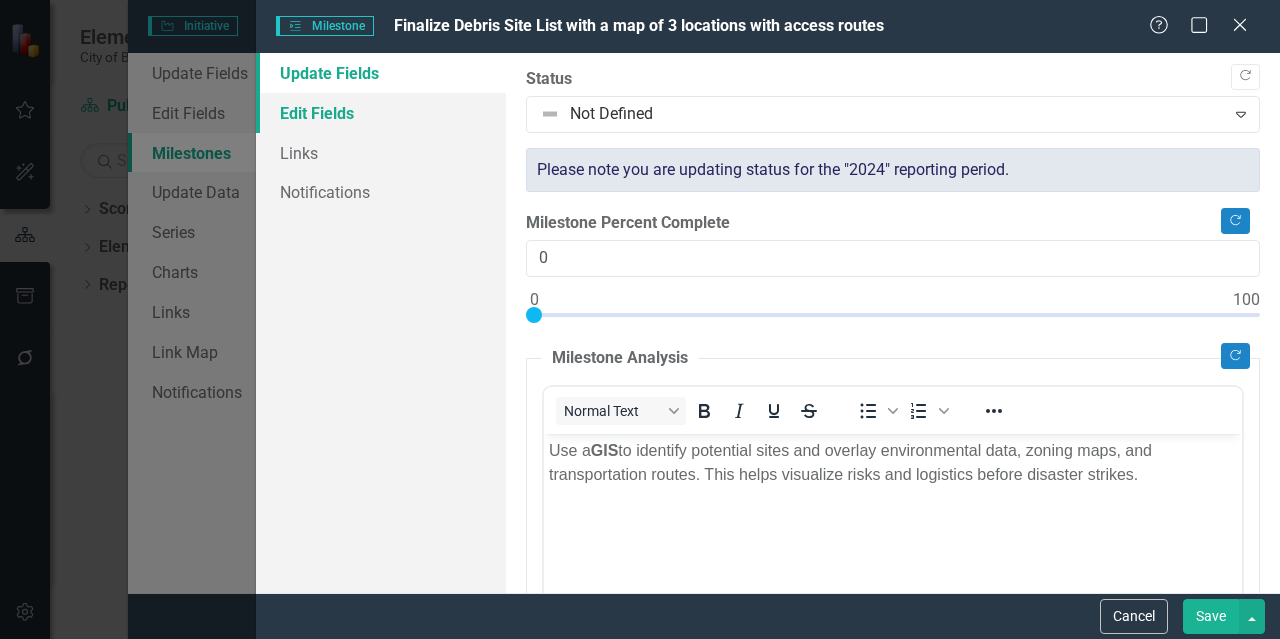 click on "Edit Fields" at bounding box center (381, 113) 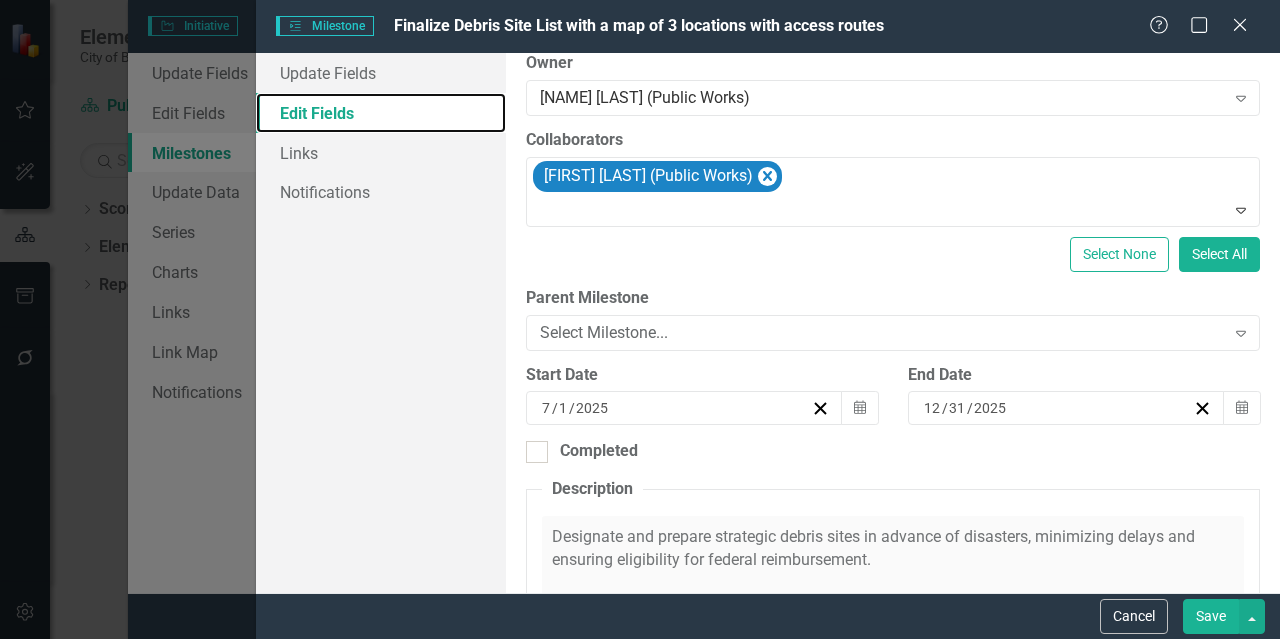 scroll, scrollTop: 300, scrollLeft: 0, axis: vertical 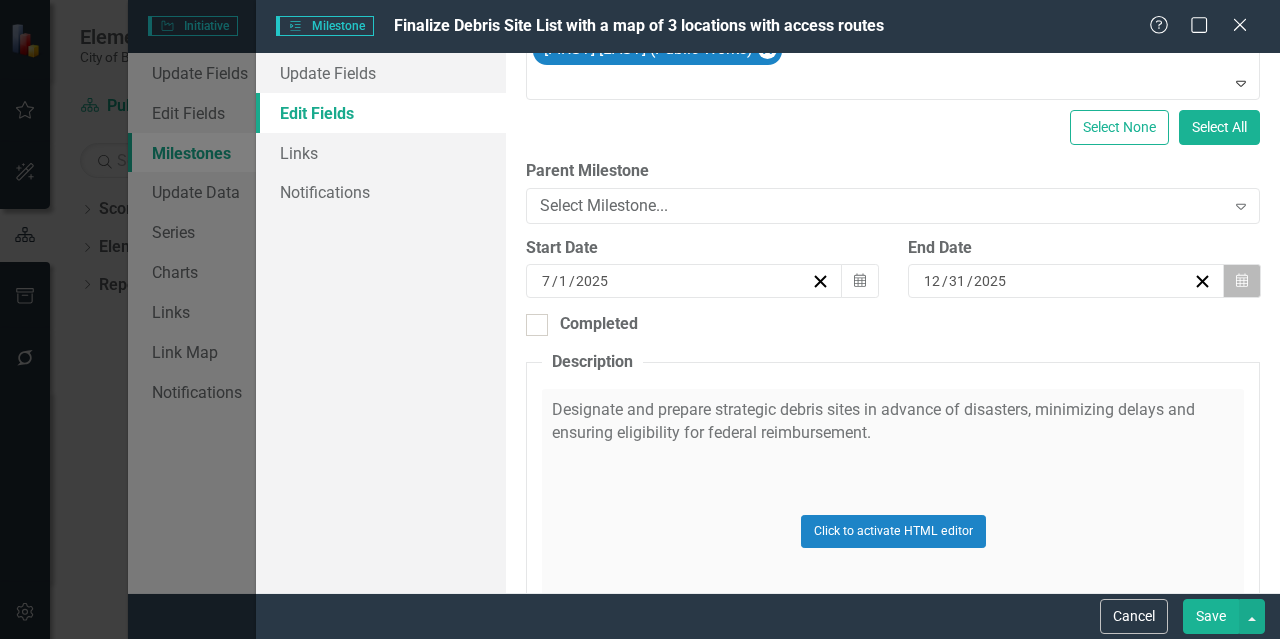 click on "Calendar" 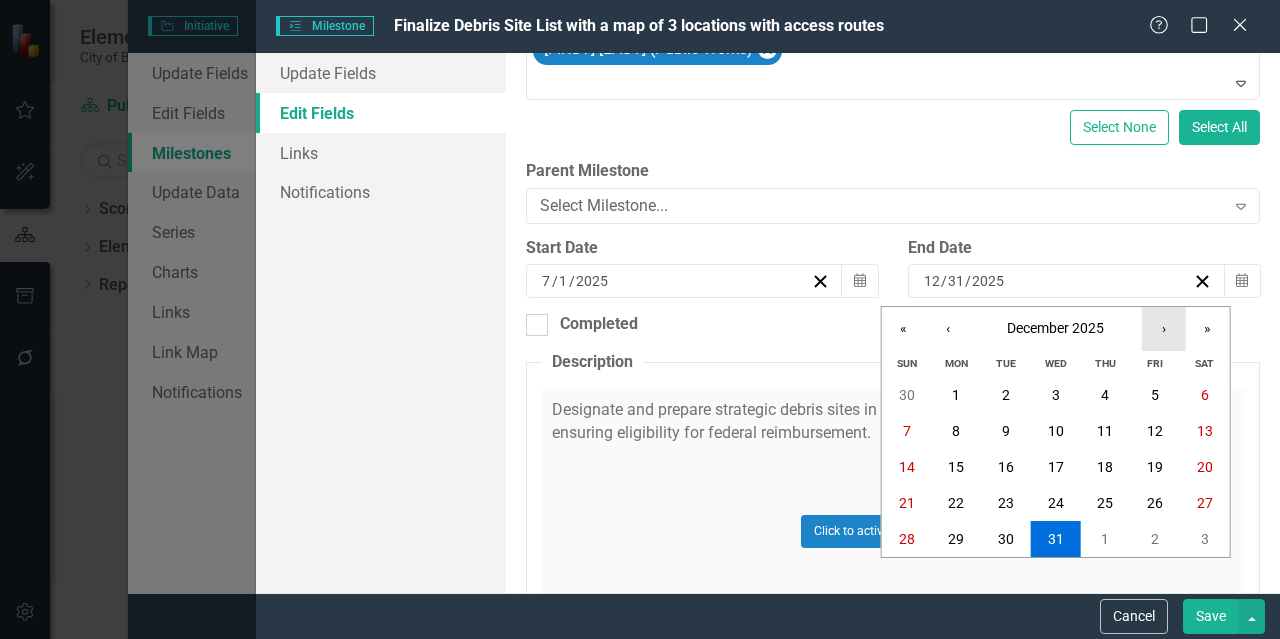 click on "›" at bounding box center [1164, 329] 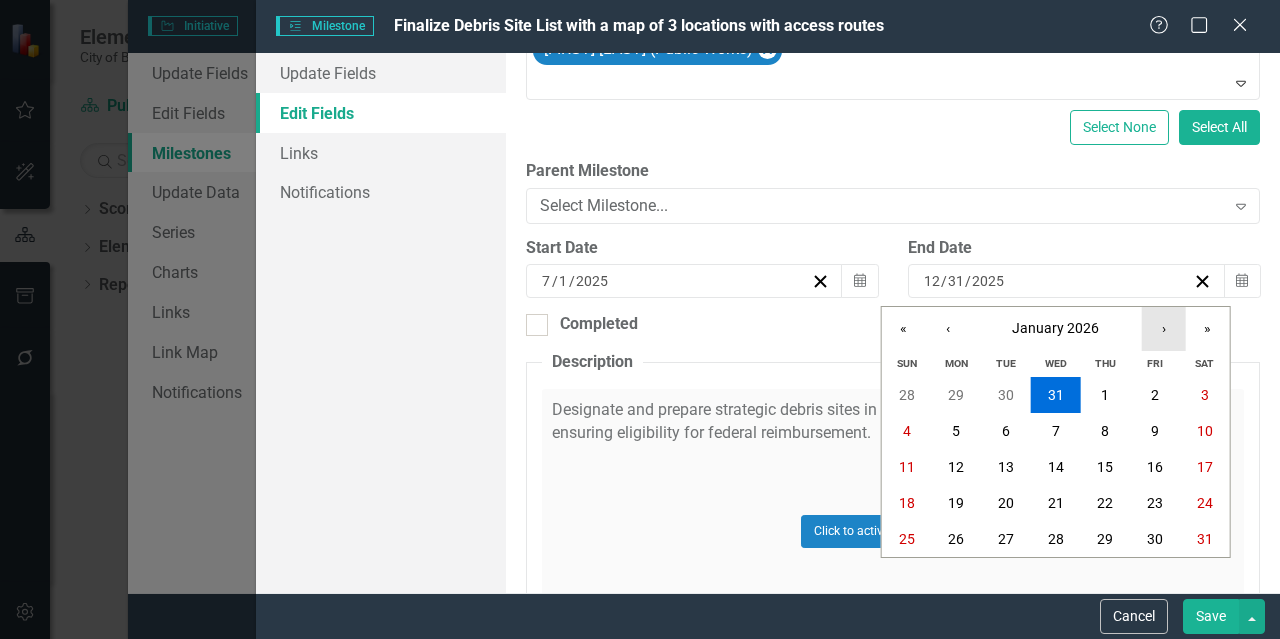 click on "›" at bounding box center (1164, 329) 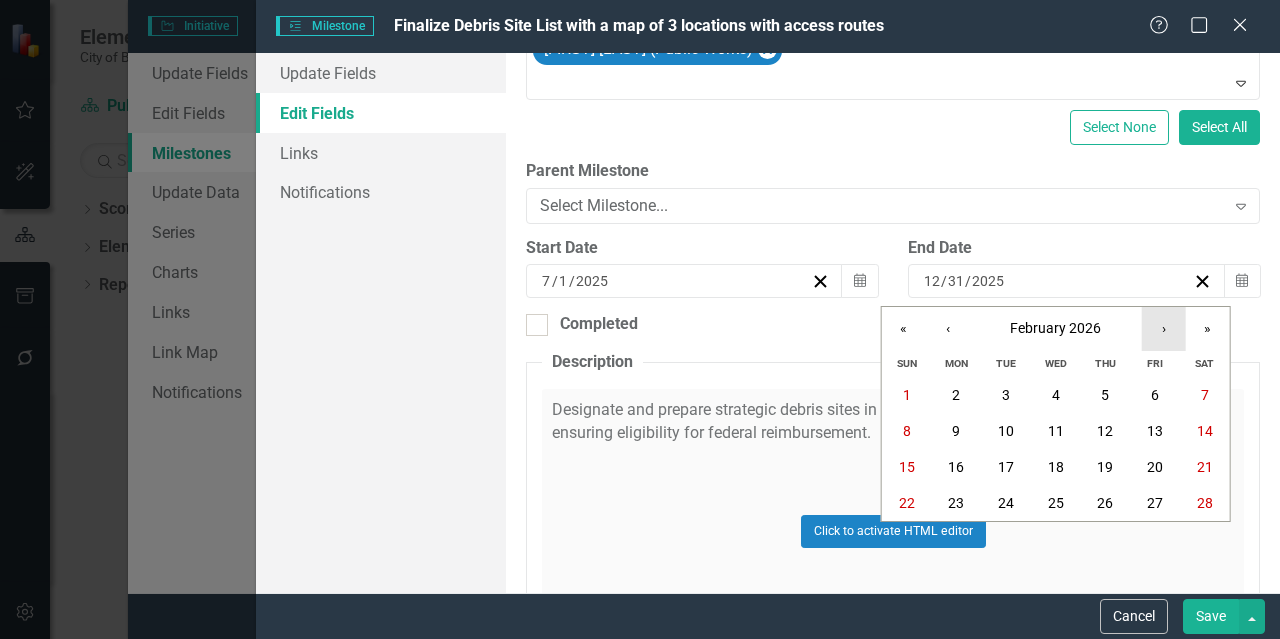 click on "›" at bounding box center [1164, 329] 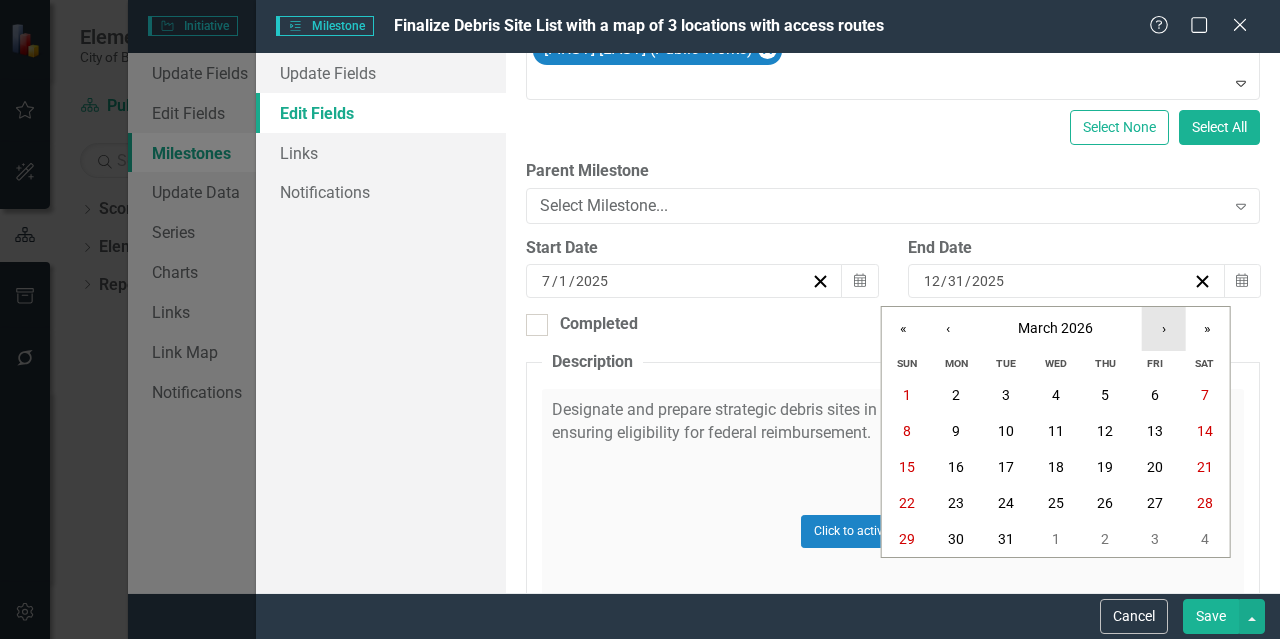 click on "›" at bounding box center (1164, 329) 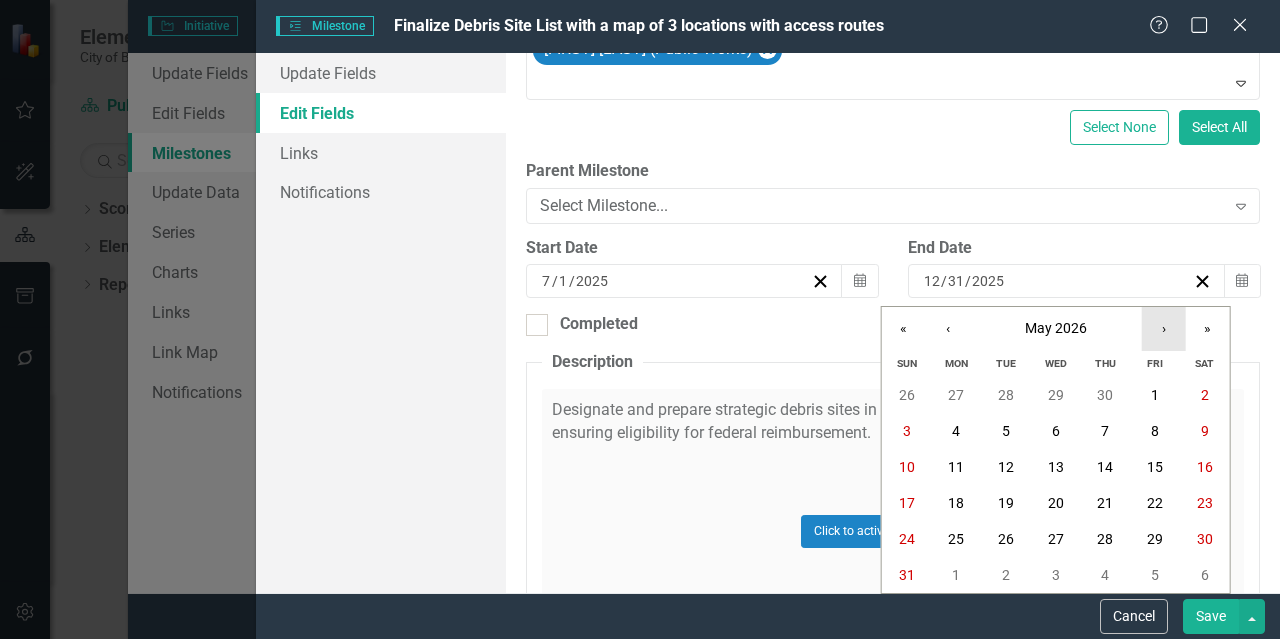 click on "›" at bounding box center (1164, 329) 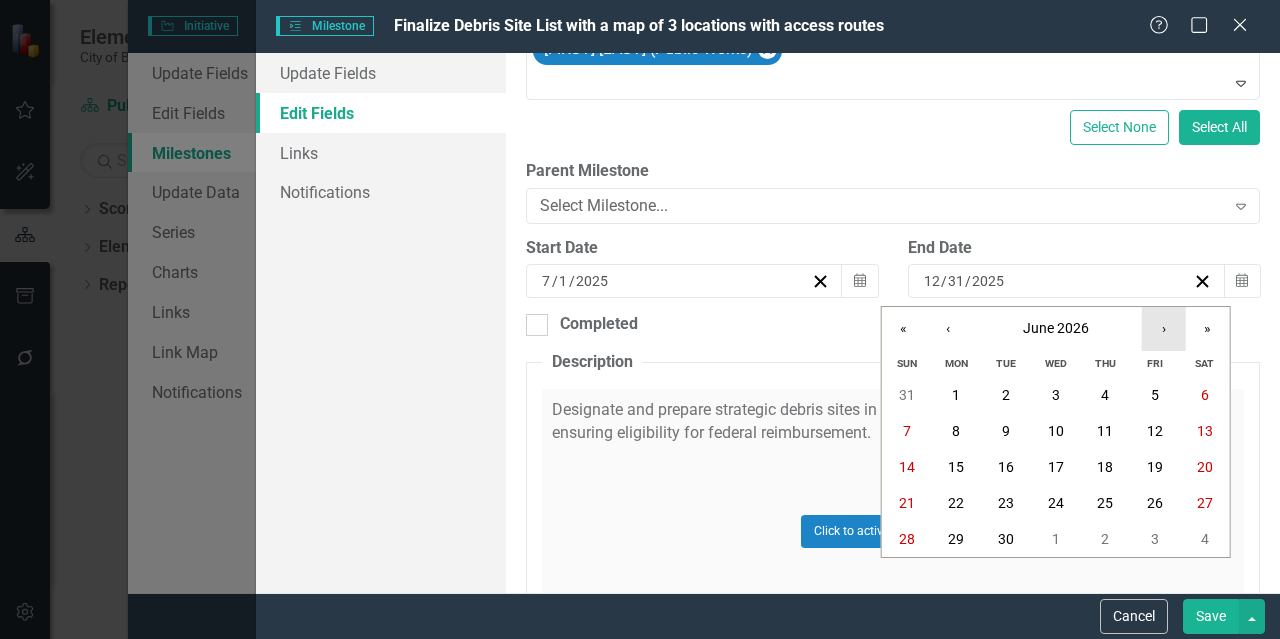 click on "›" at bounding box center (1164, 329) 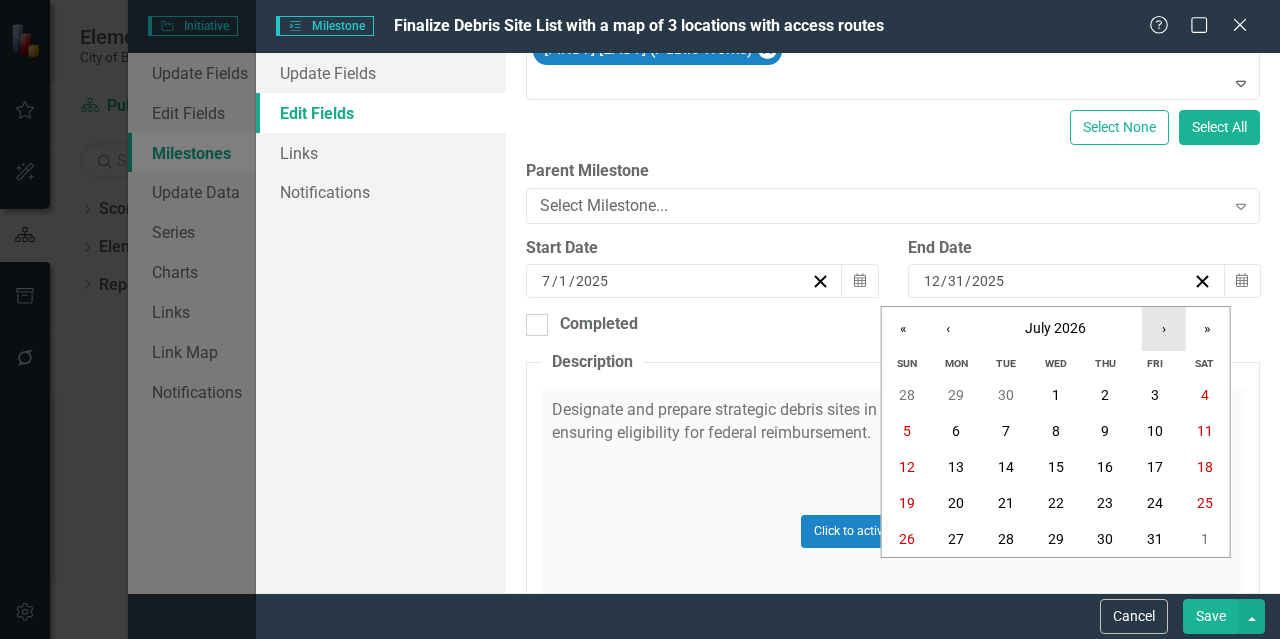 click on "›" at bounding box center [1164, 329] 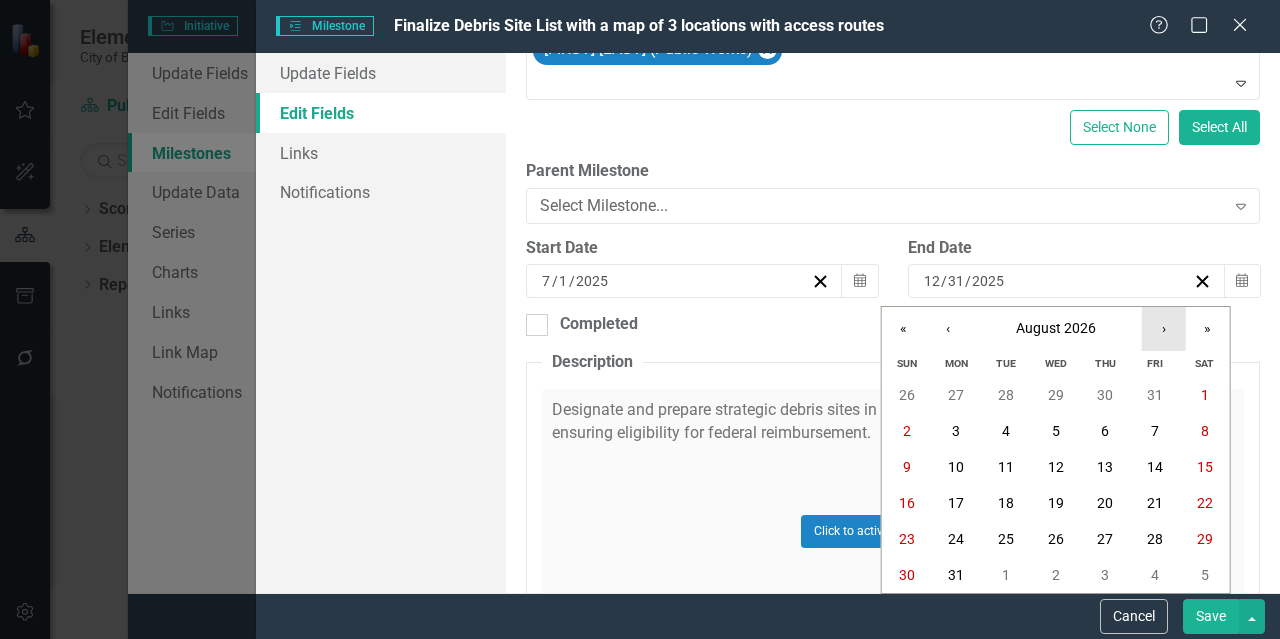 click on "›" at bounding box center (1164, 329) 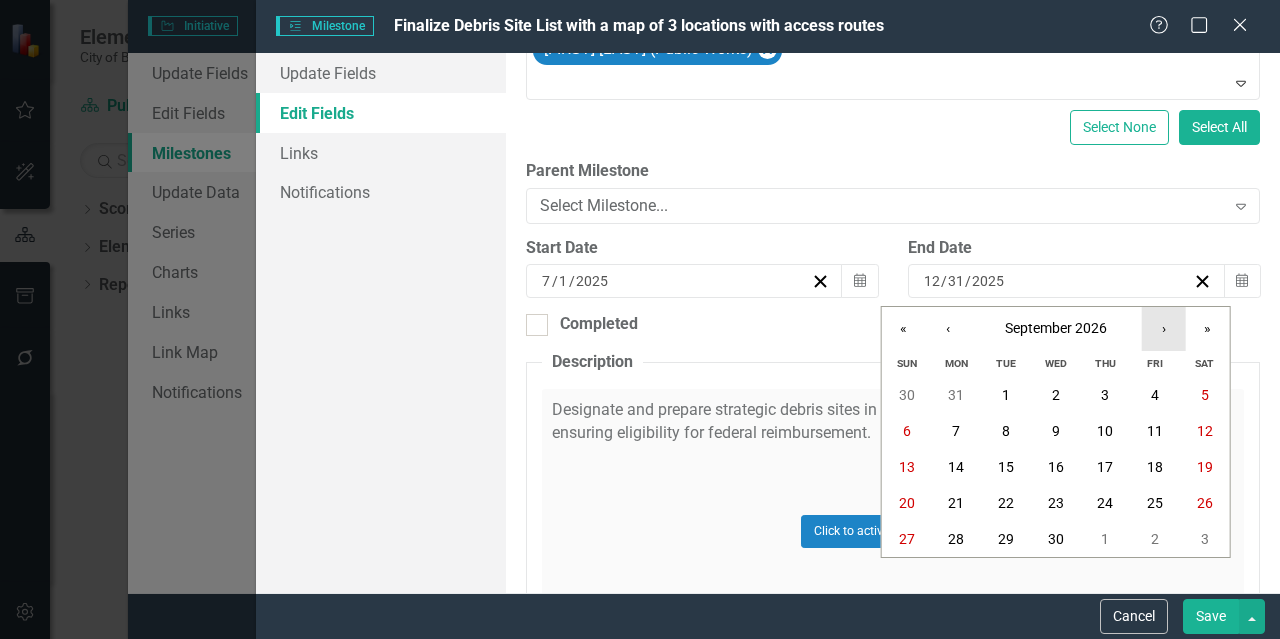 click on "›" at bounding box center [1164, 329] 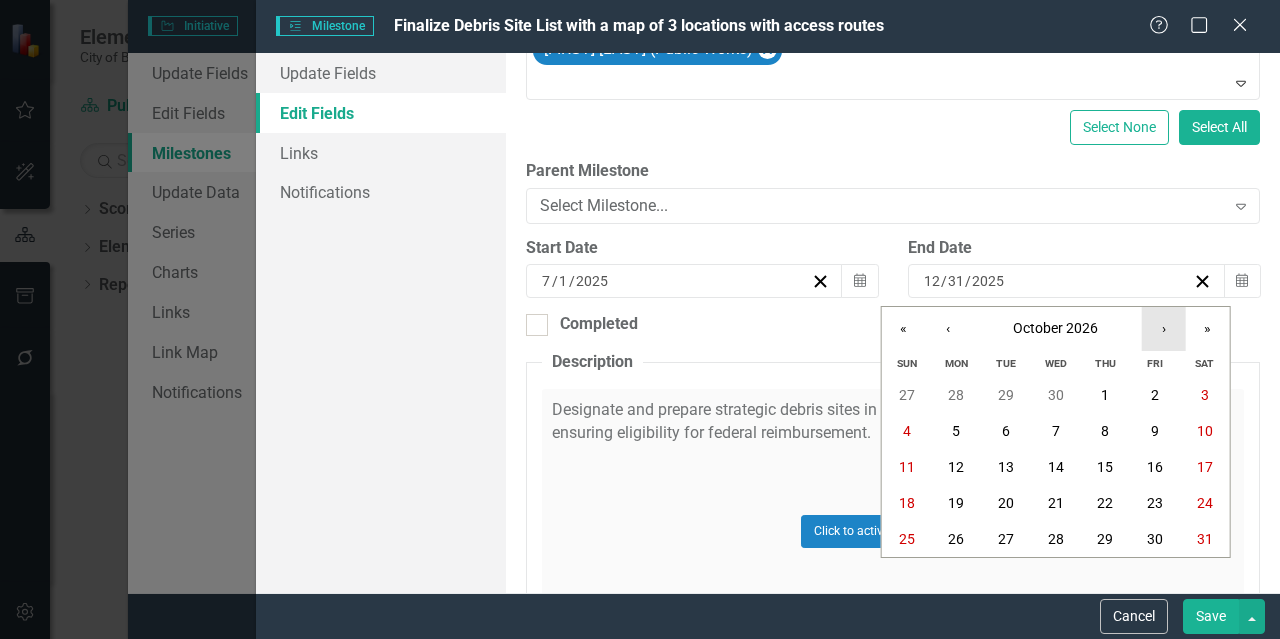 click on "›" at bounding box center (1164, 329) 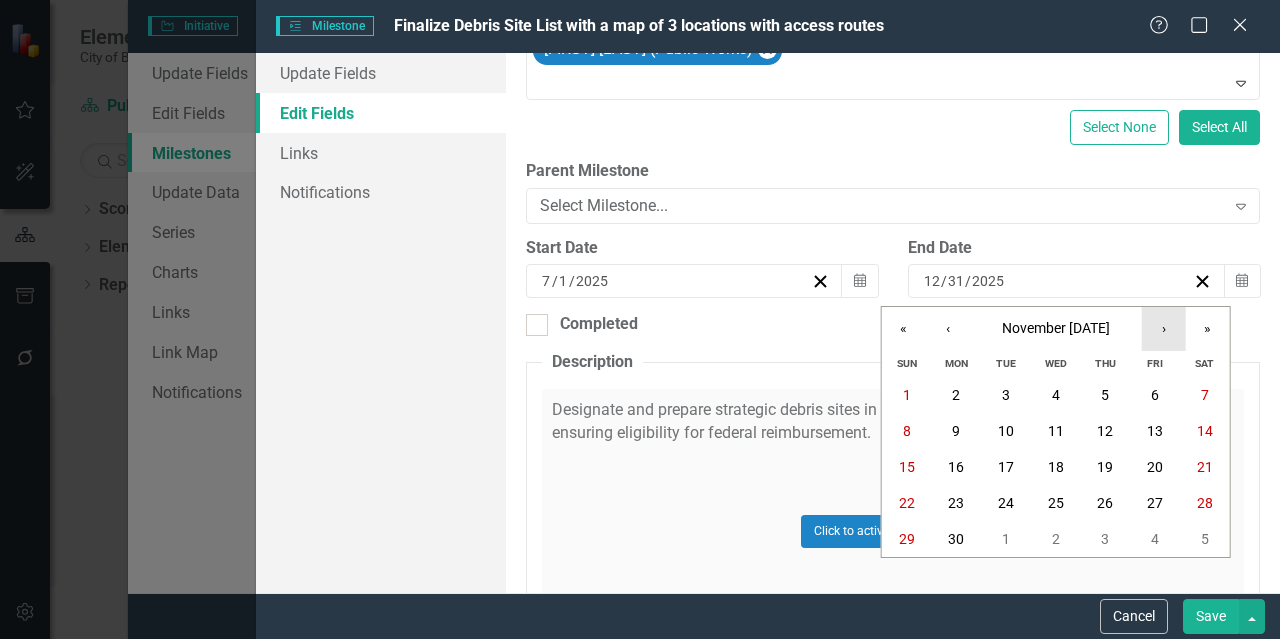 click on "›" at bounding box center (1164, 329) 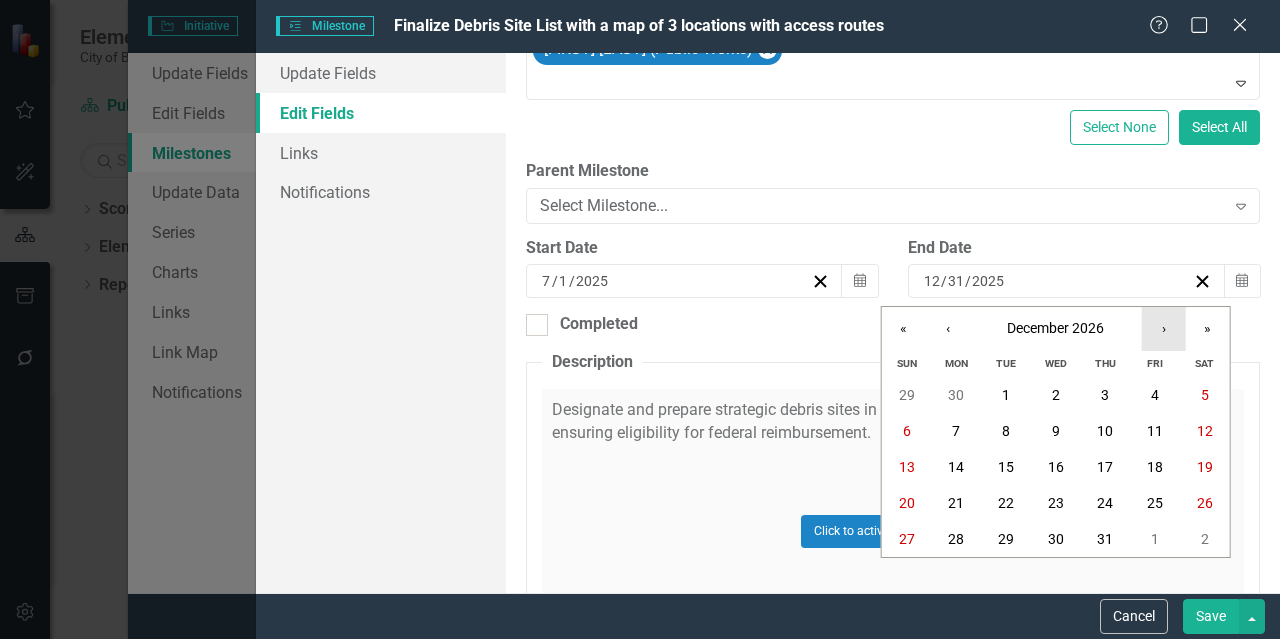 click on "›" at bounding box center (1164, 329) 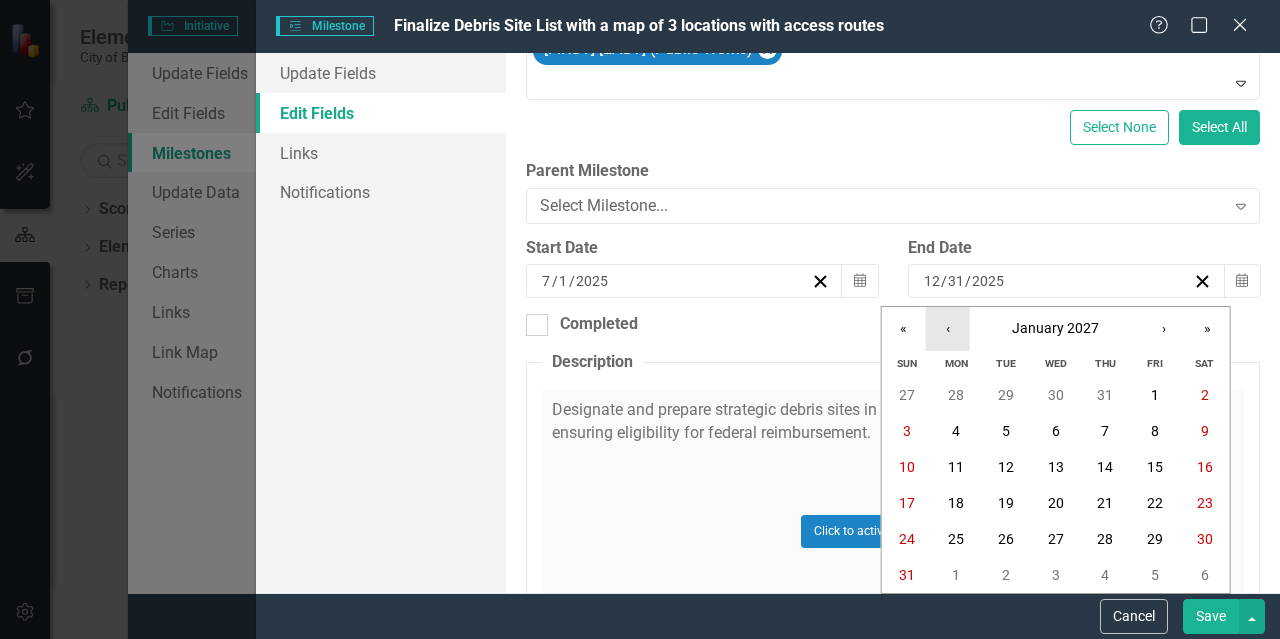 click on "‹" at bounding box center [948, 329] 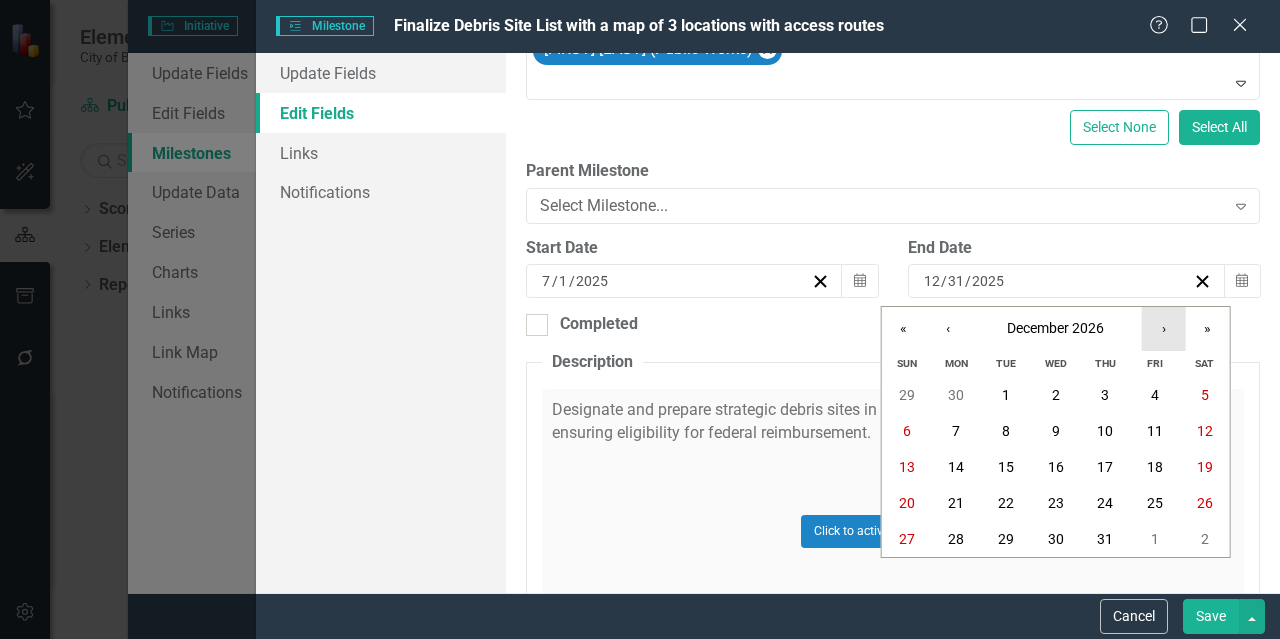 click on "›" at bounding box center (1164, 329) 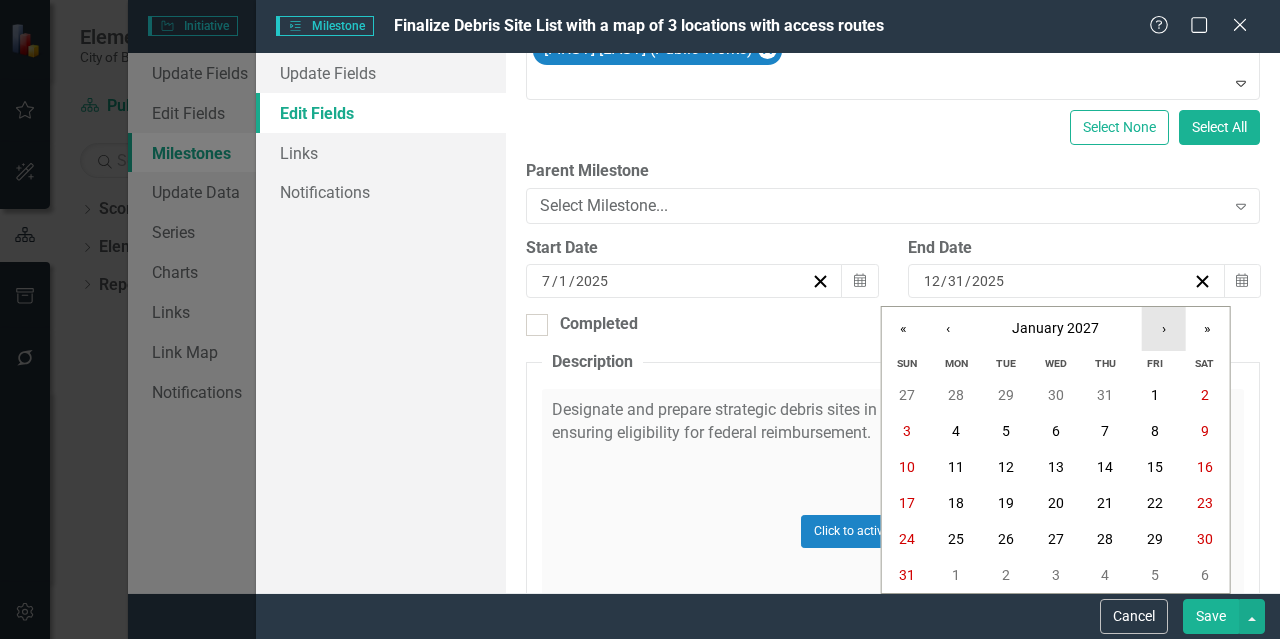 click on "›" at bounding box center [1164, 329] 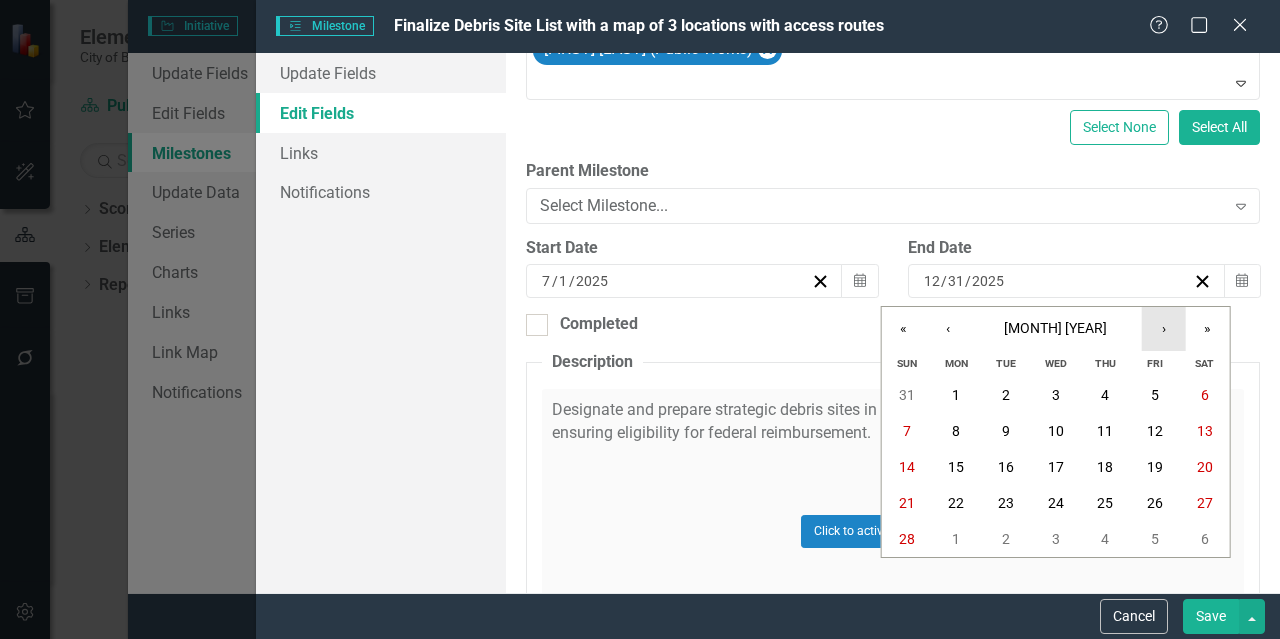 click on "›" at bounding box center (1164, 329) 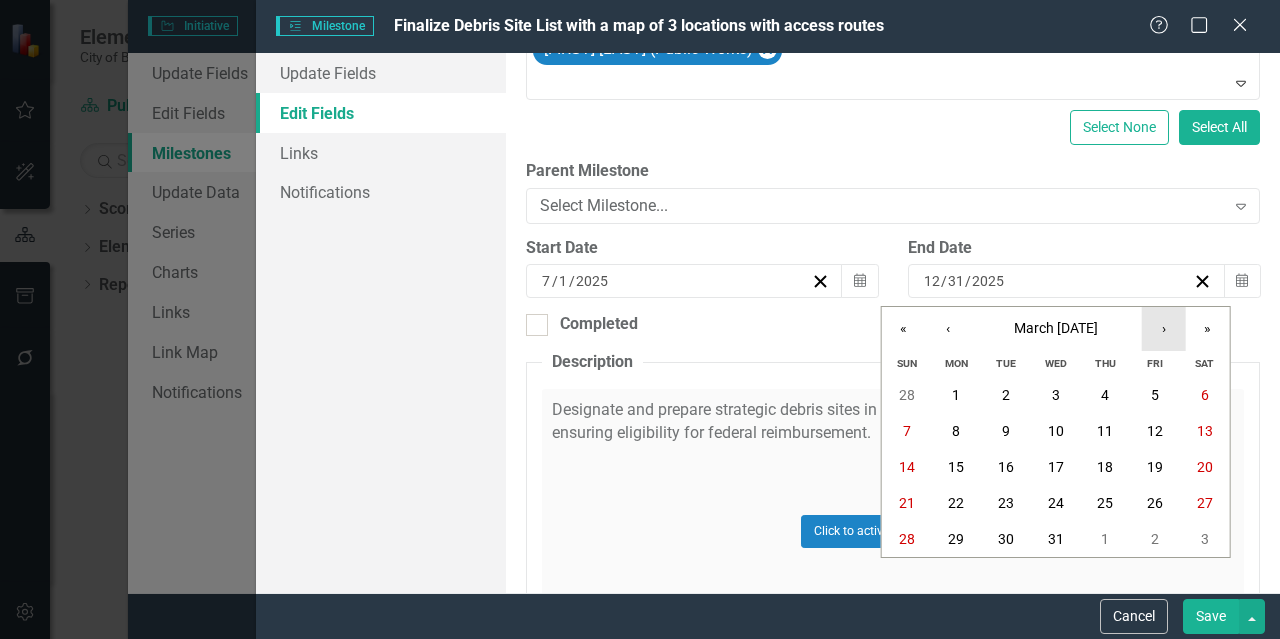 click on "›" at bounding box center (1164, 329) 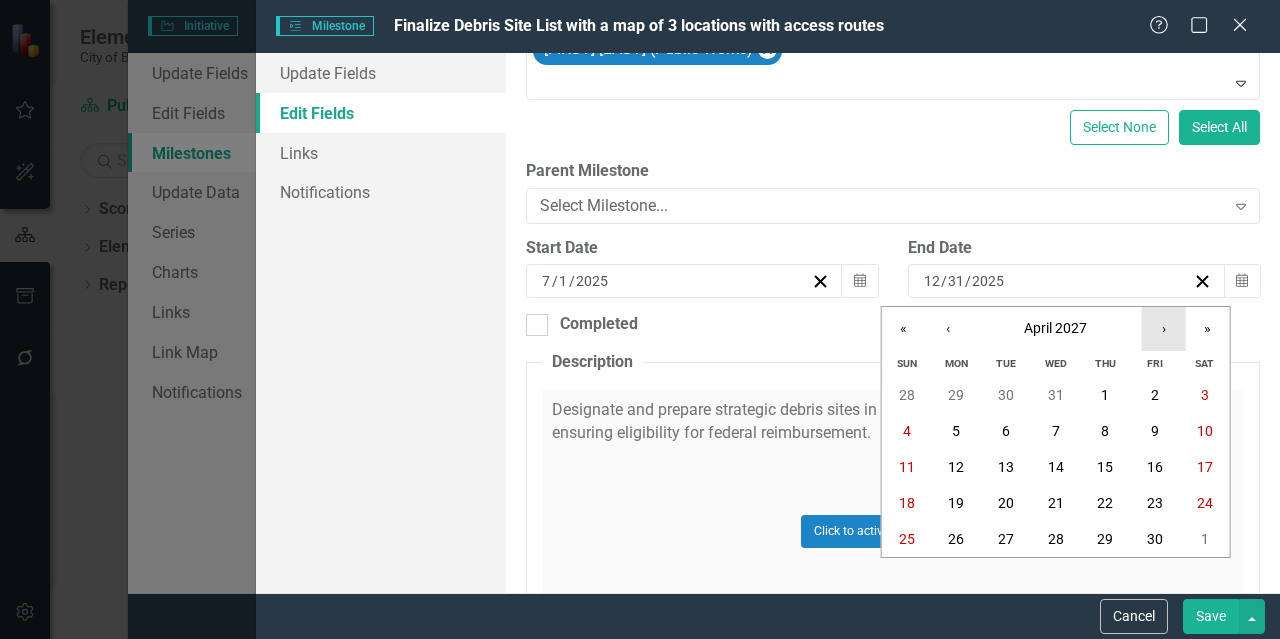 click on "›" at bounding box center (1164, 329) 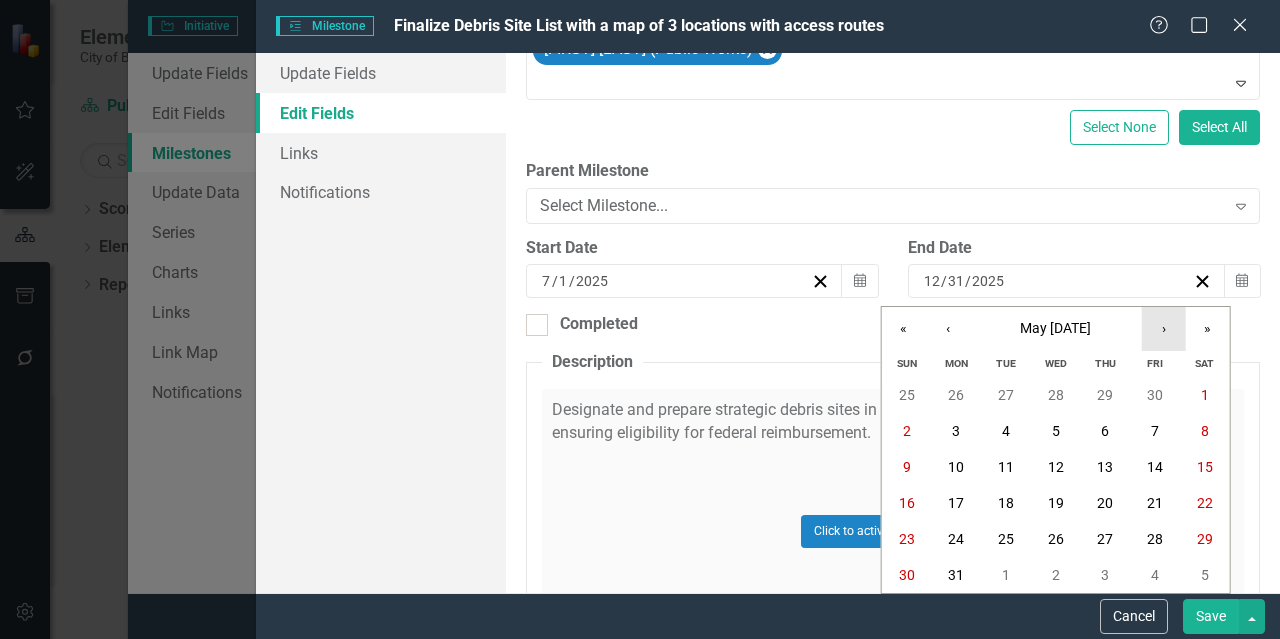 click on "›" at bounding box center [1164, 329] 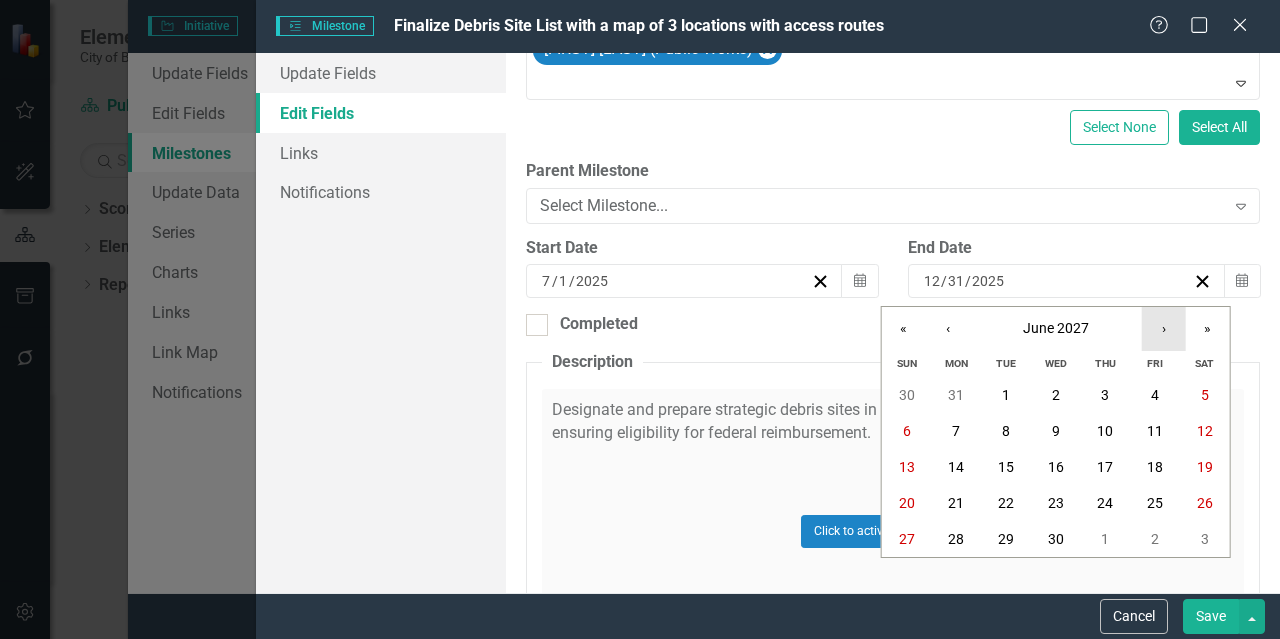 click on "›" at bounding box center [1164, 329] 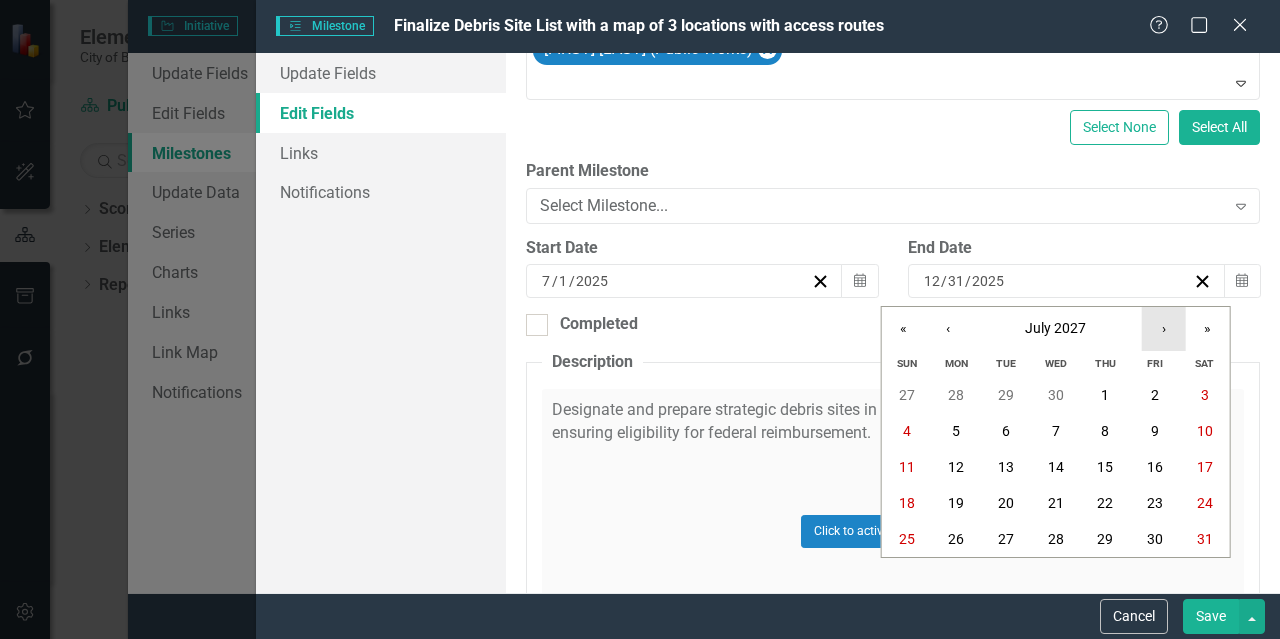 click on "›" at bounding box center (1164, 329) 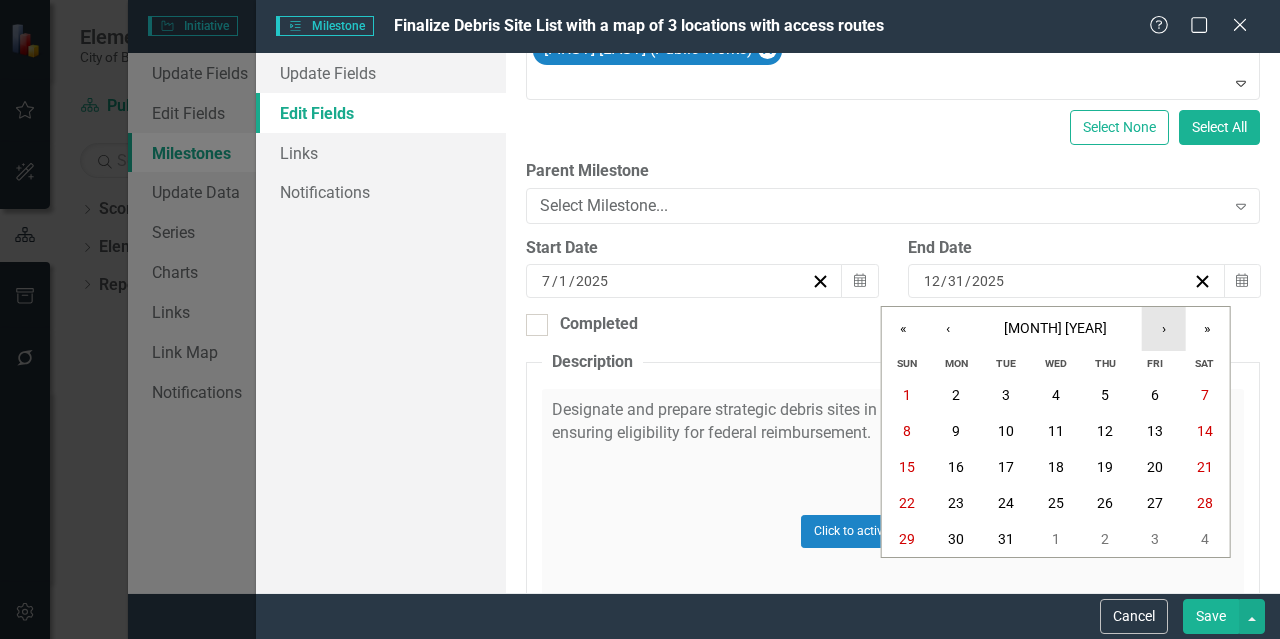 click on "›" at bounding box center (1164, 329) 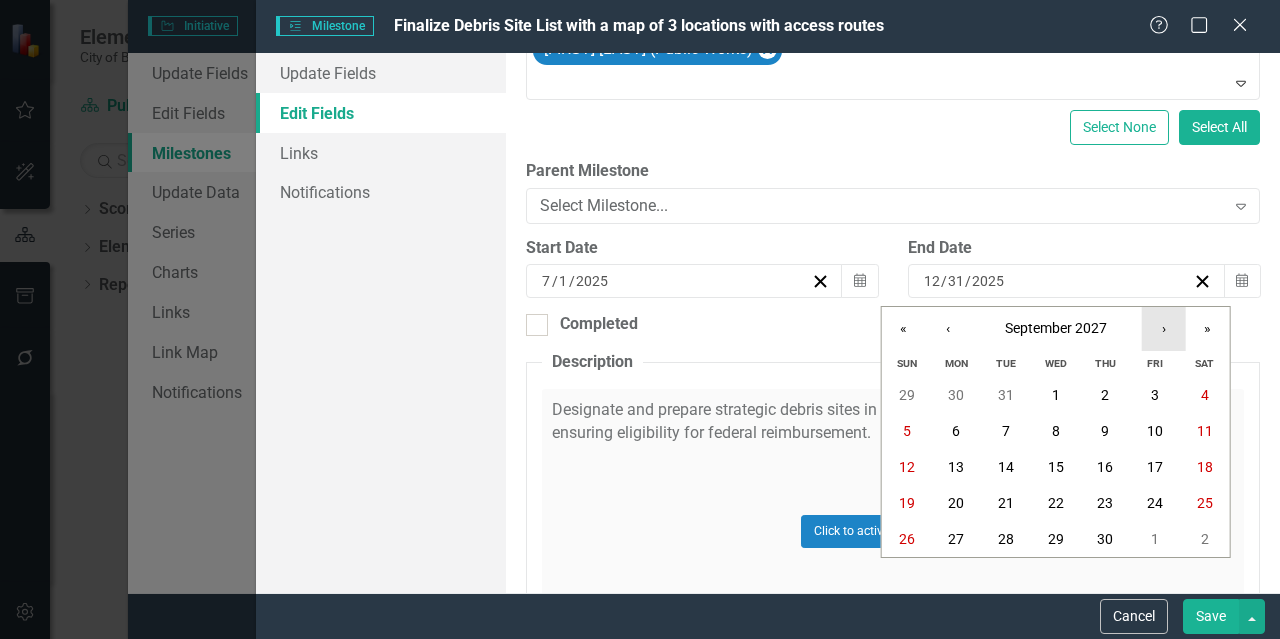 click on "›" at bounding box center (1164, 329) 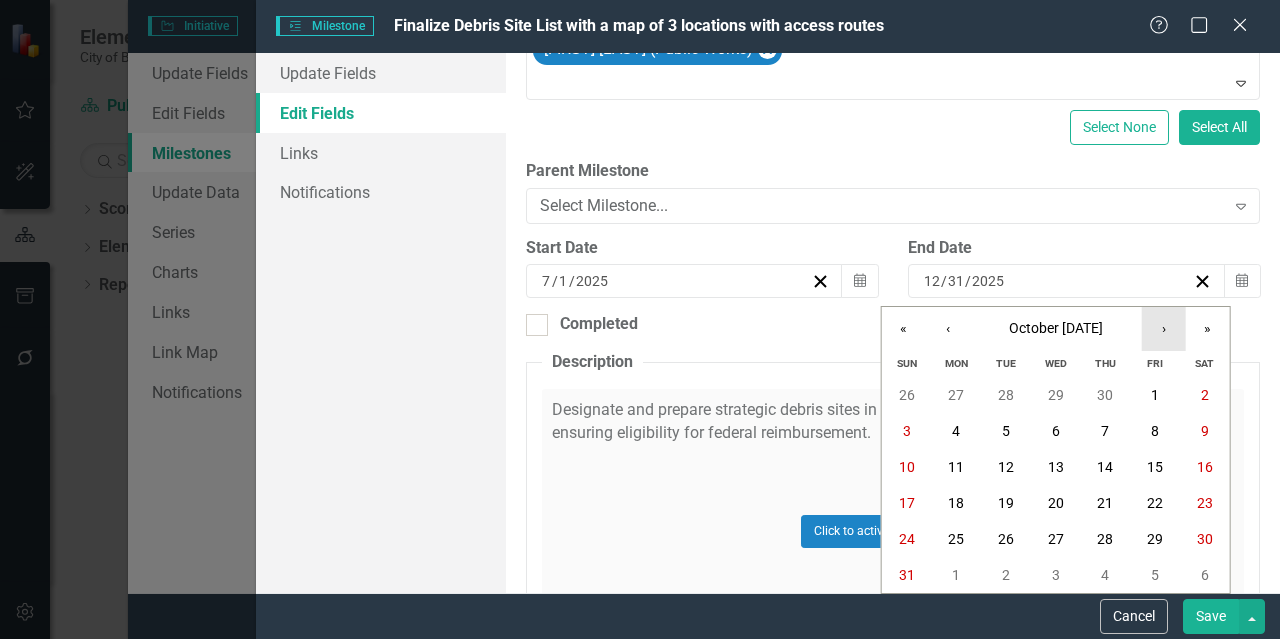 click on "›" at bounding box center (1164, 329) 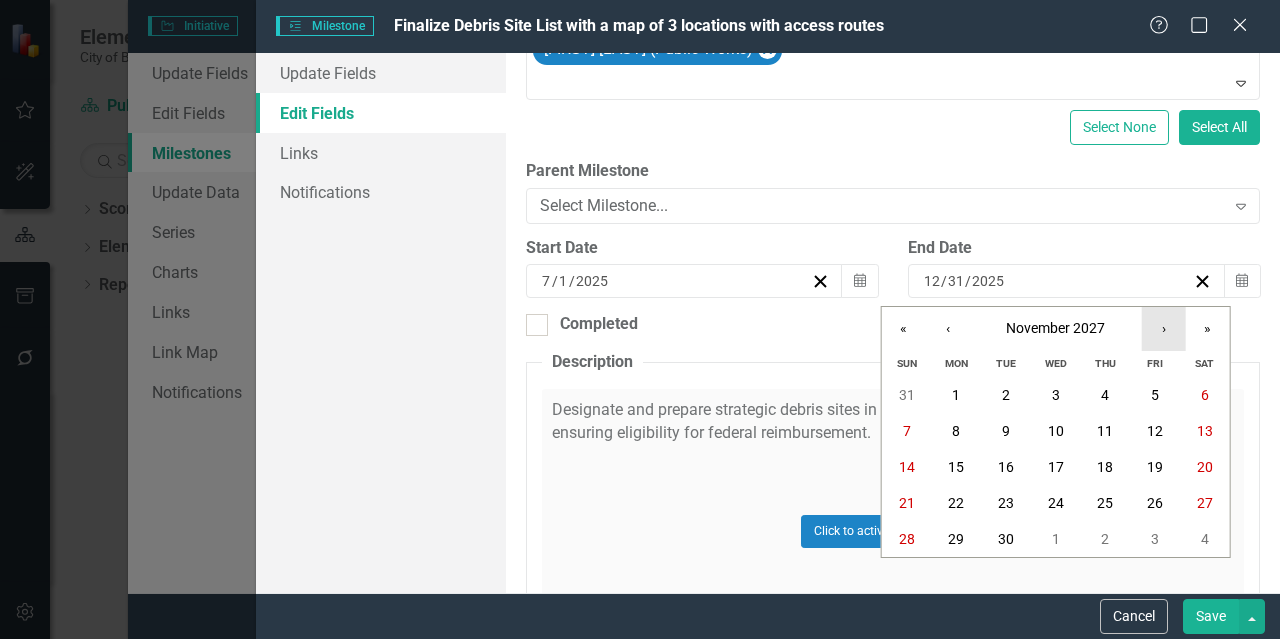 click on "›" at bounding box center [1164, 329] 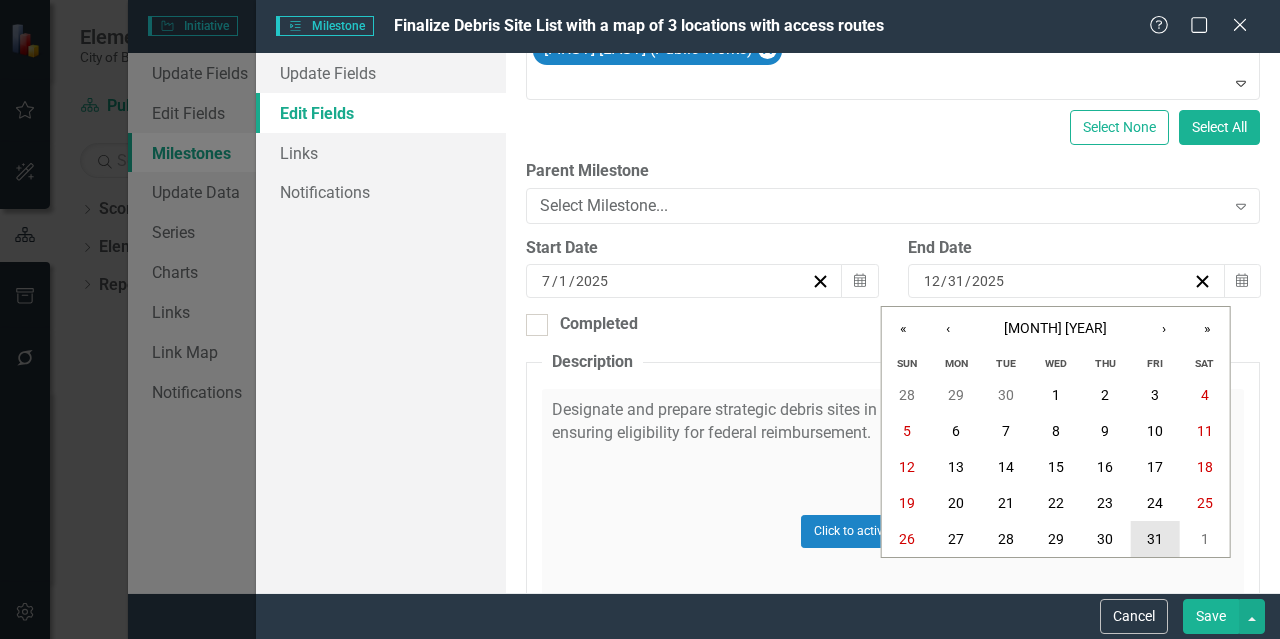 click on "31" at bounding box center [1155, 539] 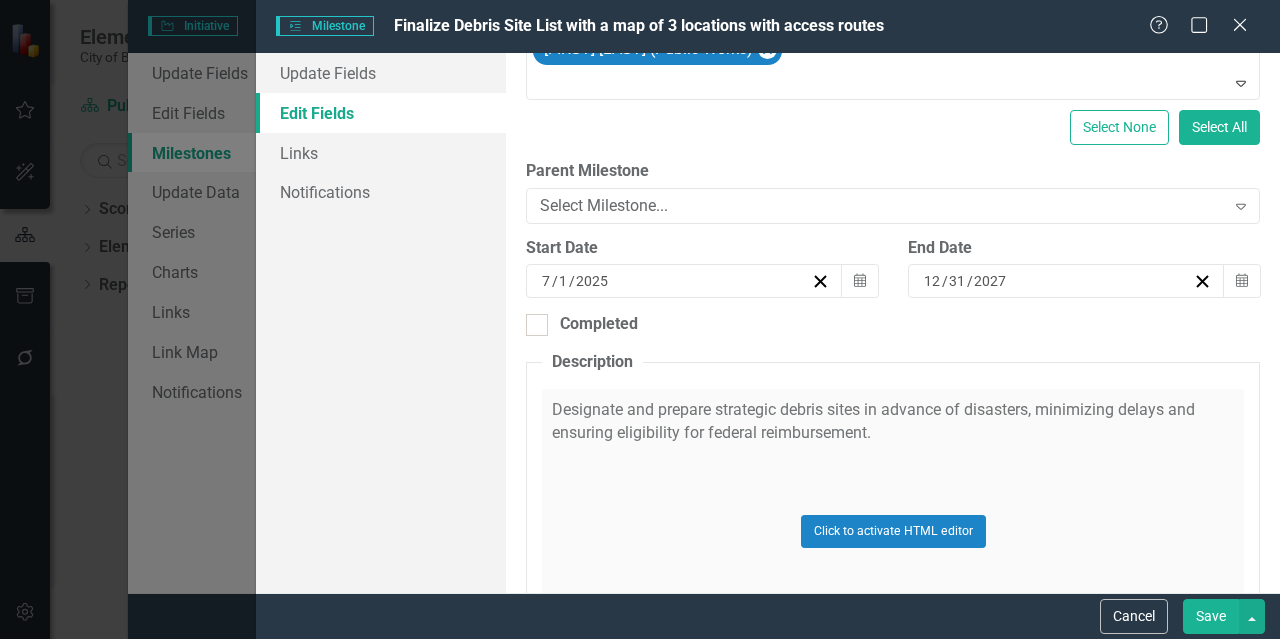 click on "Save" at bounding box center (1211, 616) 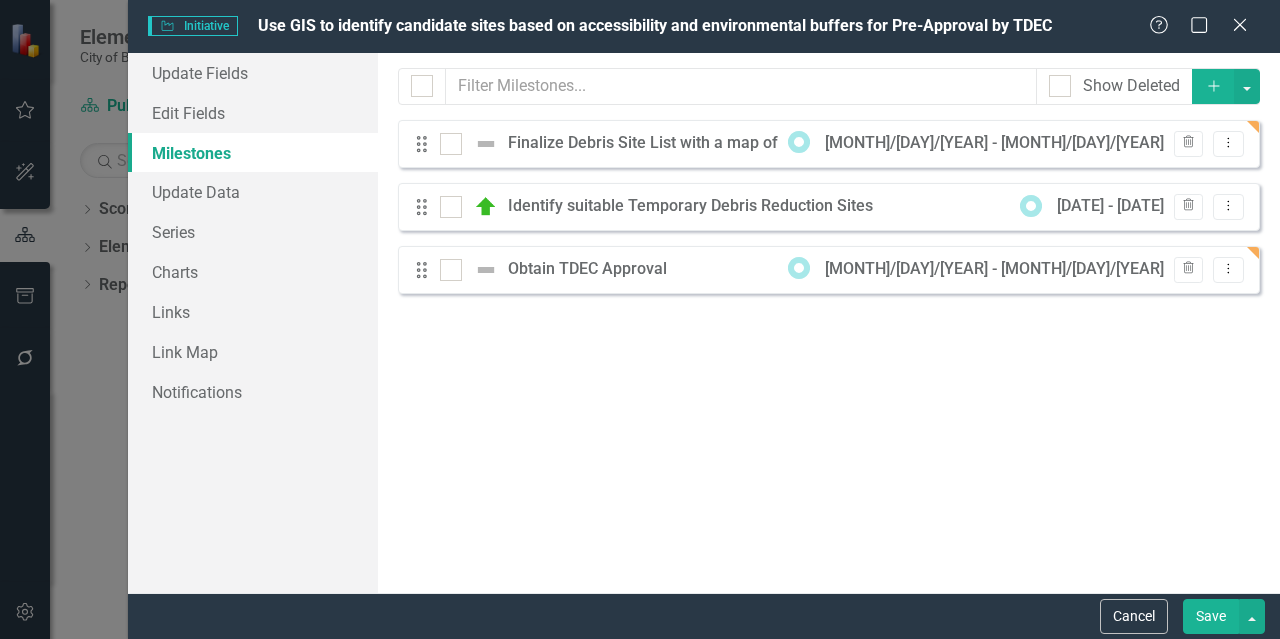 click on "Save" at bounding box center [1211, 616] 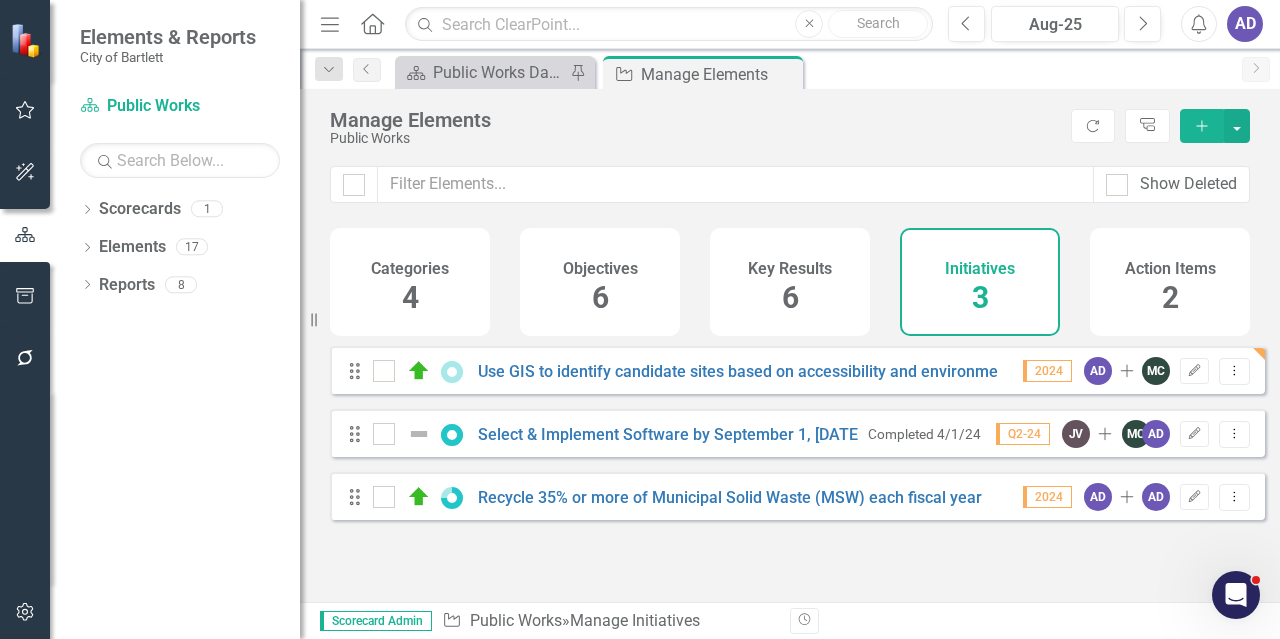 click on "Key Results" at bounding box center [790, 269] 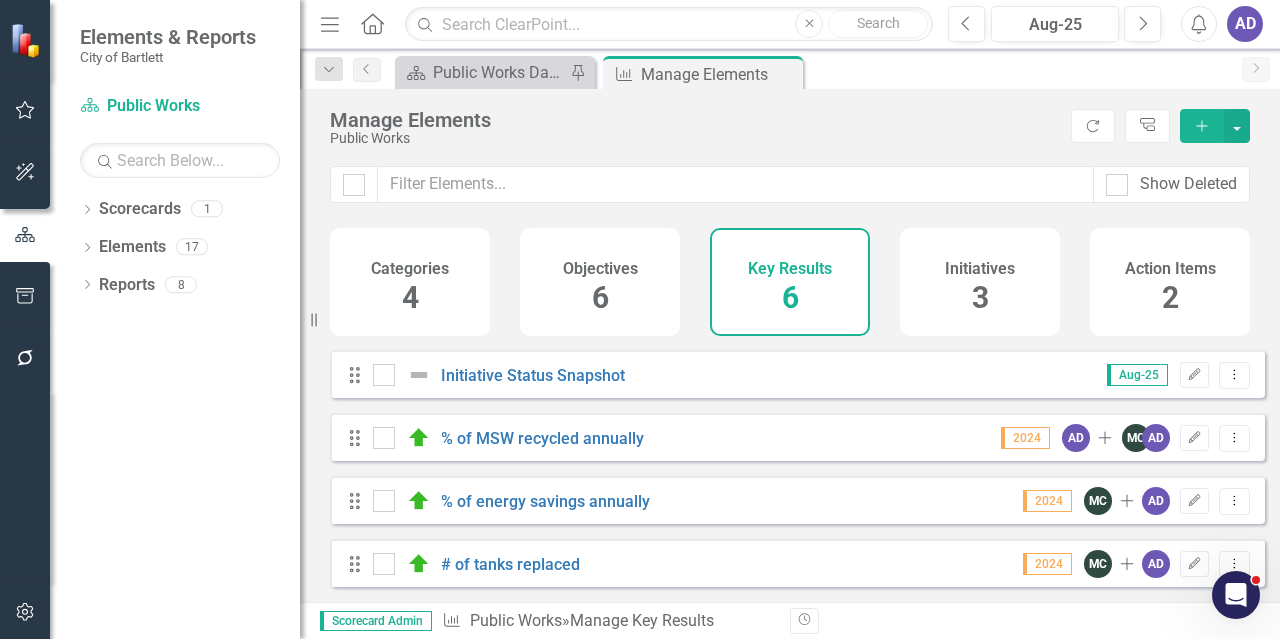 scroll, scrollTop: 0, scrollLeft: 0, axis: both 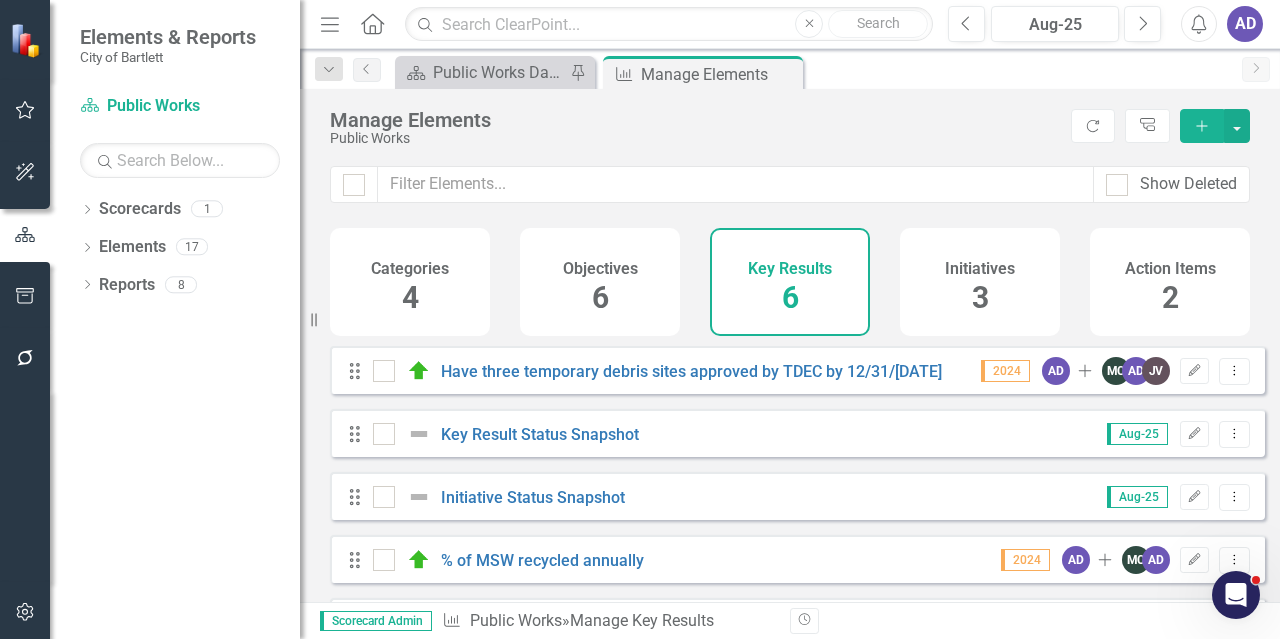 click on "Objectives" at bounding box center [600, 269] 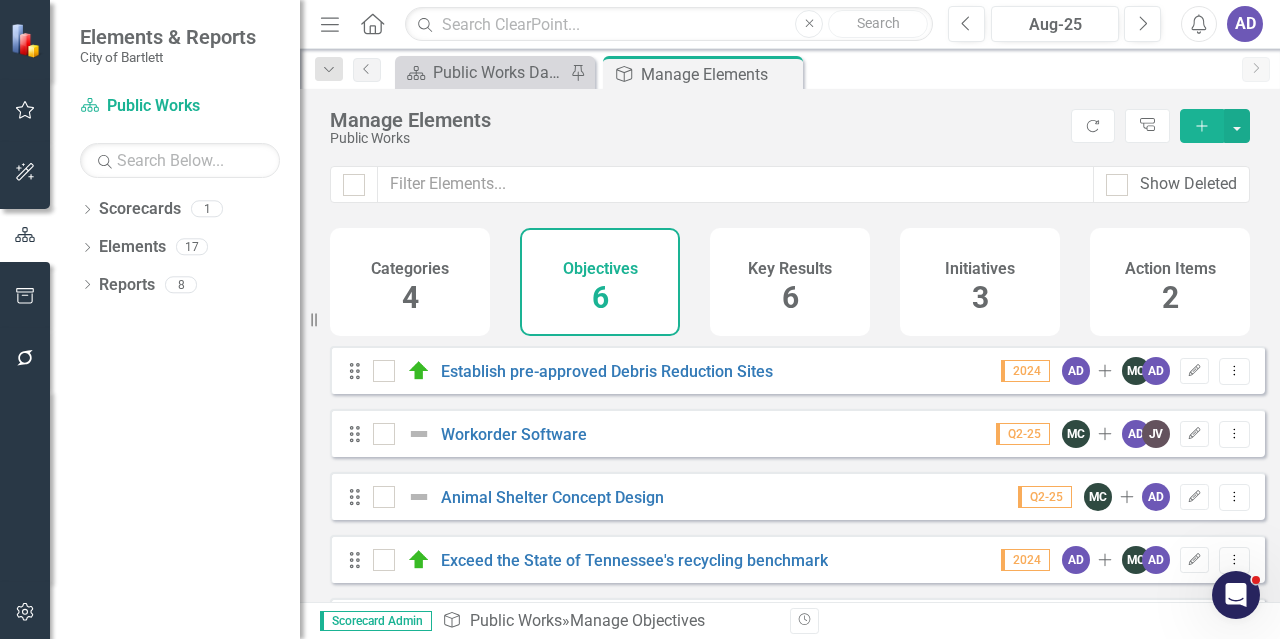 scroll, scrollTop: 0, scrollLeft: 0, axis: both 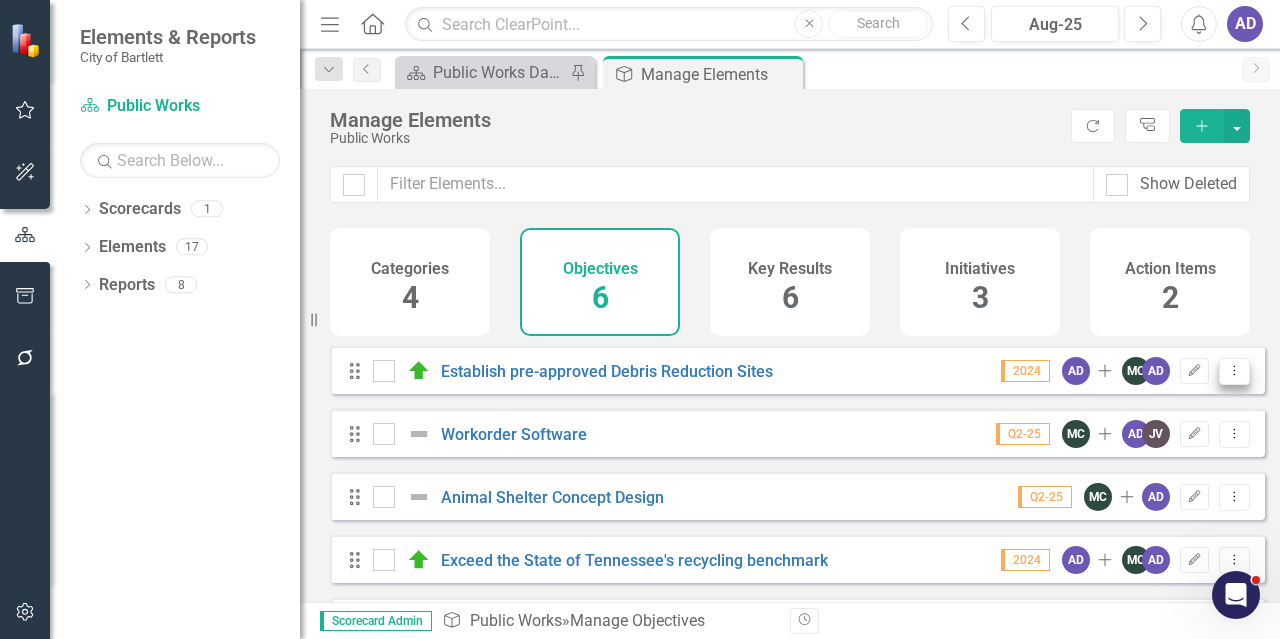 click on "Dropdown Menu" 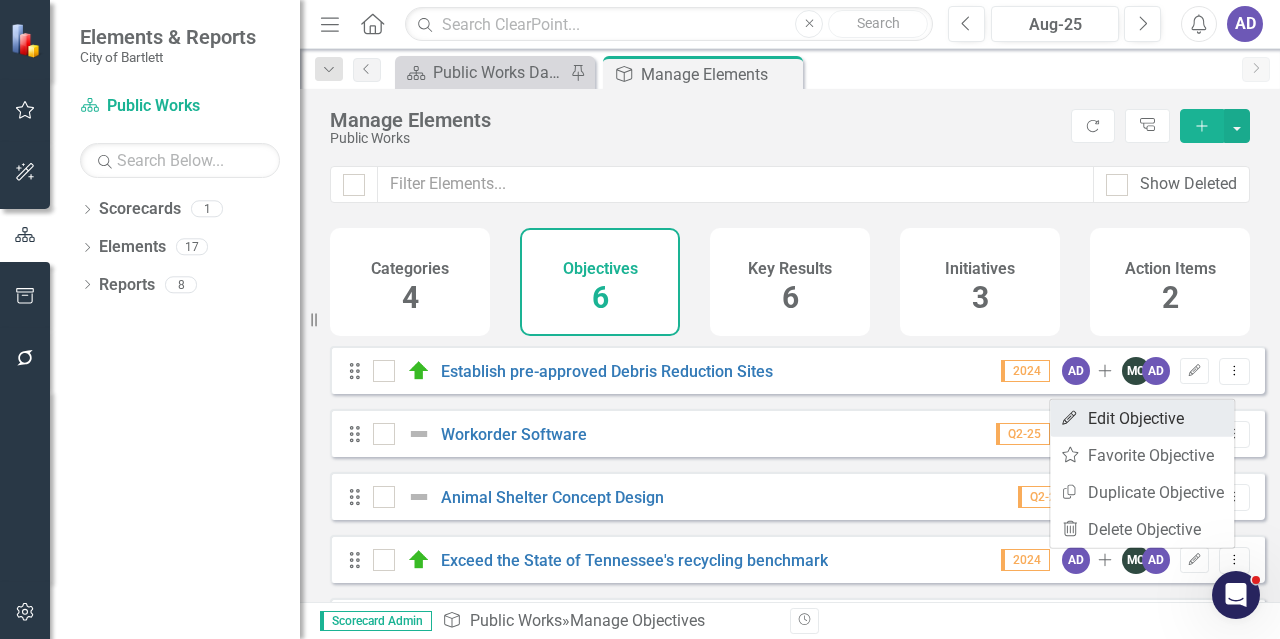 click on "Edit Edit Objective" at bounding box center [1142, 418] 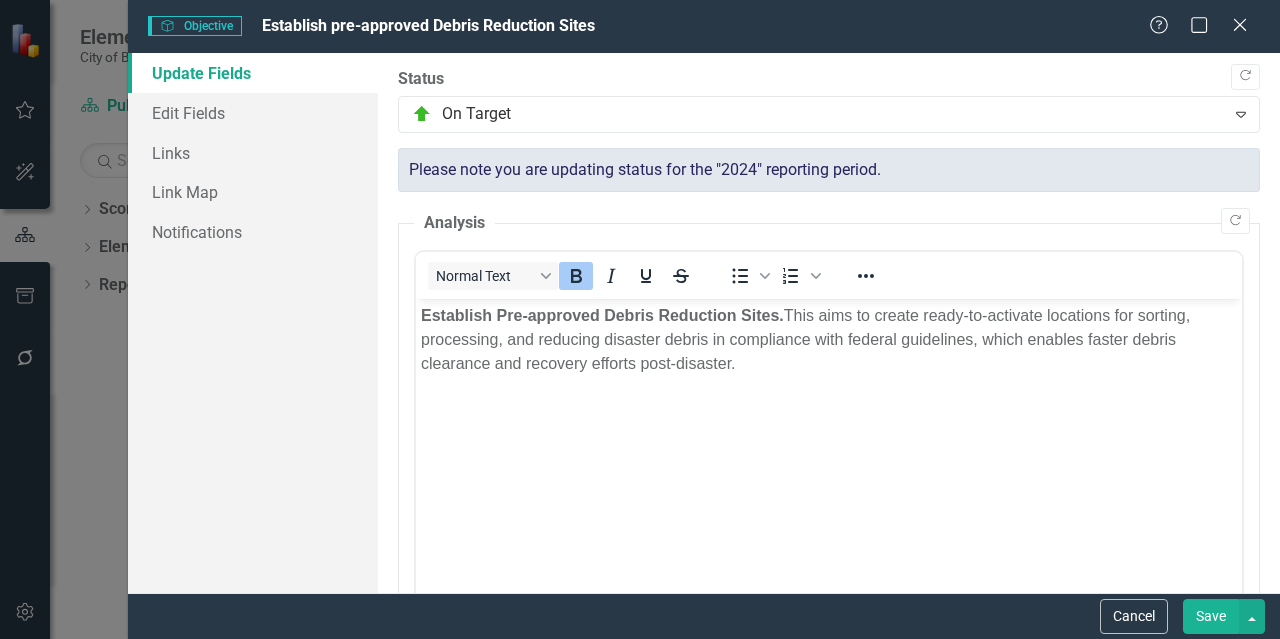 scroll, scrollTop: 0, scrollLeft: 0, axis: both 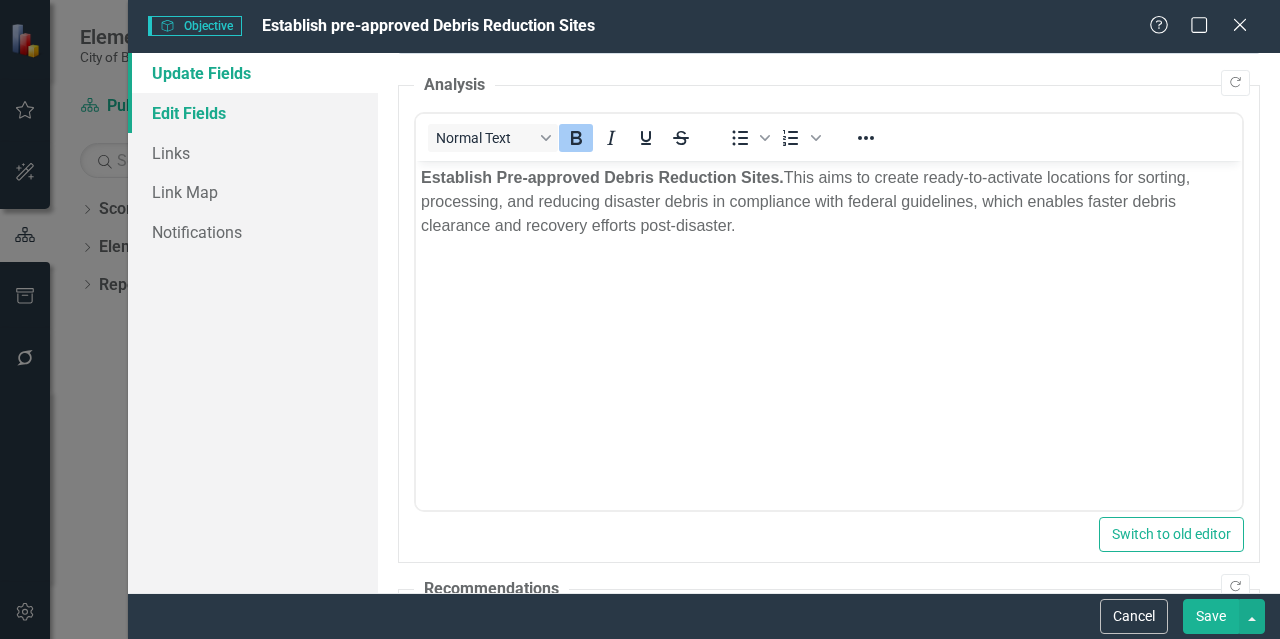 click on "Edit Fields" at bounding box center [253, 113] 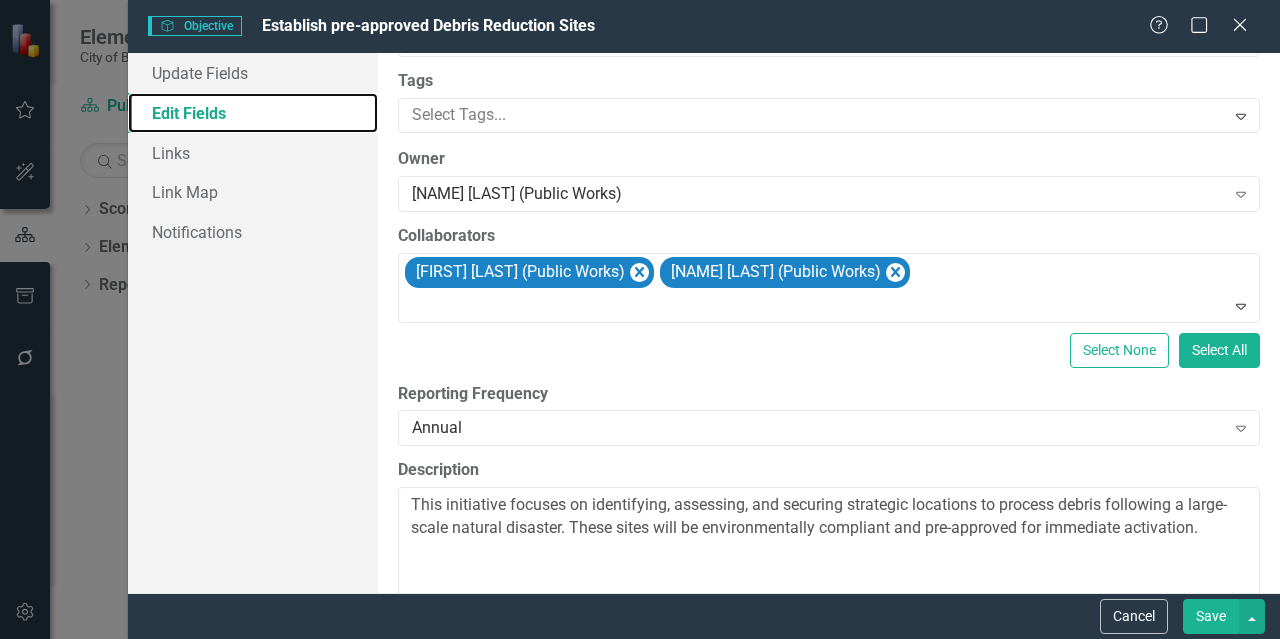 scroll, scrollTop: 318, scrollLeft: 0, axis: vertical 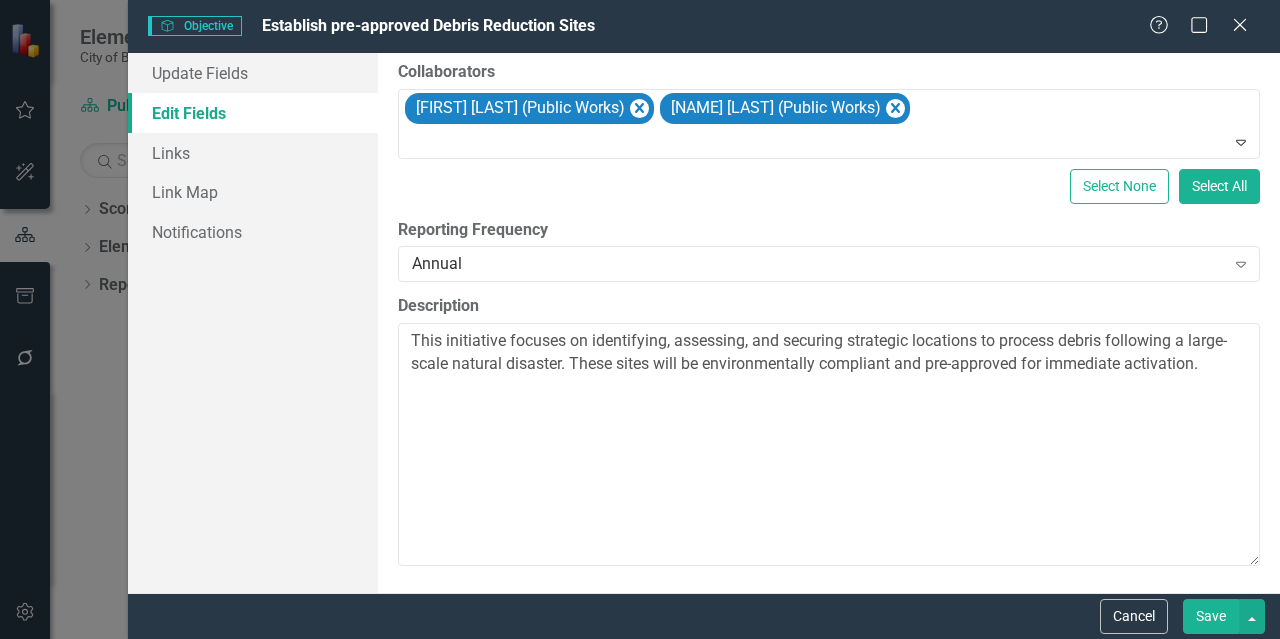 click on "Save" at bounding box center [1211, 616] 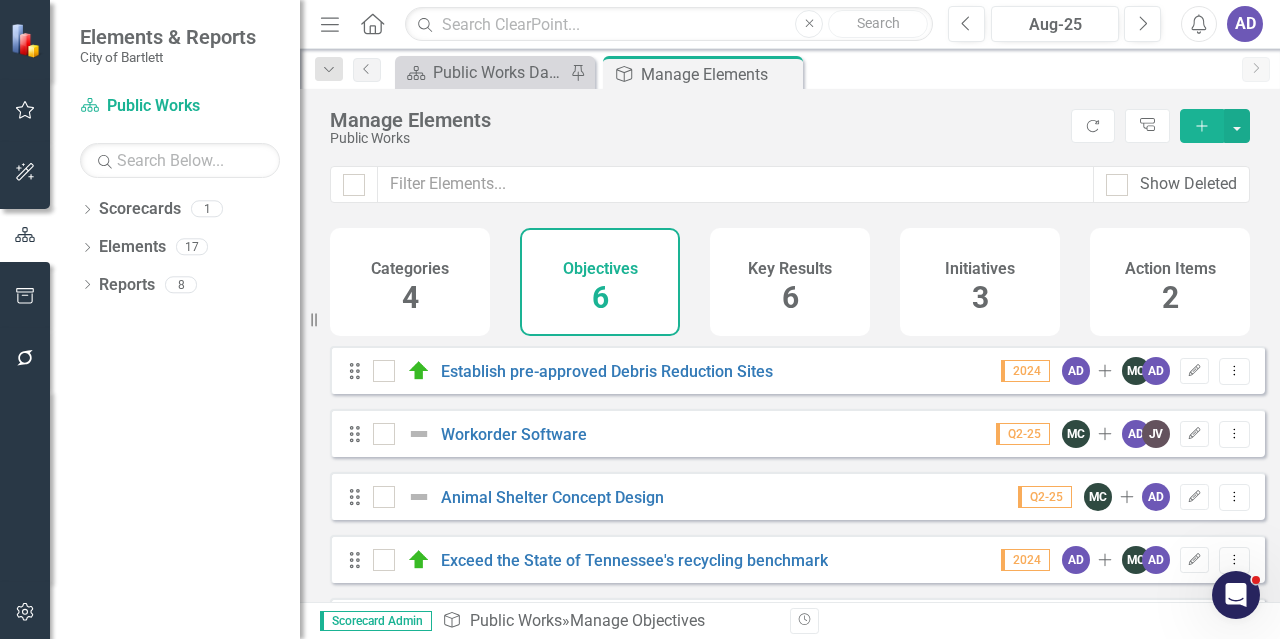 click on "Home" 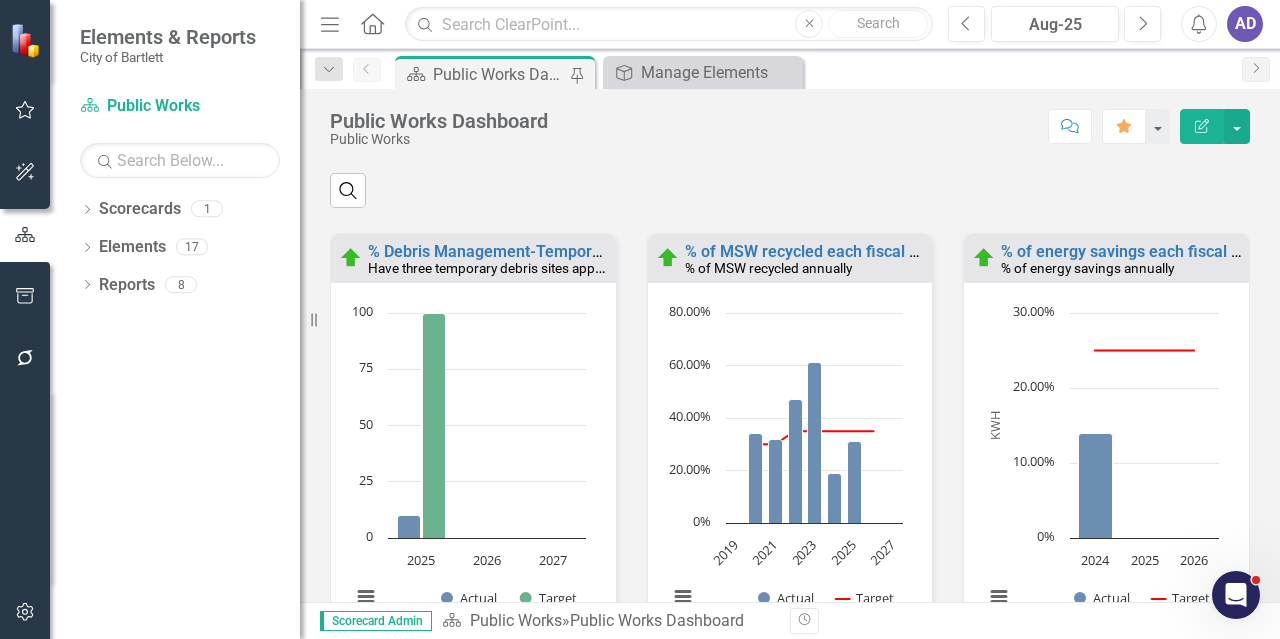 scroll, scrollTop: 2594, scrollLeft: 0, axis: vertical 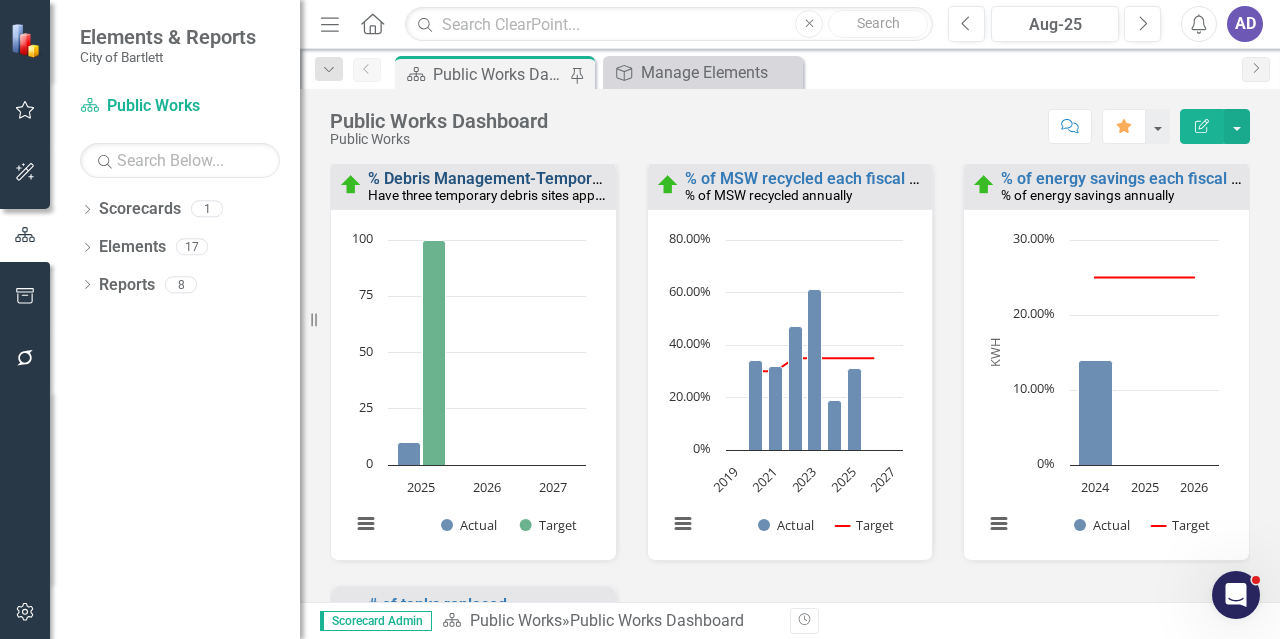 click on "% Debris Management-Temporary Debris Reduction Sites" at bounding box center (574, 178) 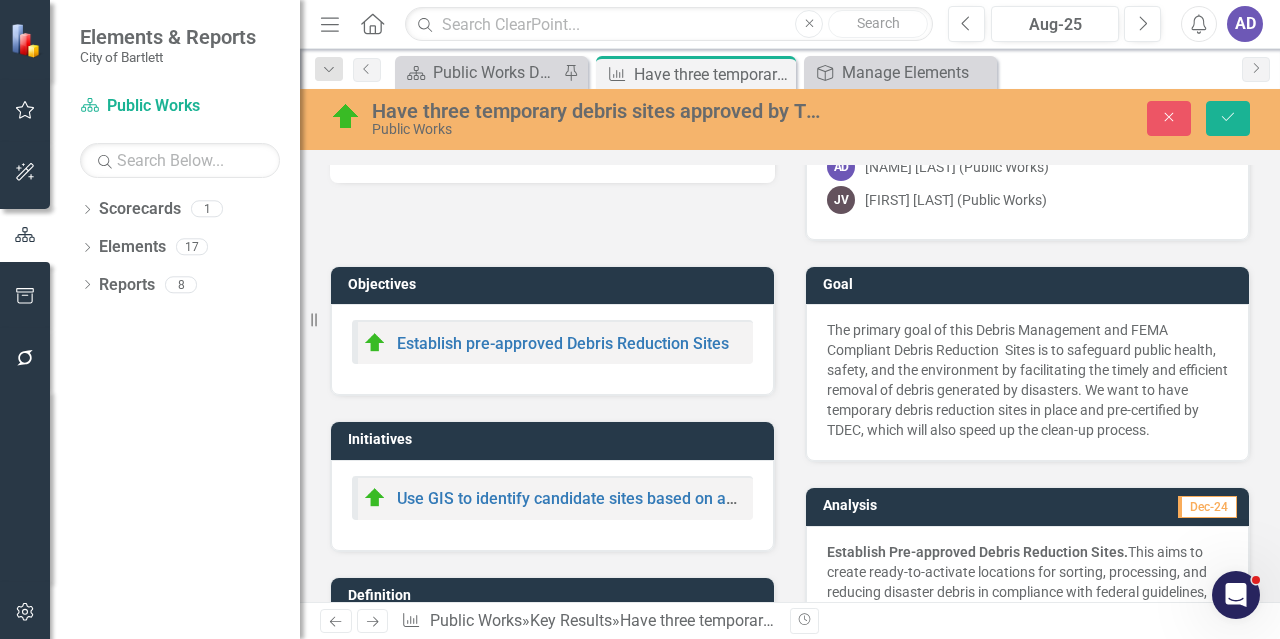 scroll, scrollTop: 0, scrollLeft: 0, axis: both 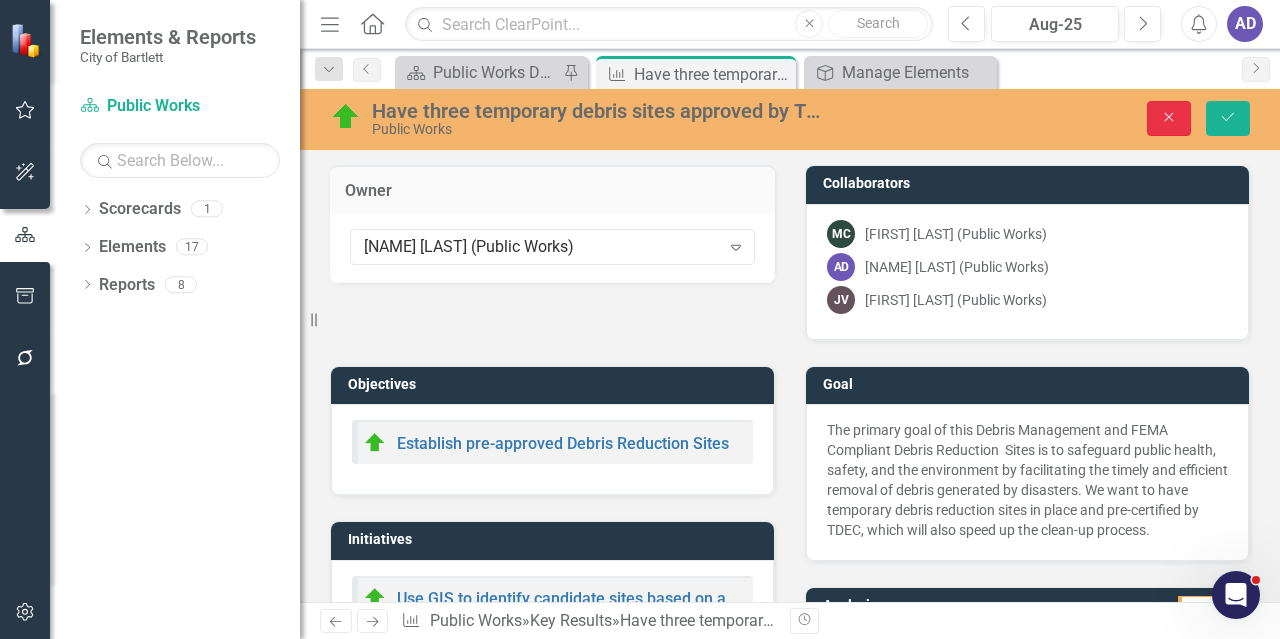 click on "Close" 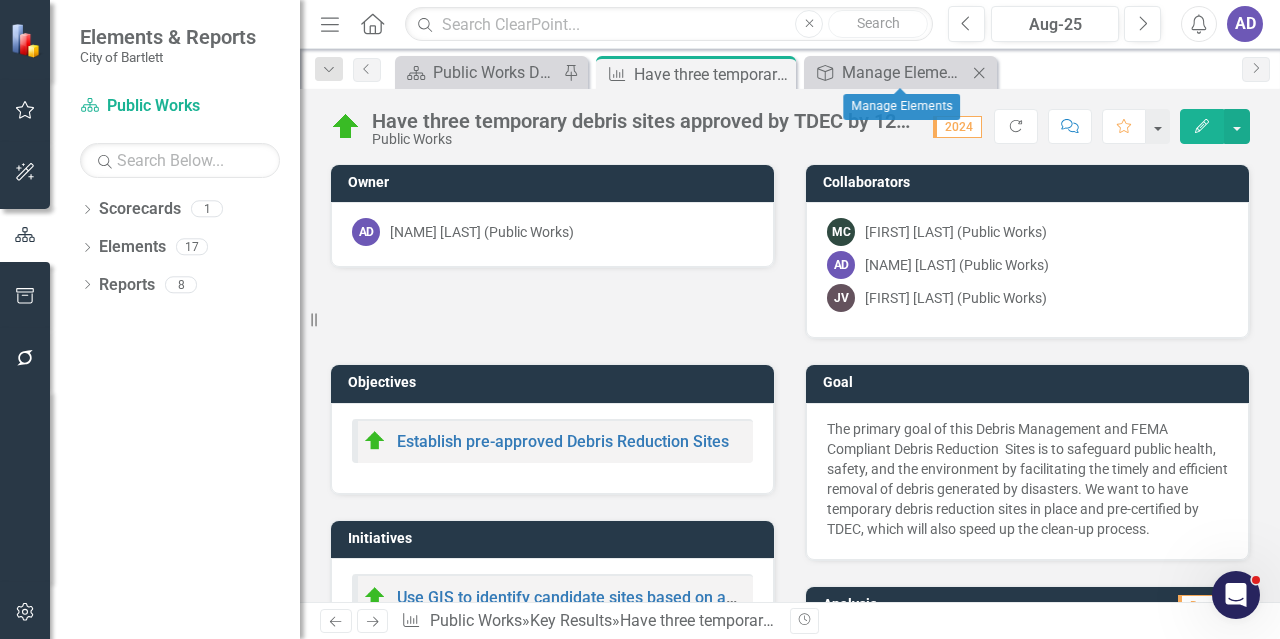 click on "Close" 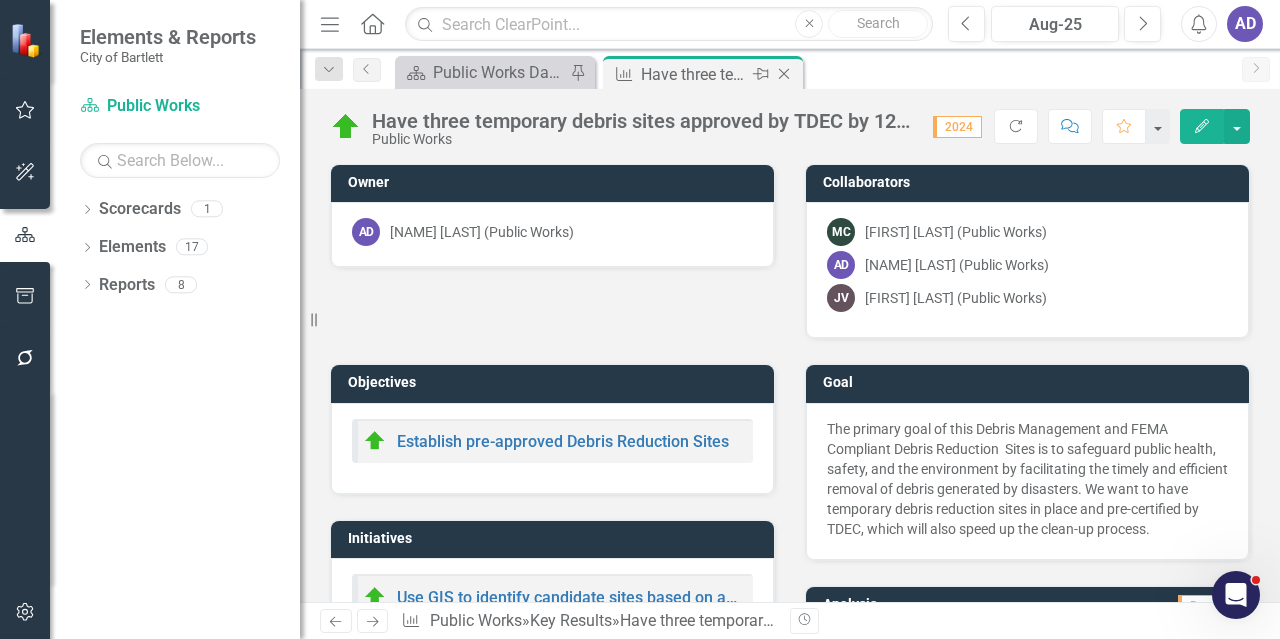 click on "Close" 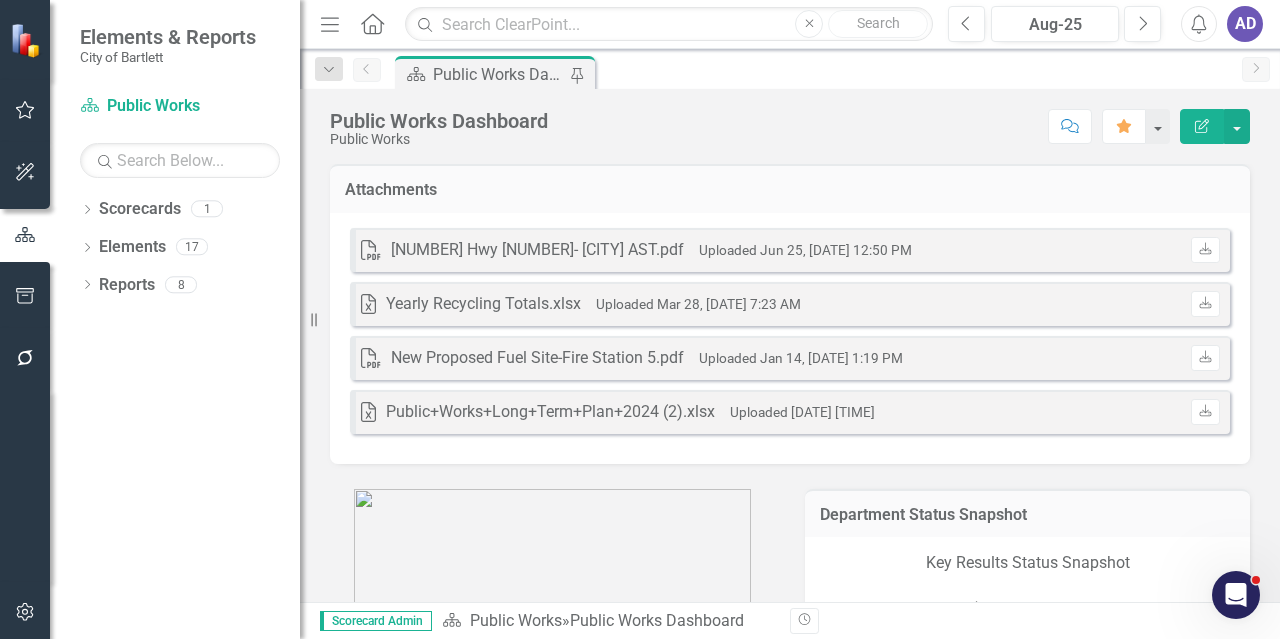 click on "AD" at bounding box center [1245, 24] 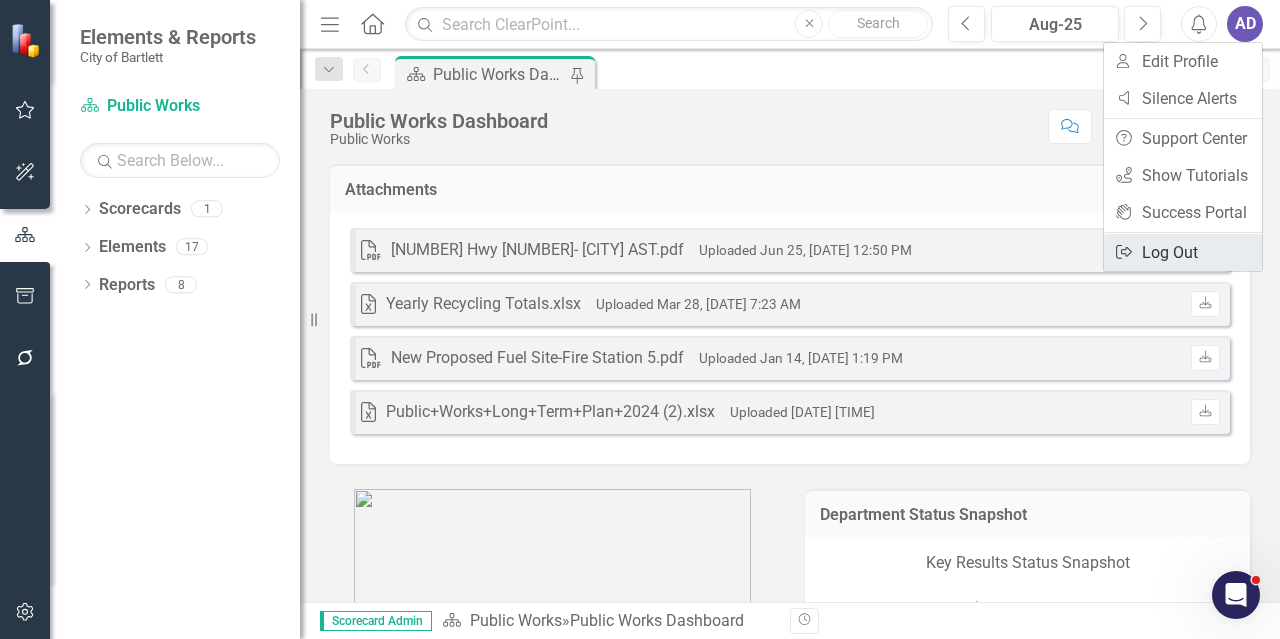 click on "Logout Log Out" at bounding box center (1183, 252) 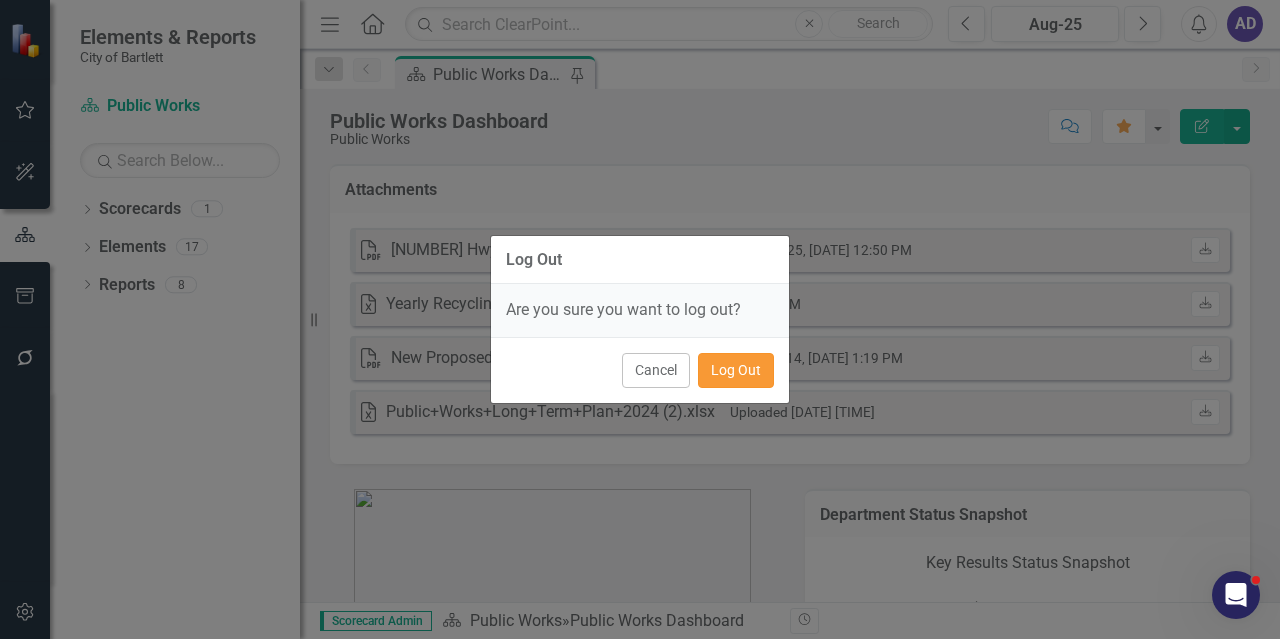 click on "Log Out" at bounding box center [736, 370] 